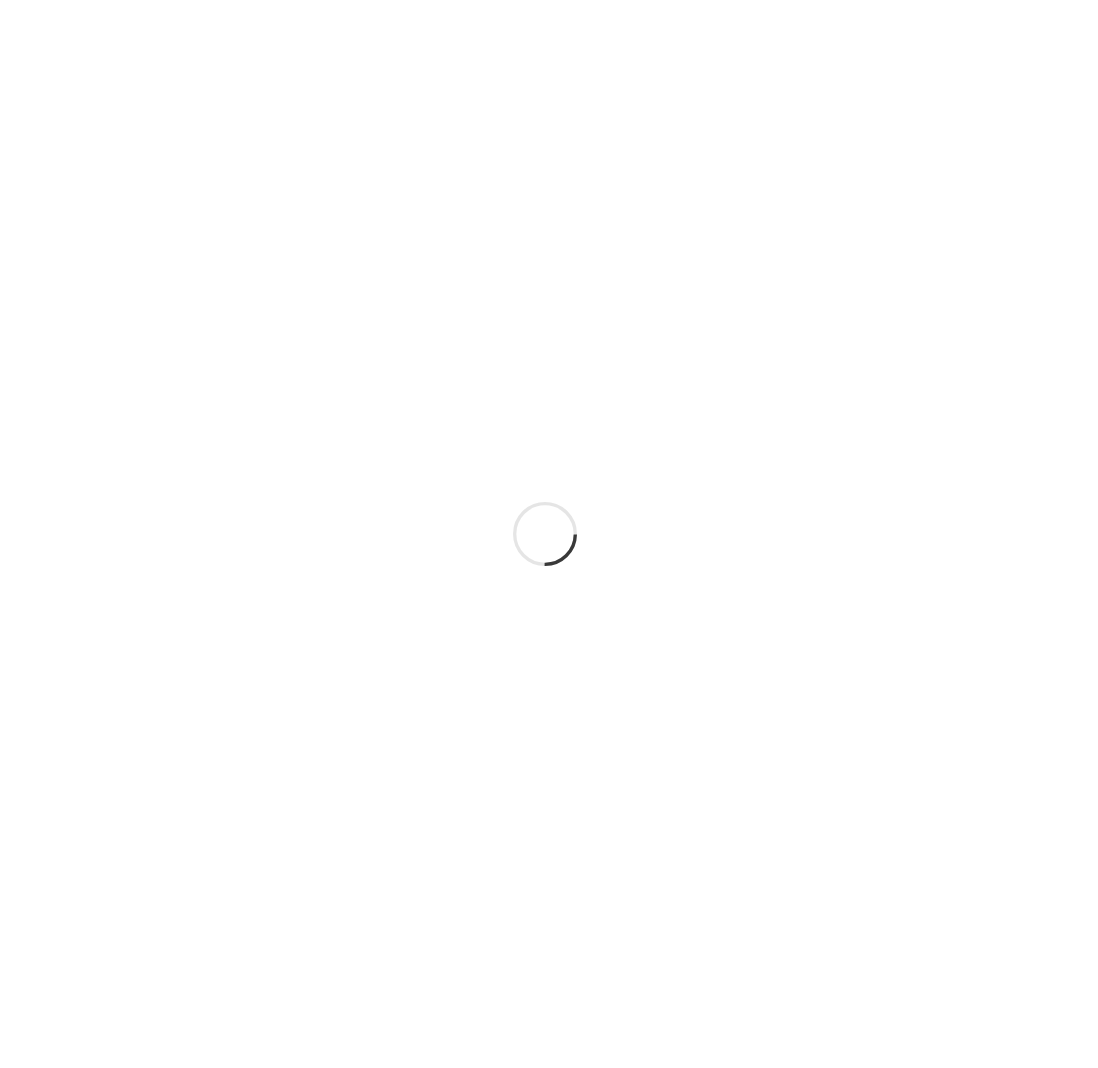 scroll, scrollTop: 0, scrollLeft: 0, axis: both 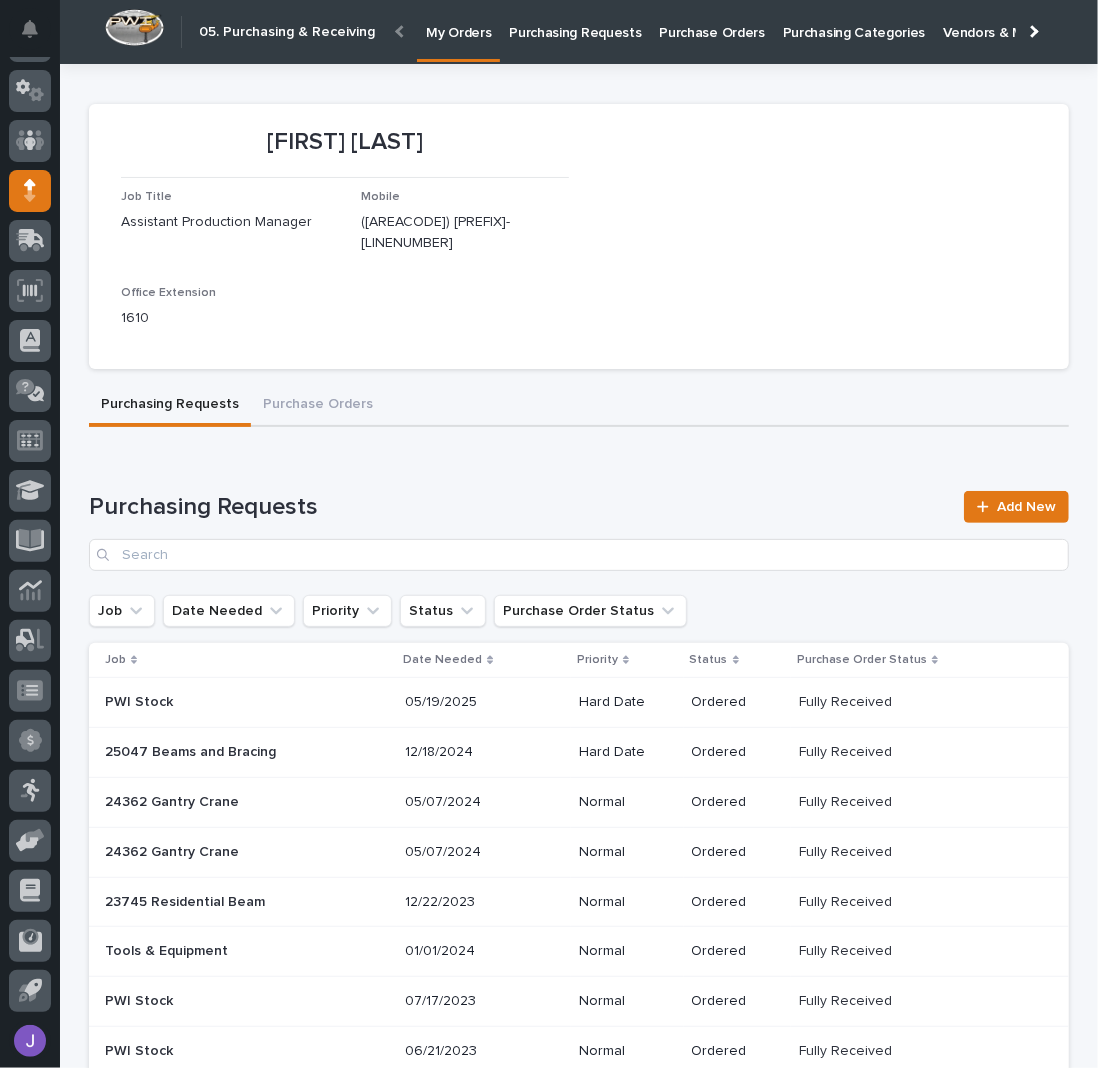 click on "Purchasing Requests" at bounding box center [575, 21] 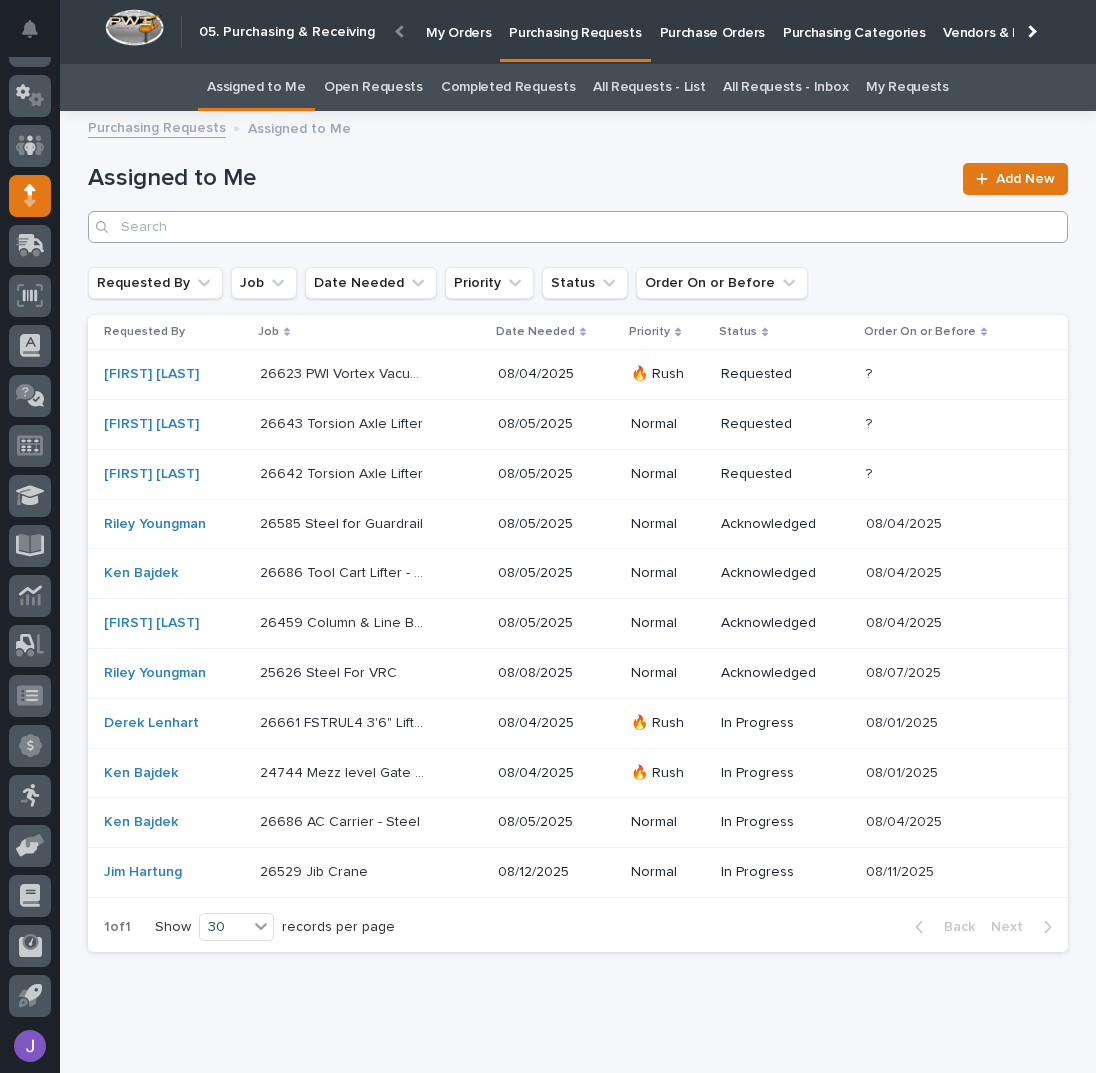scroll, scrollTop: 82, scrollLeft: 0, axis: vertical 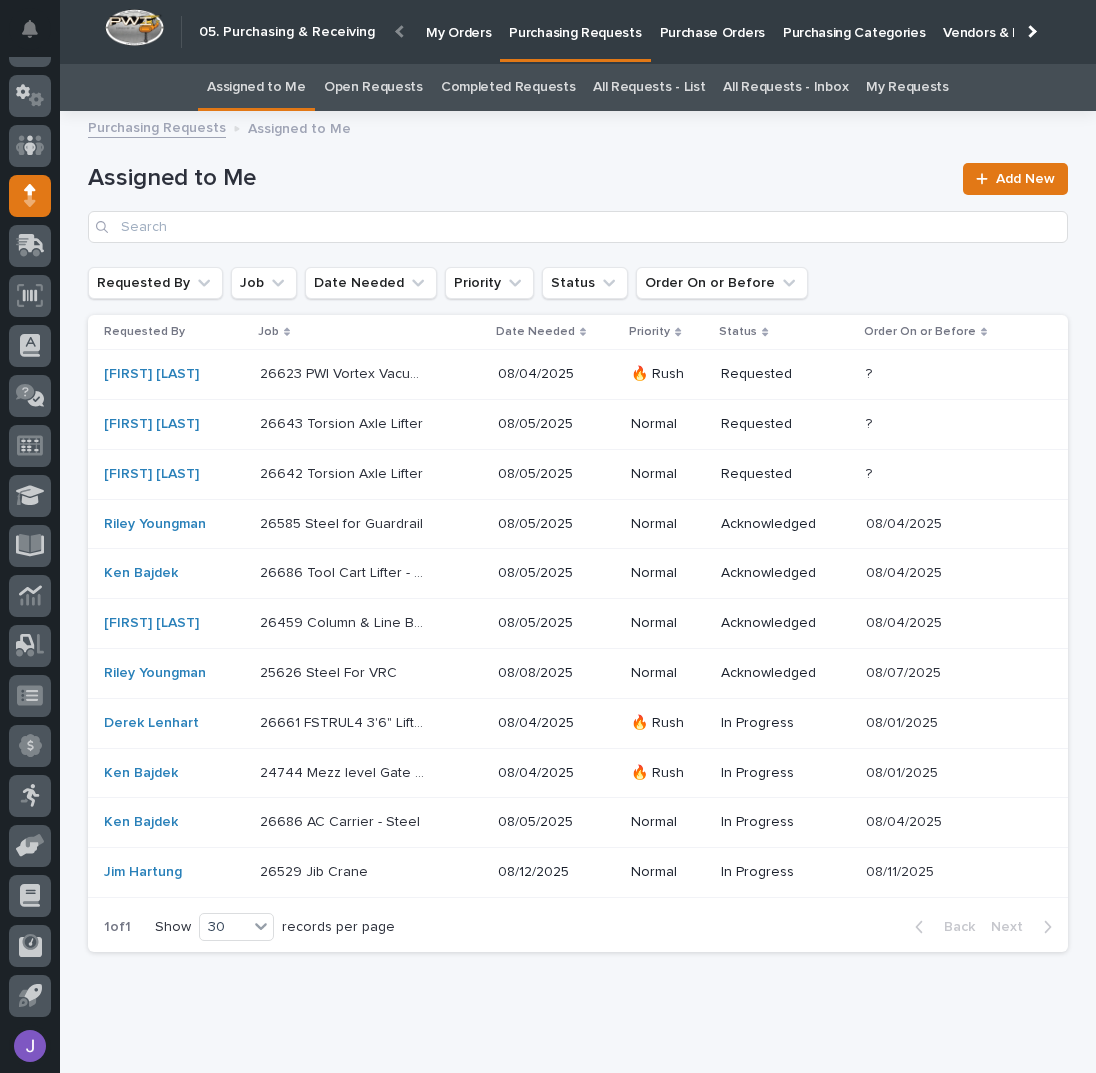 click on "Purchase Orders" at bounding box center (712, 21) 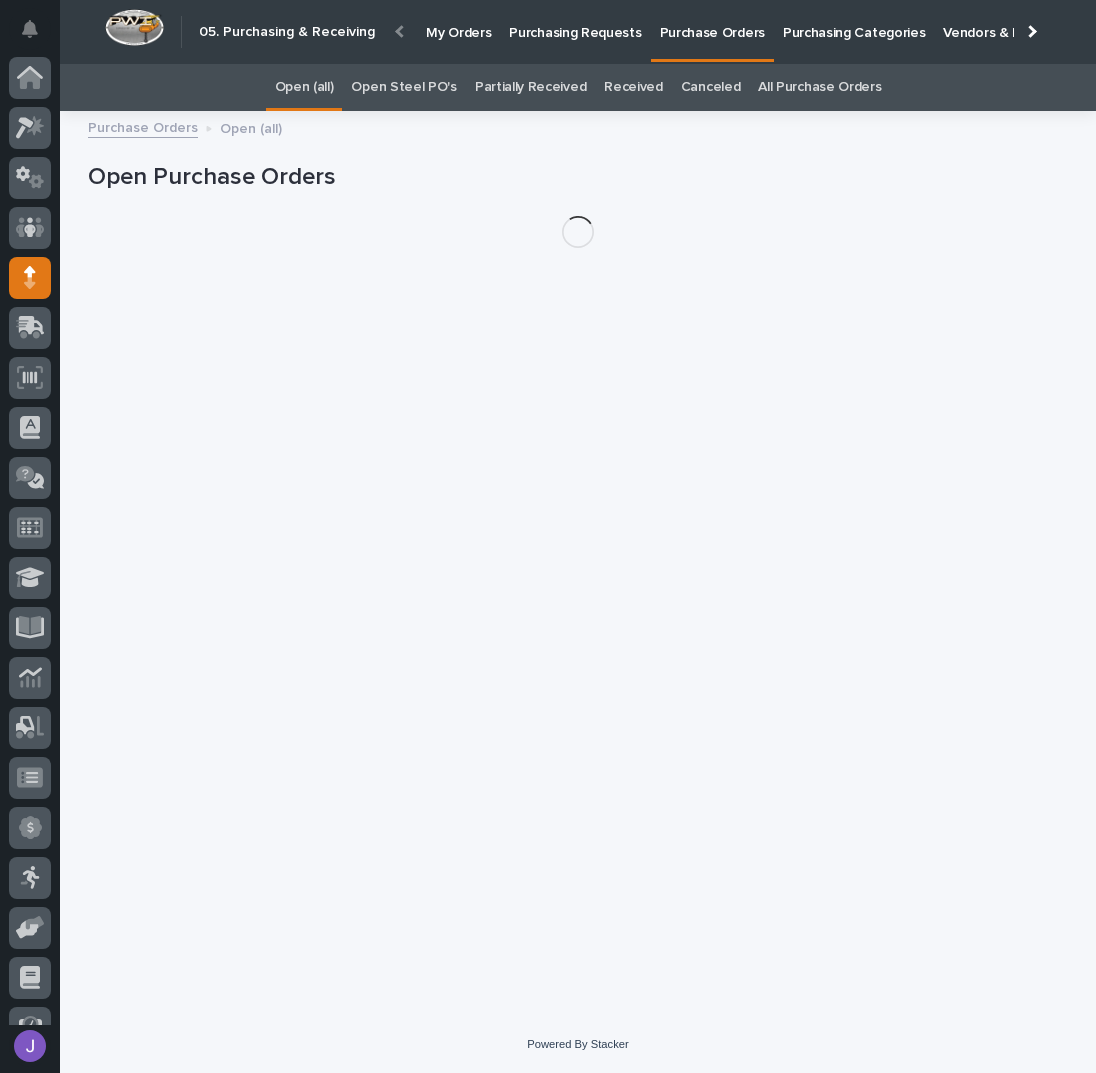 scroll, scrollTop: 82, scrollLeft: 0, axis: vertical 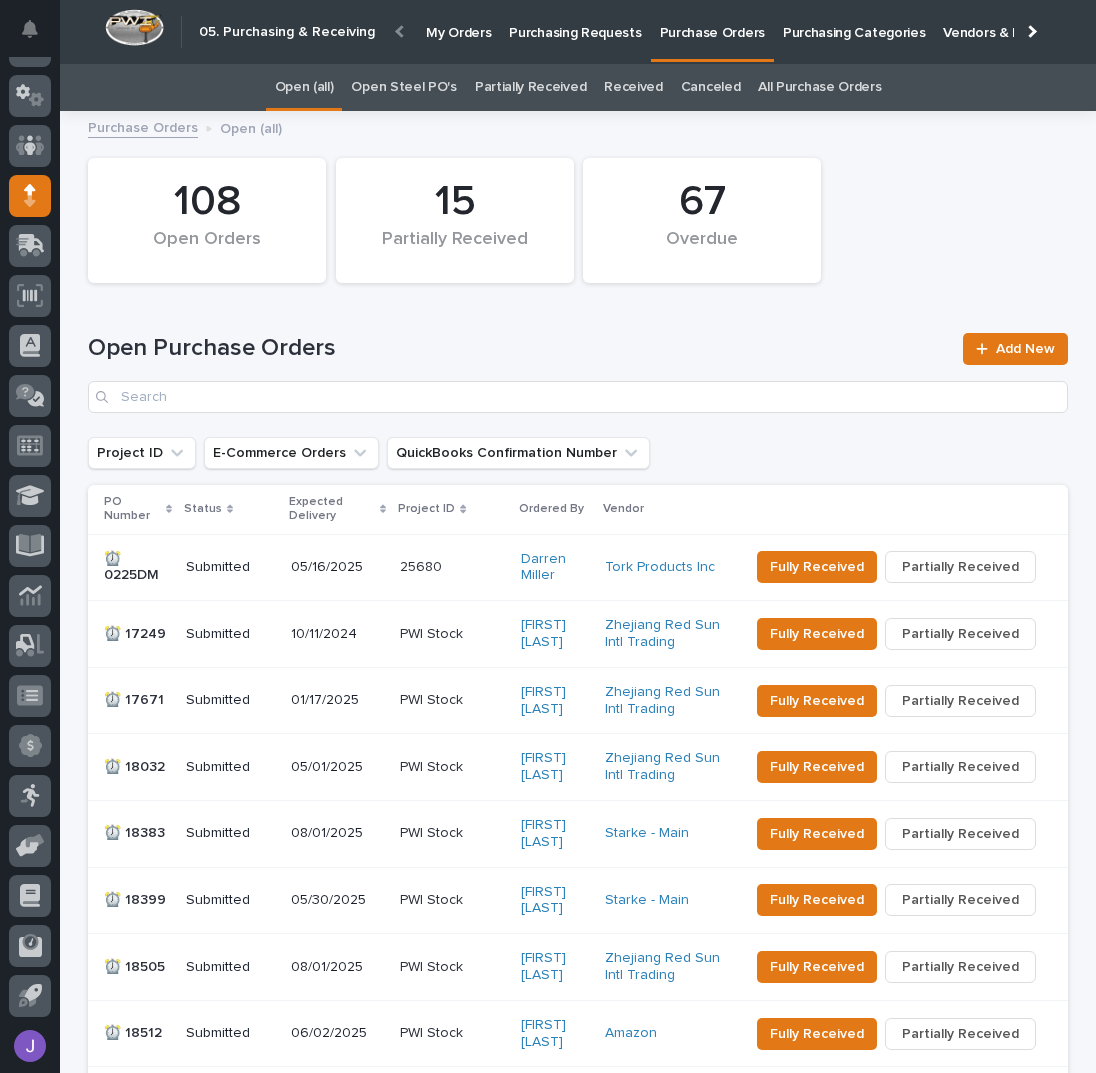 click on "Open Steel PO's" at bounding box center (403, 87) 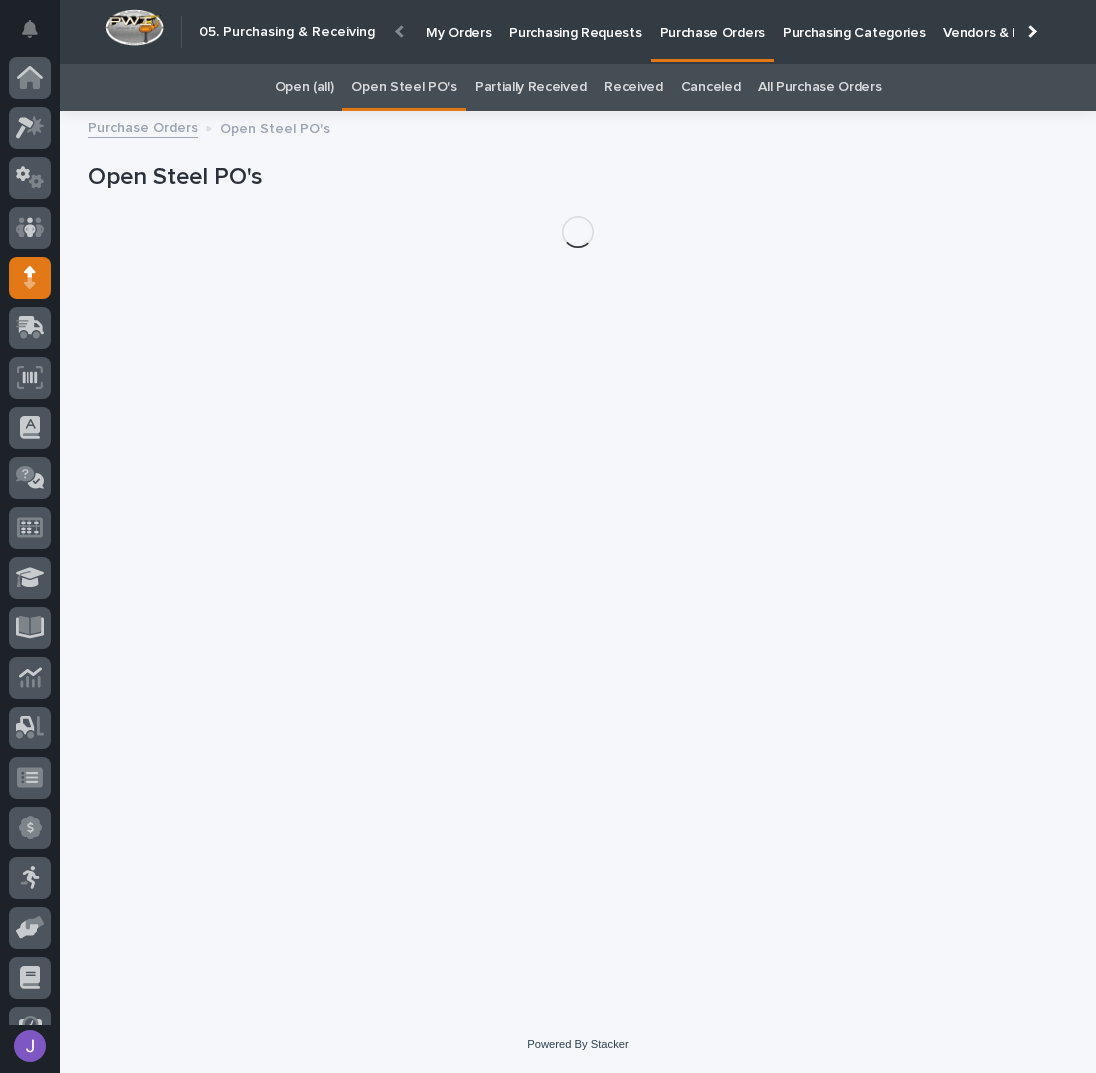 scroll, scrollTop: 82, scrollLeft: 0, axis: vertical 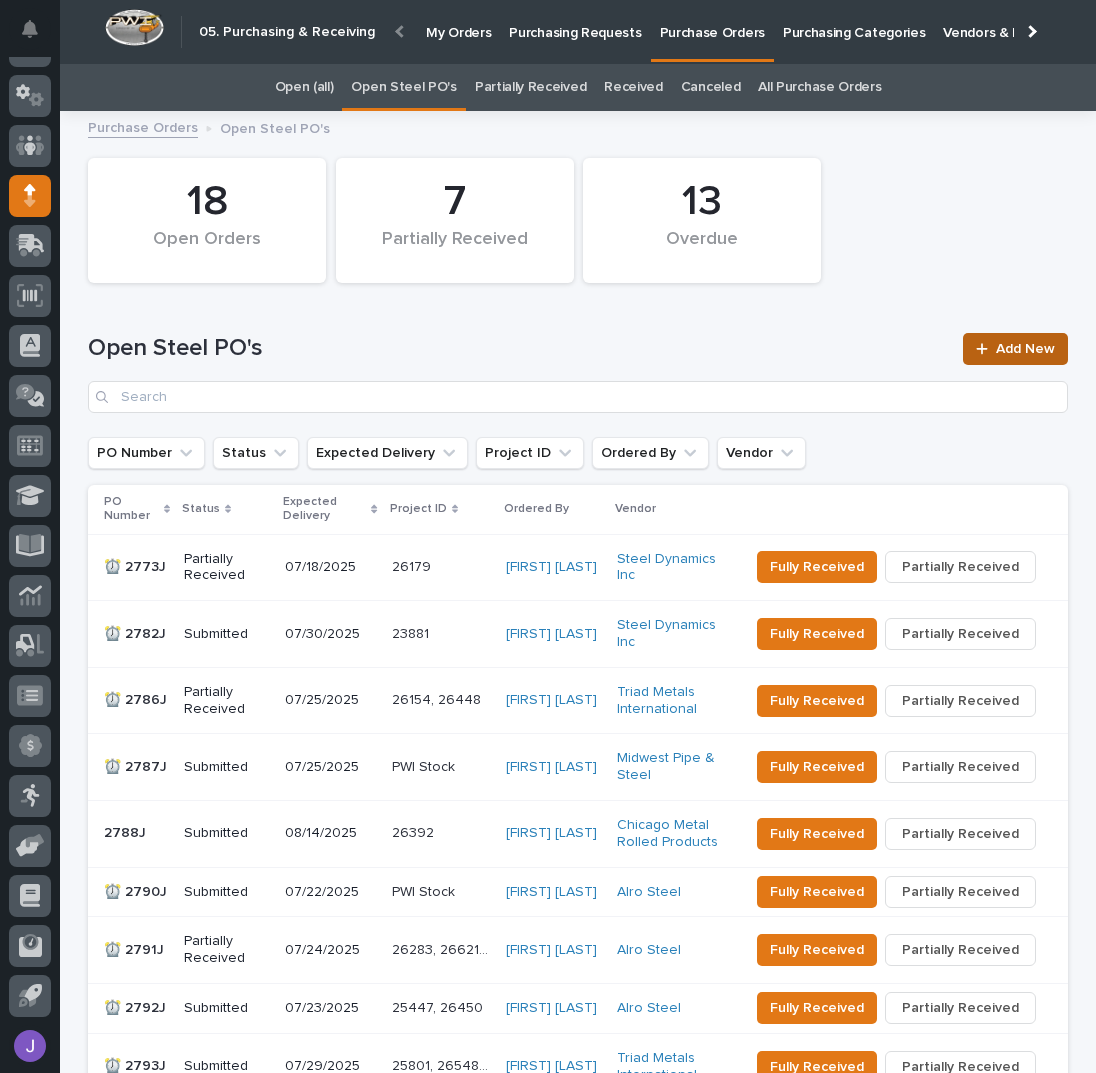 click on "Add New" at bounding box center [1025, 349] 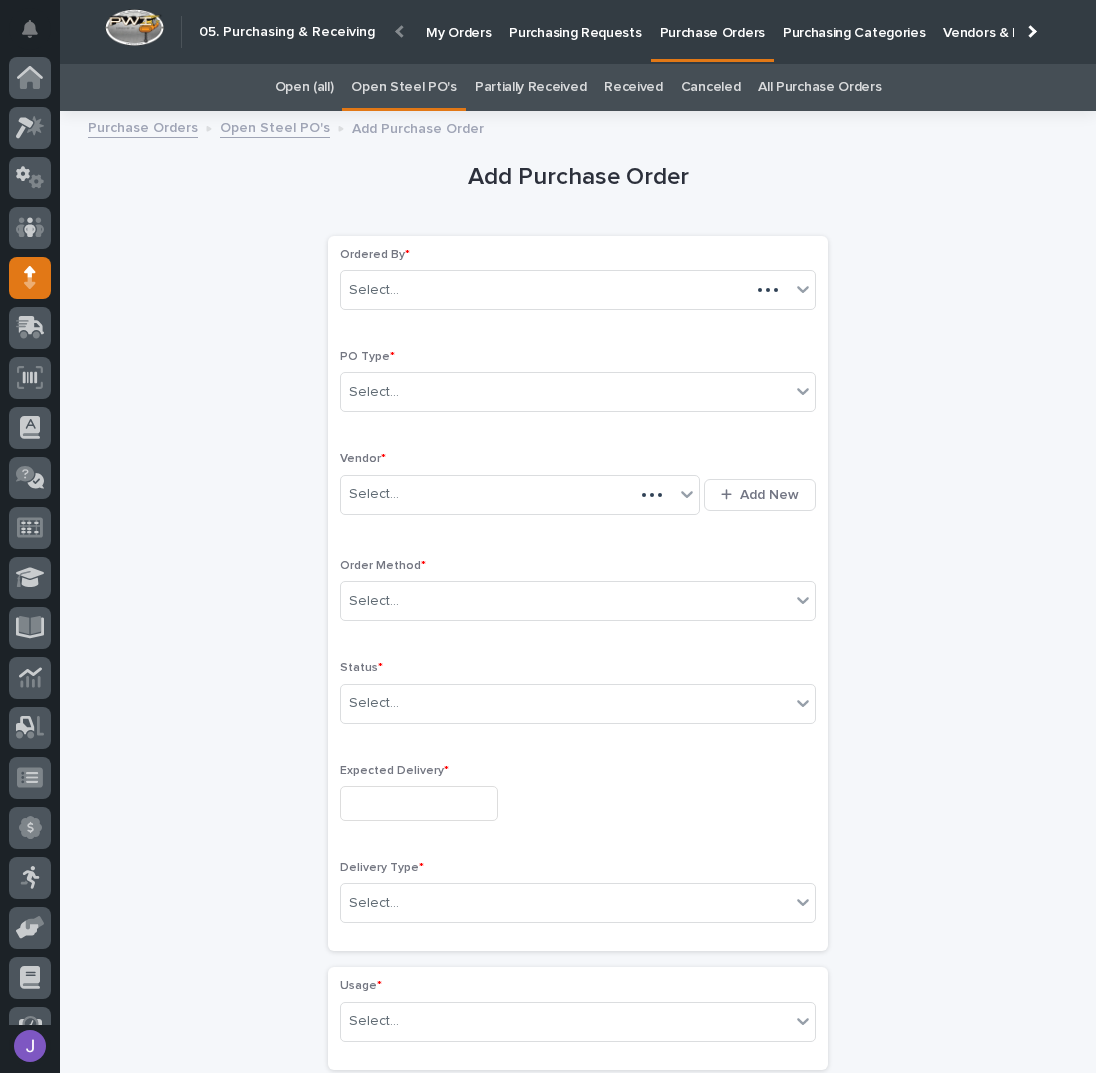 scroll, scrollTop: 56, scrollLeft: 0, axis: vertical 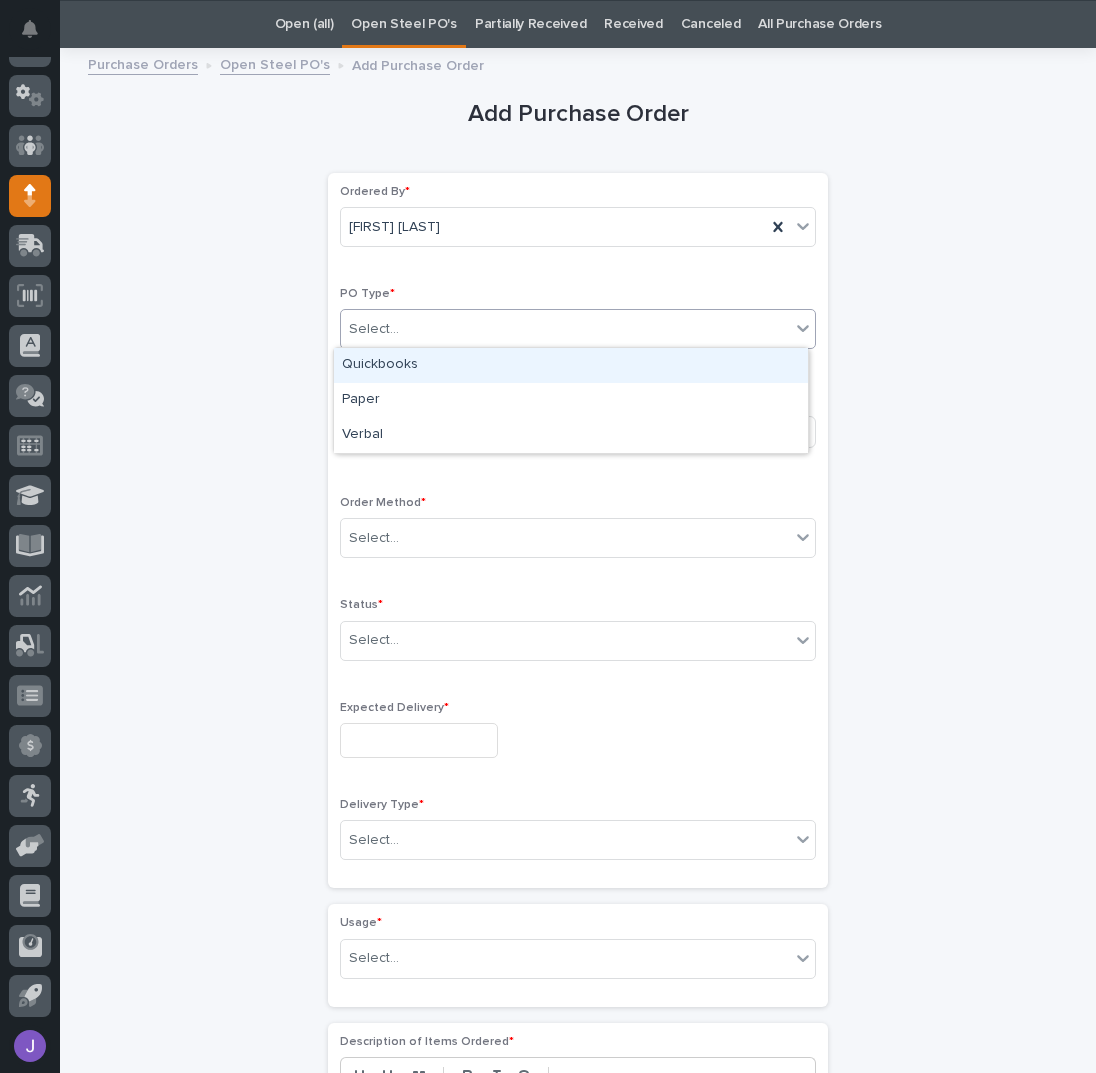click on "Select..." at bounding box center (374, 329) 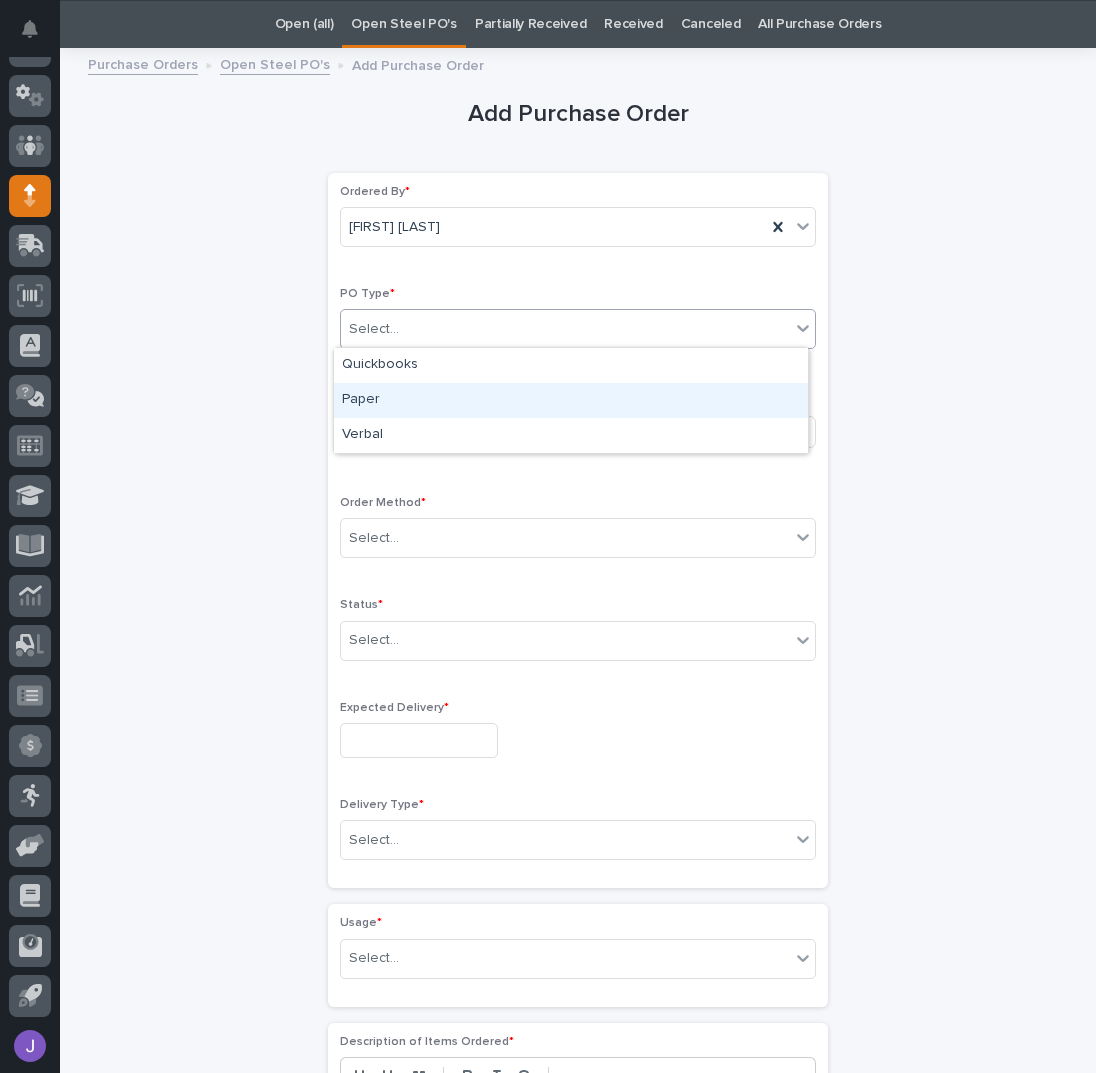 click on "Paper" at bounding box center [571, 400] 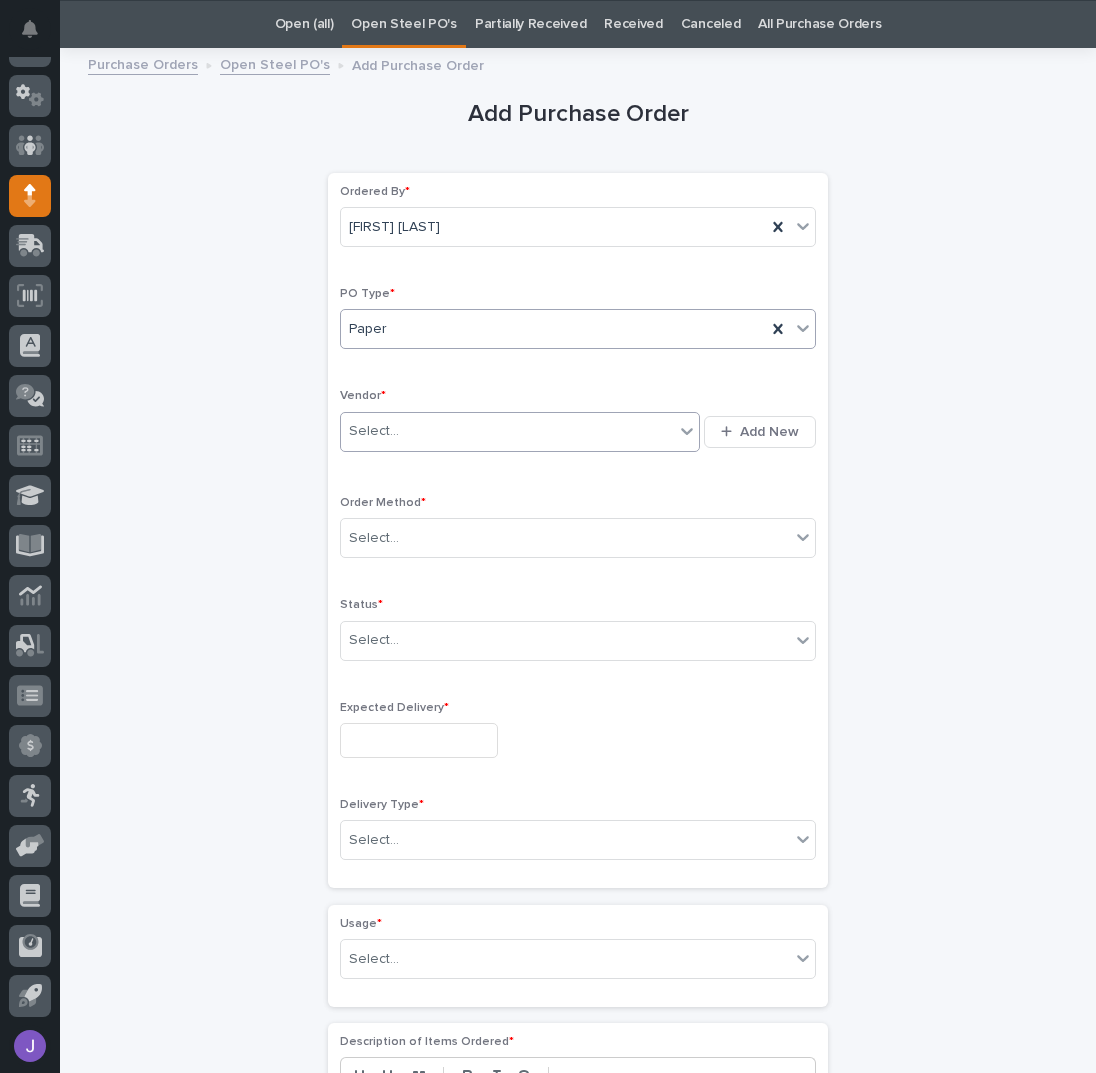 click on "Select..." at bounding box center (374, 431) 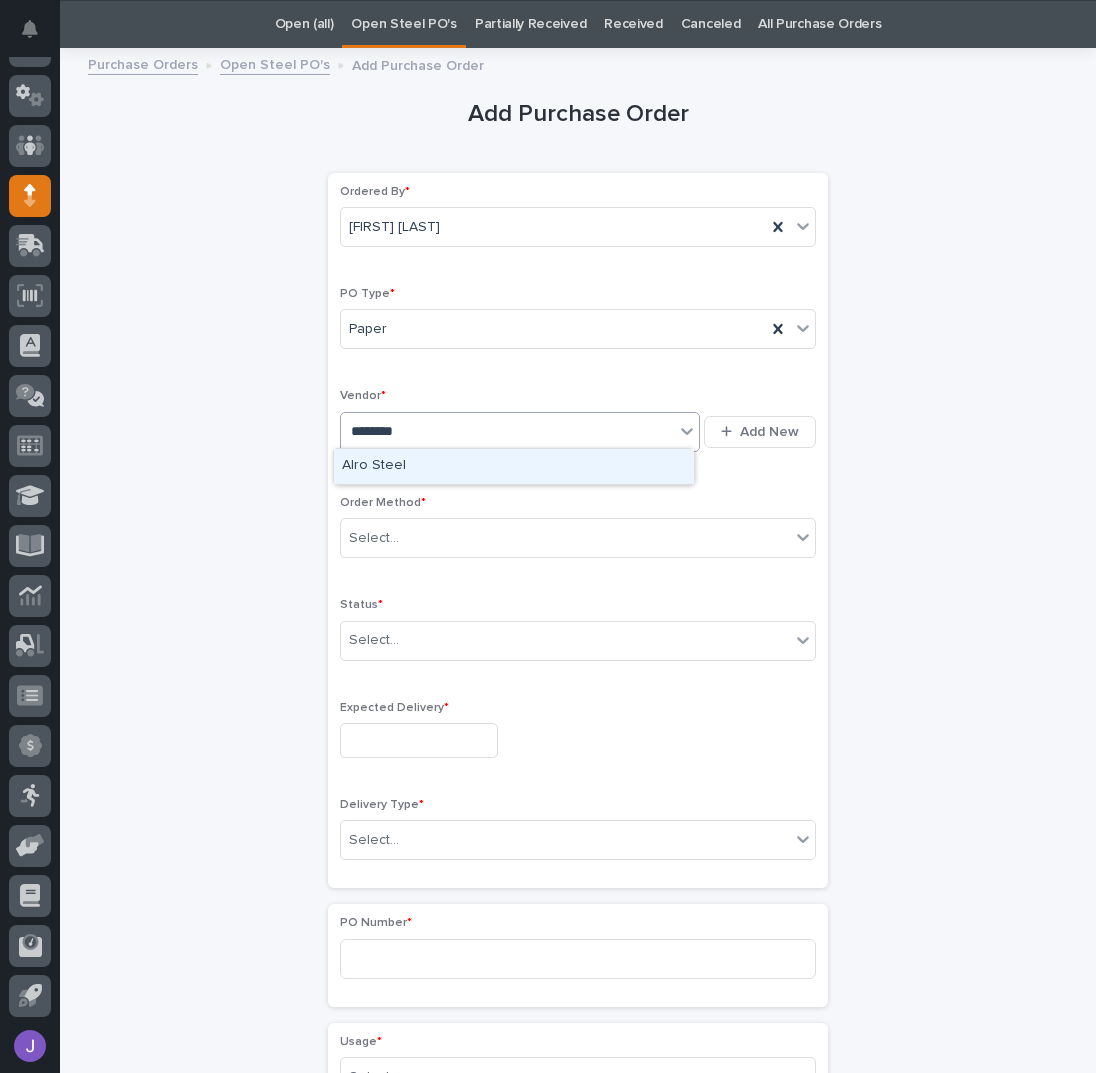 type on "*********" 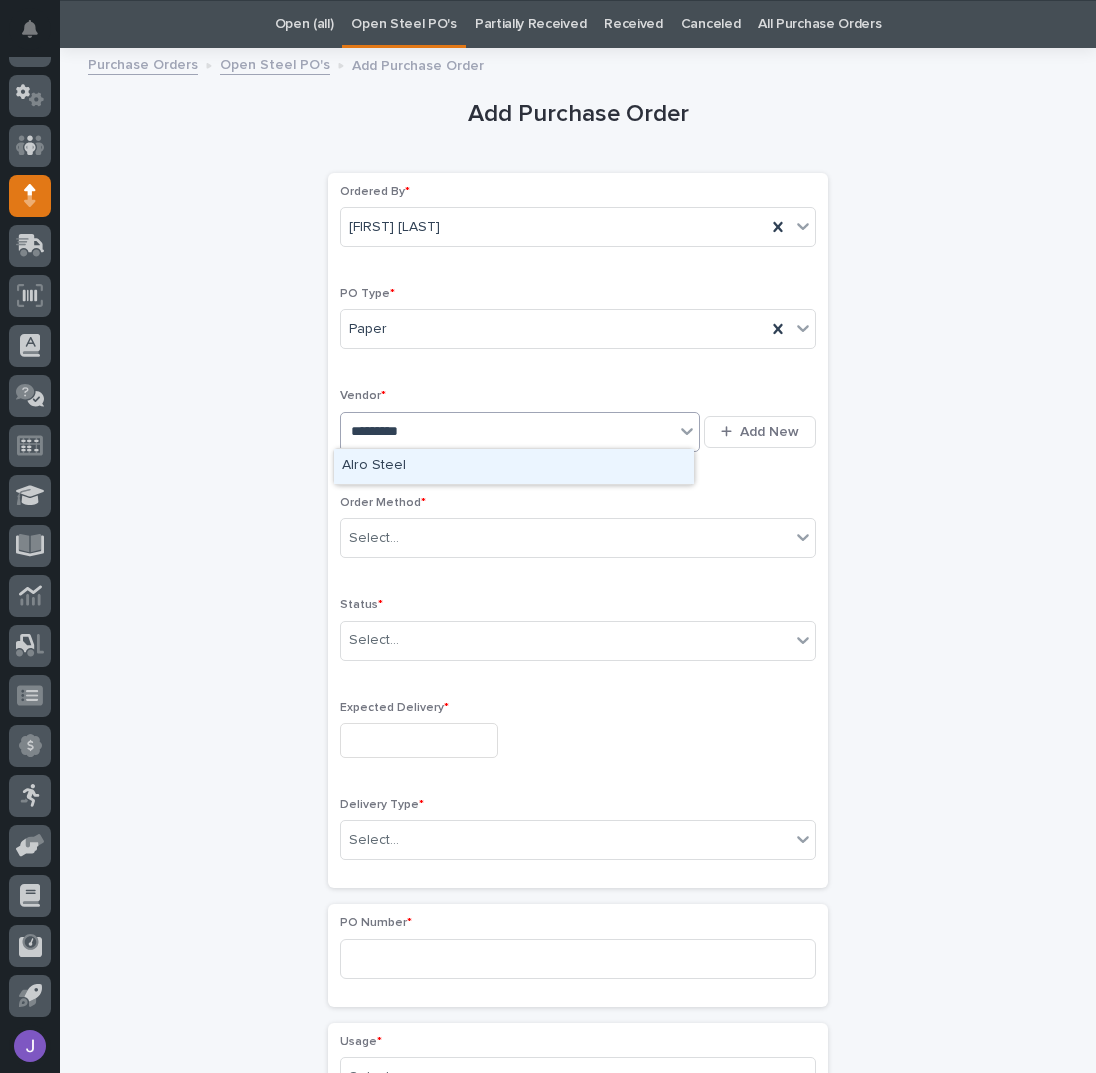 type 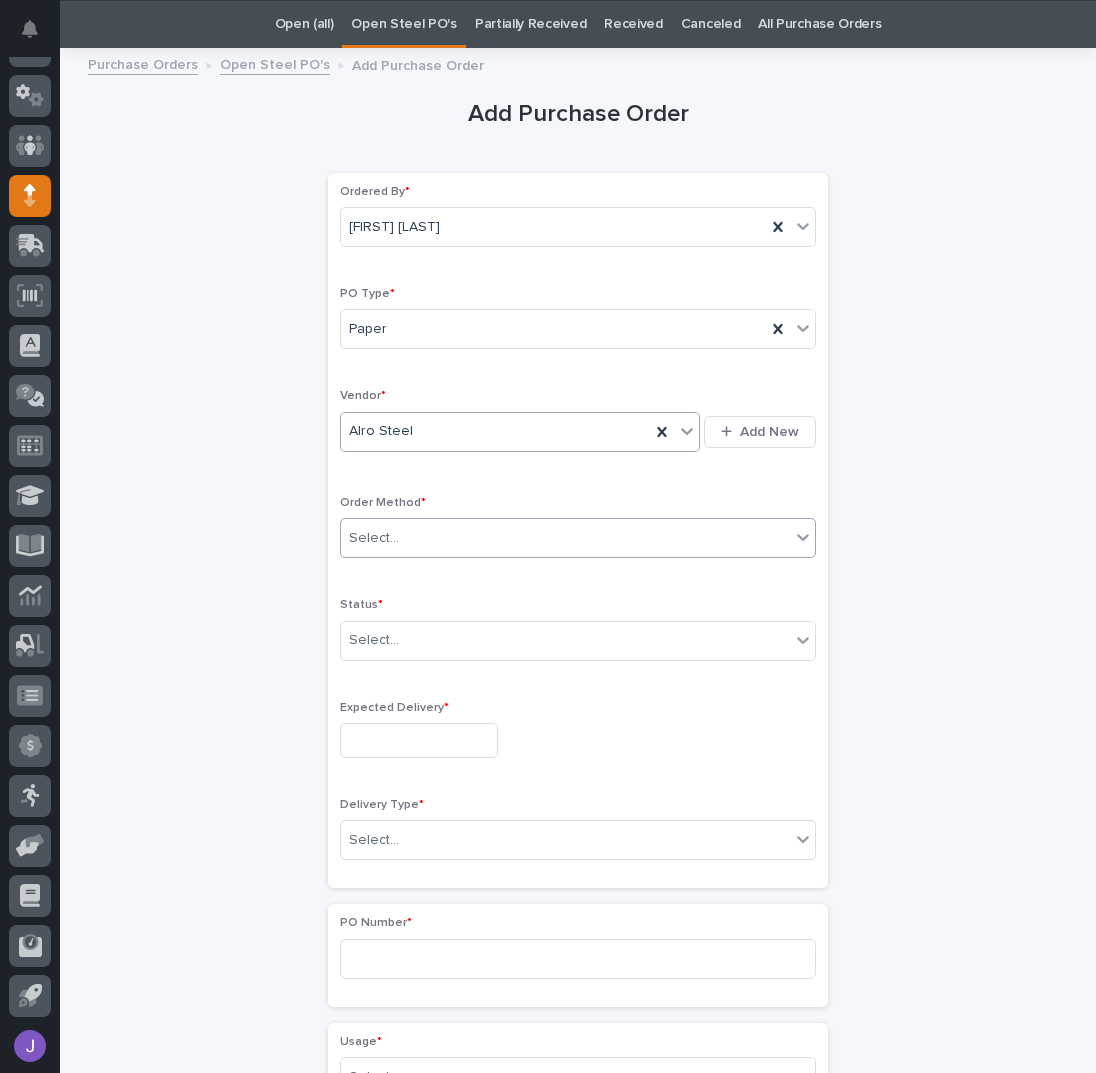 click on "Select..." at bounding box center (374, 538) 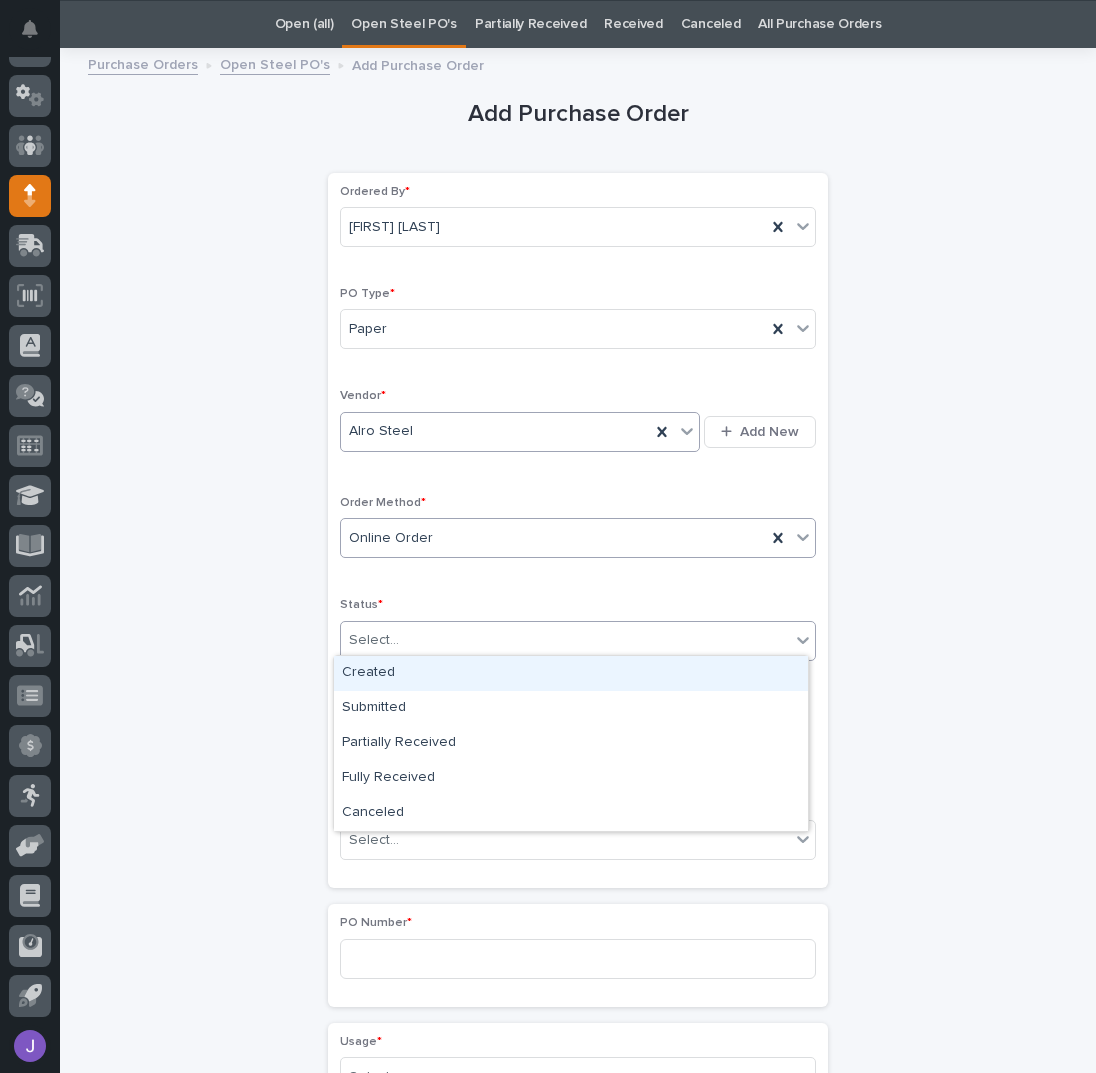 click on "Select..." at bounding box center [565, 640] 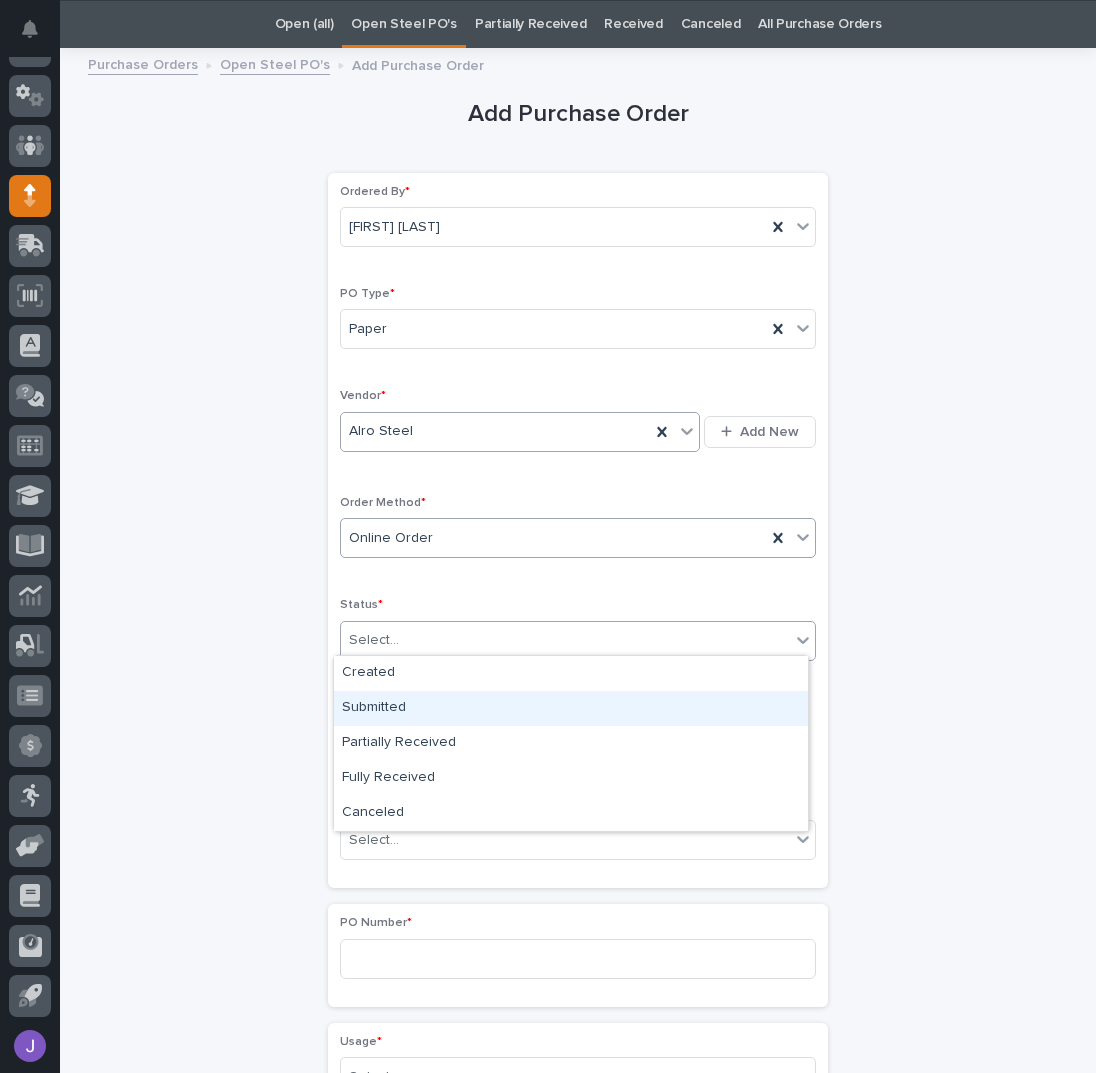 click on "Submitted" at bounding box center (571, 708) 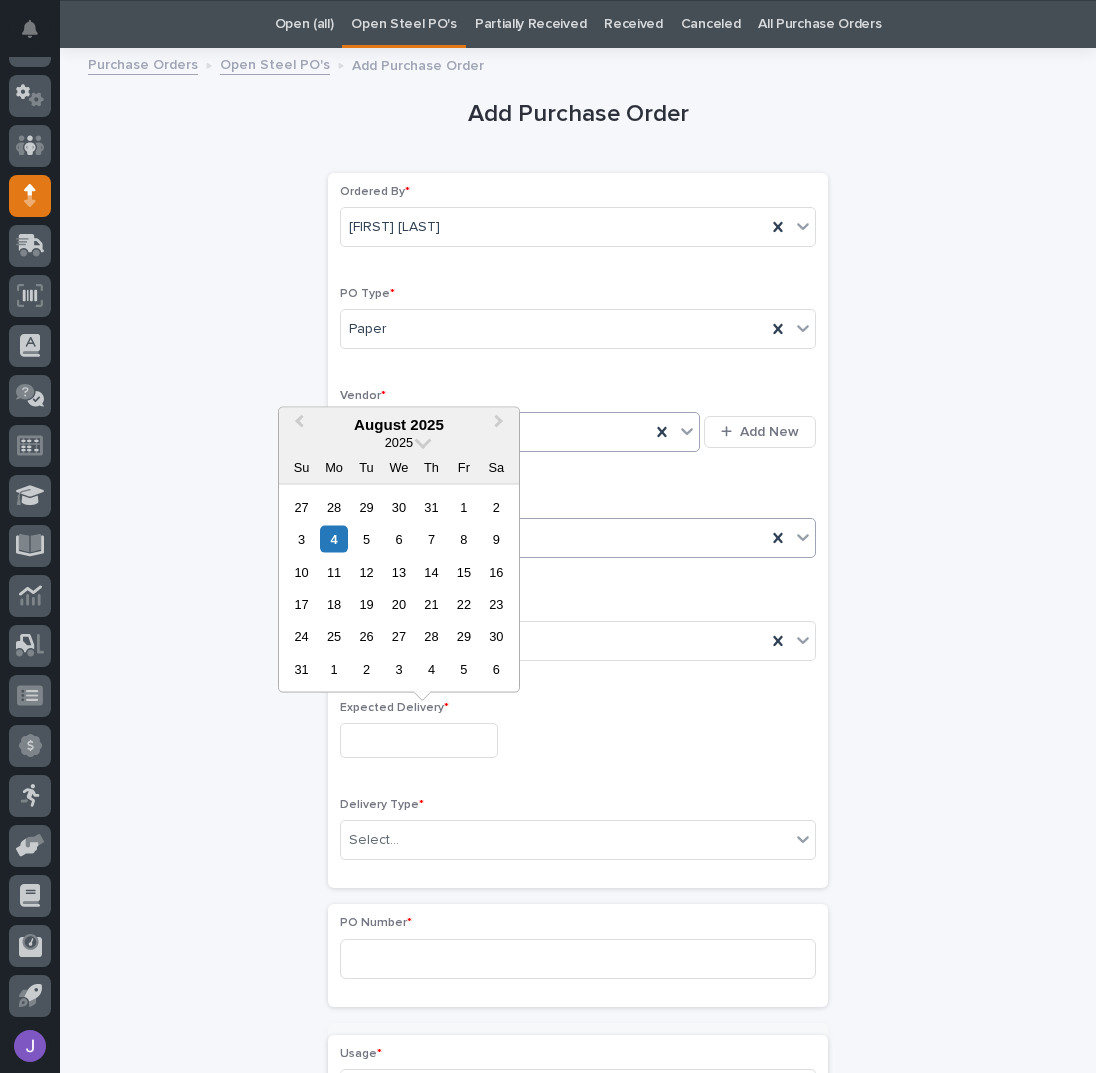 click at bounding box center (419, 740) 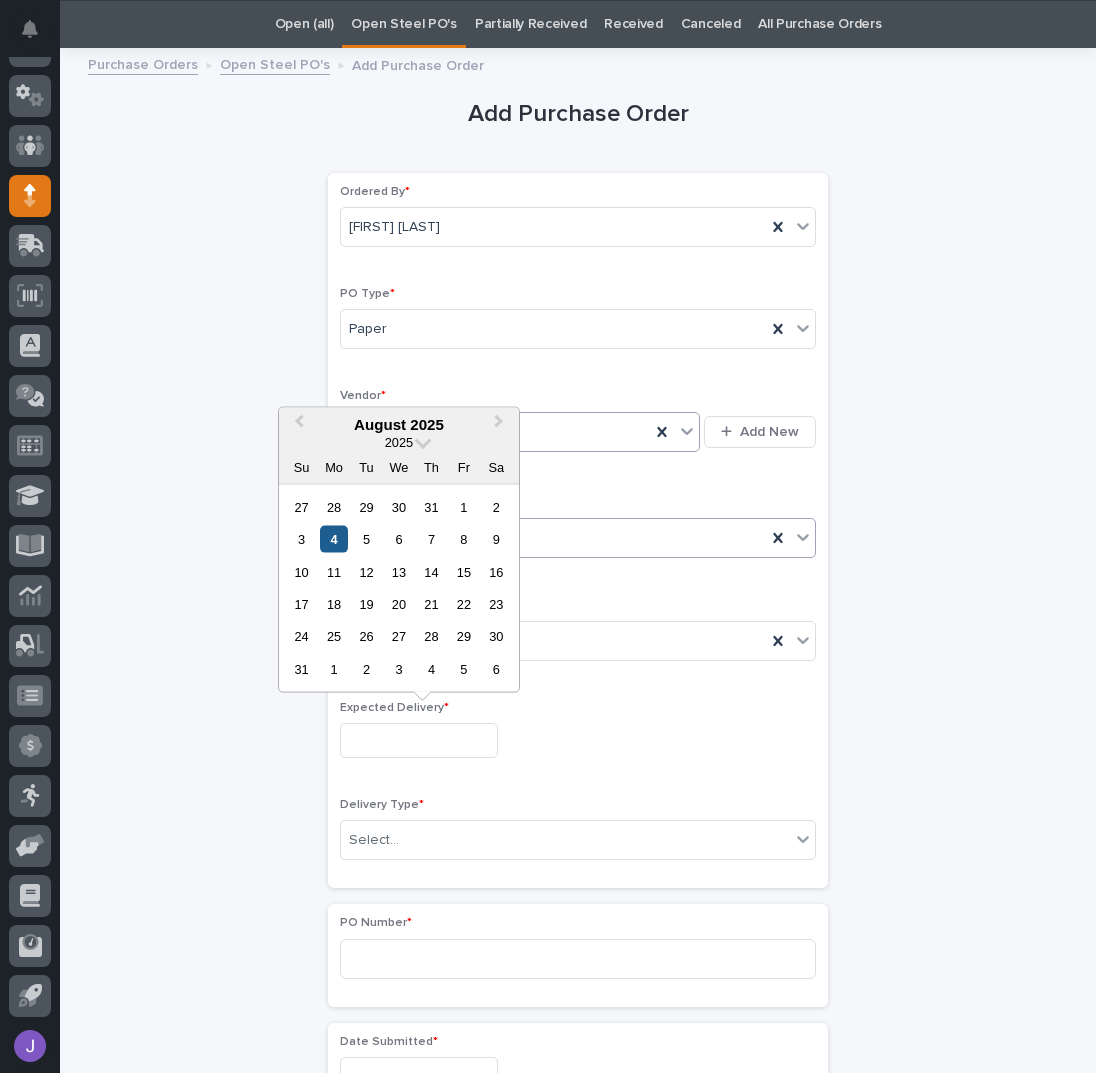 click on "4" at bounding box center [333, 539] 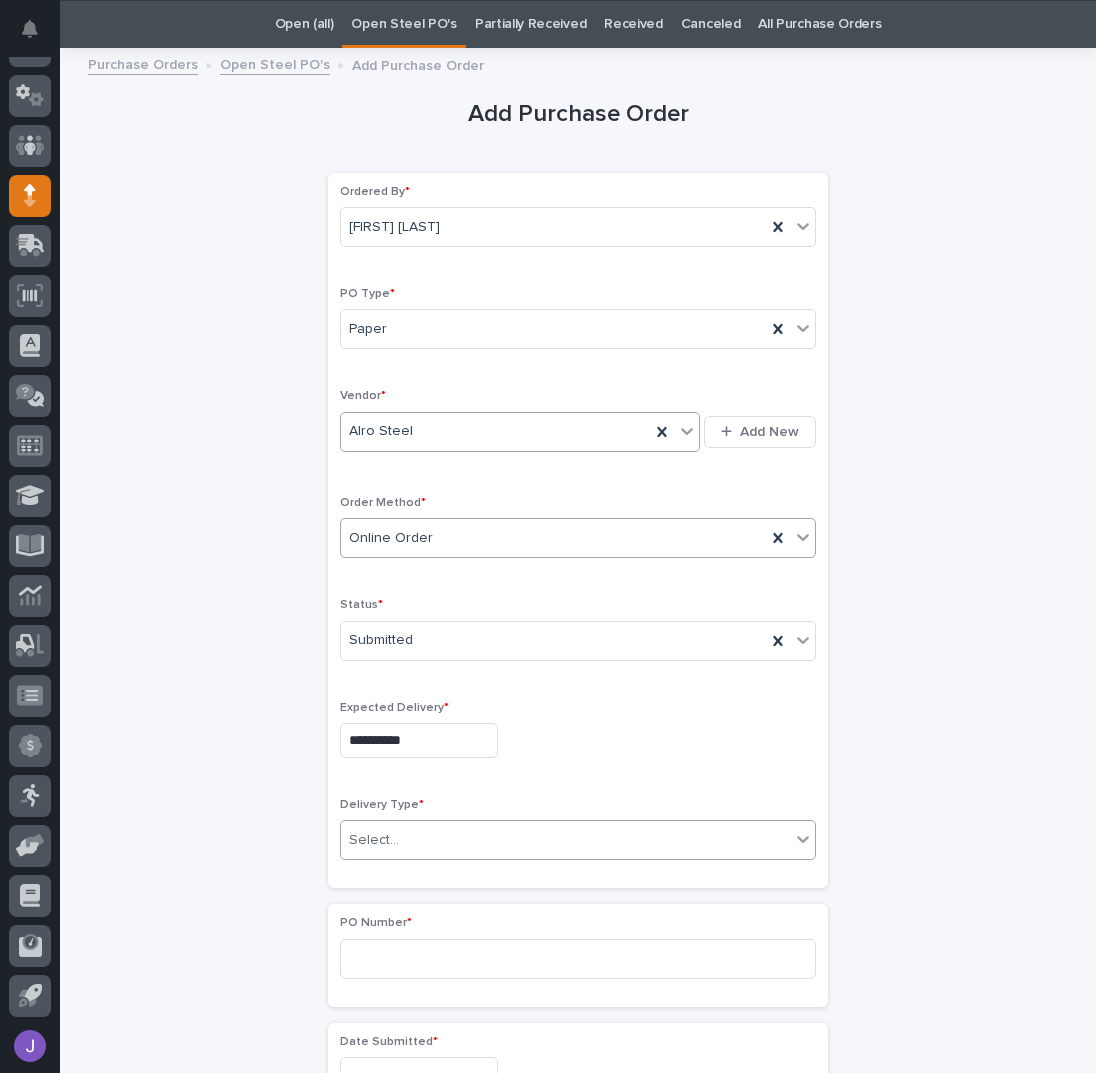 click on "Select..." at bounding box center (565, 840) 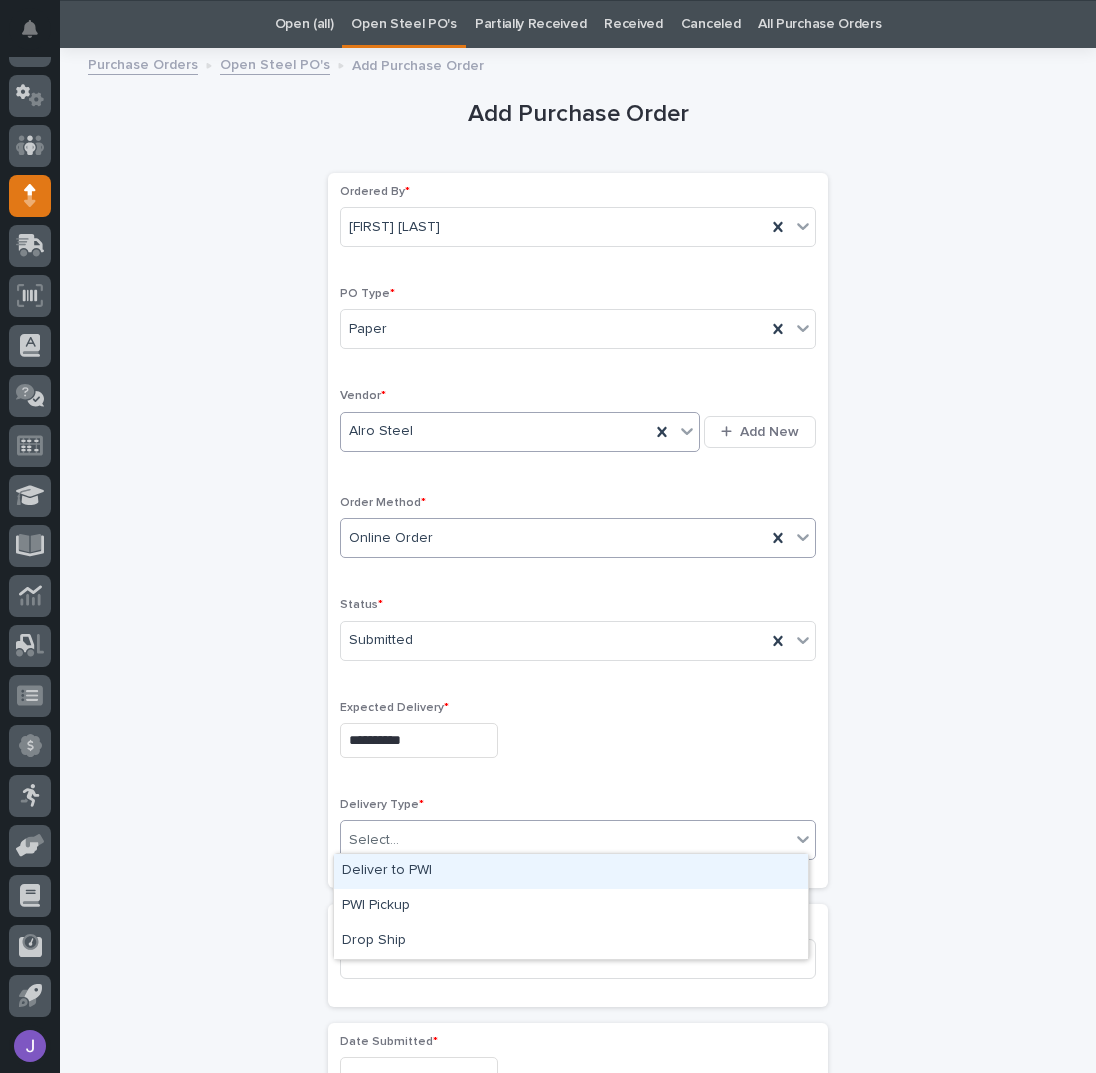 click on "Deliver to PWI" at bounding box center [571, 871] 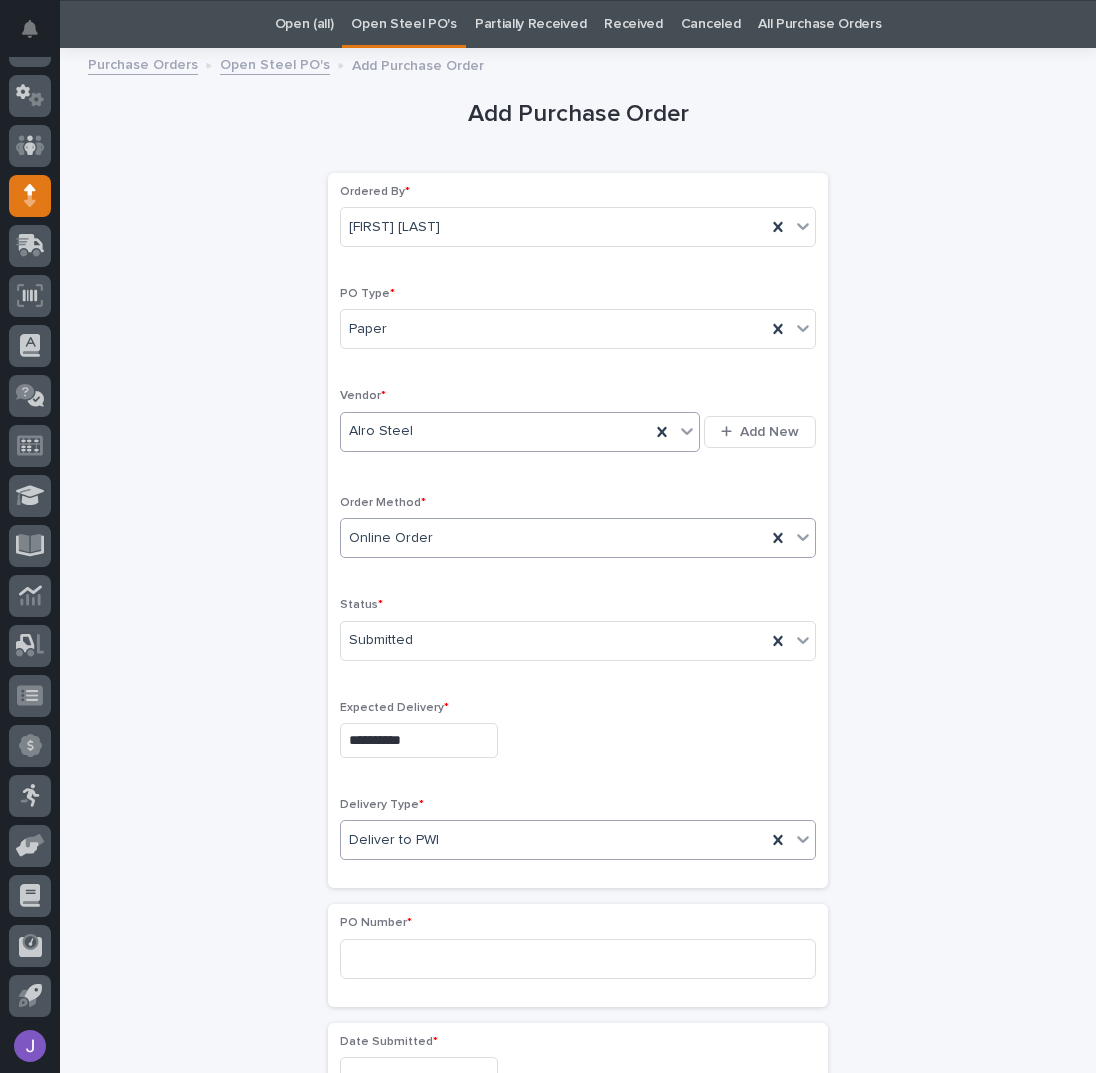 click on "**********" at bounding box center [578, 1053] 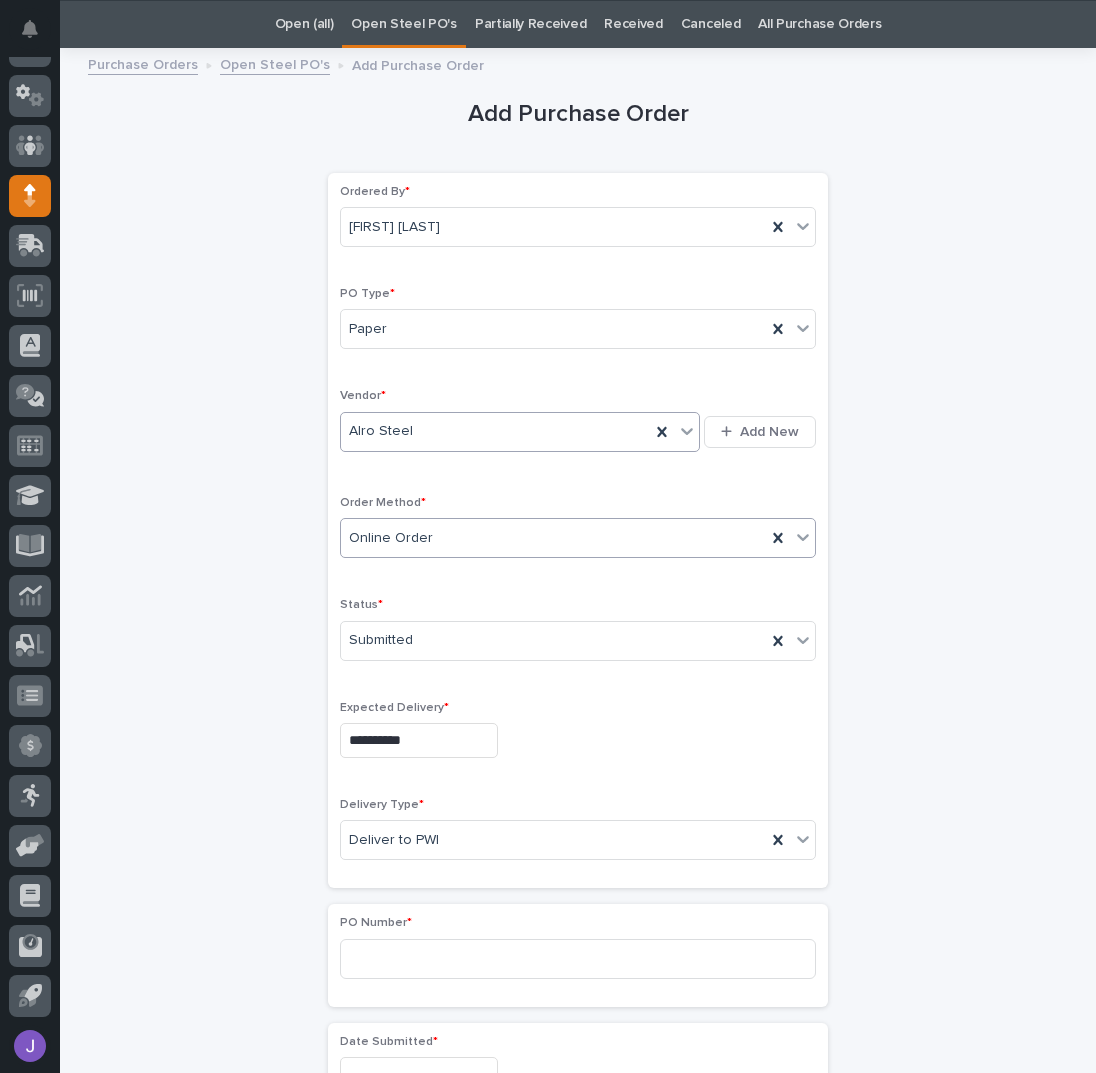 scroll, scrollTop: 196, scrollLeft: 0, axis: vertical 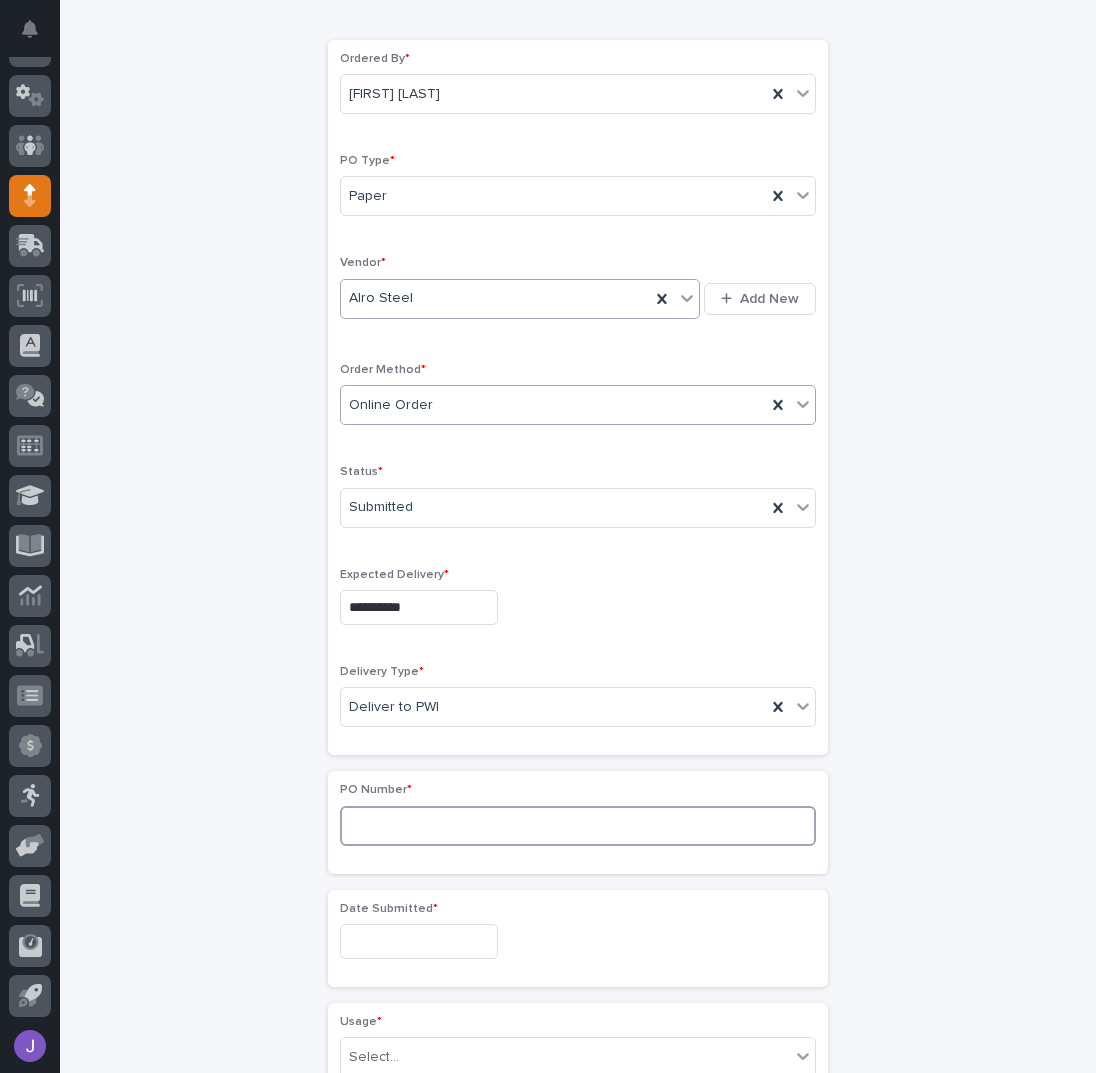 click at bounding box center [578, 826] 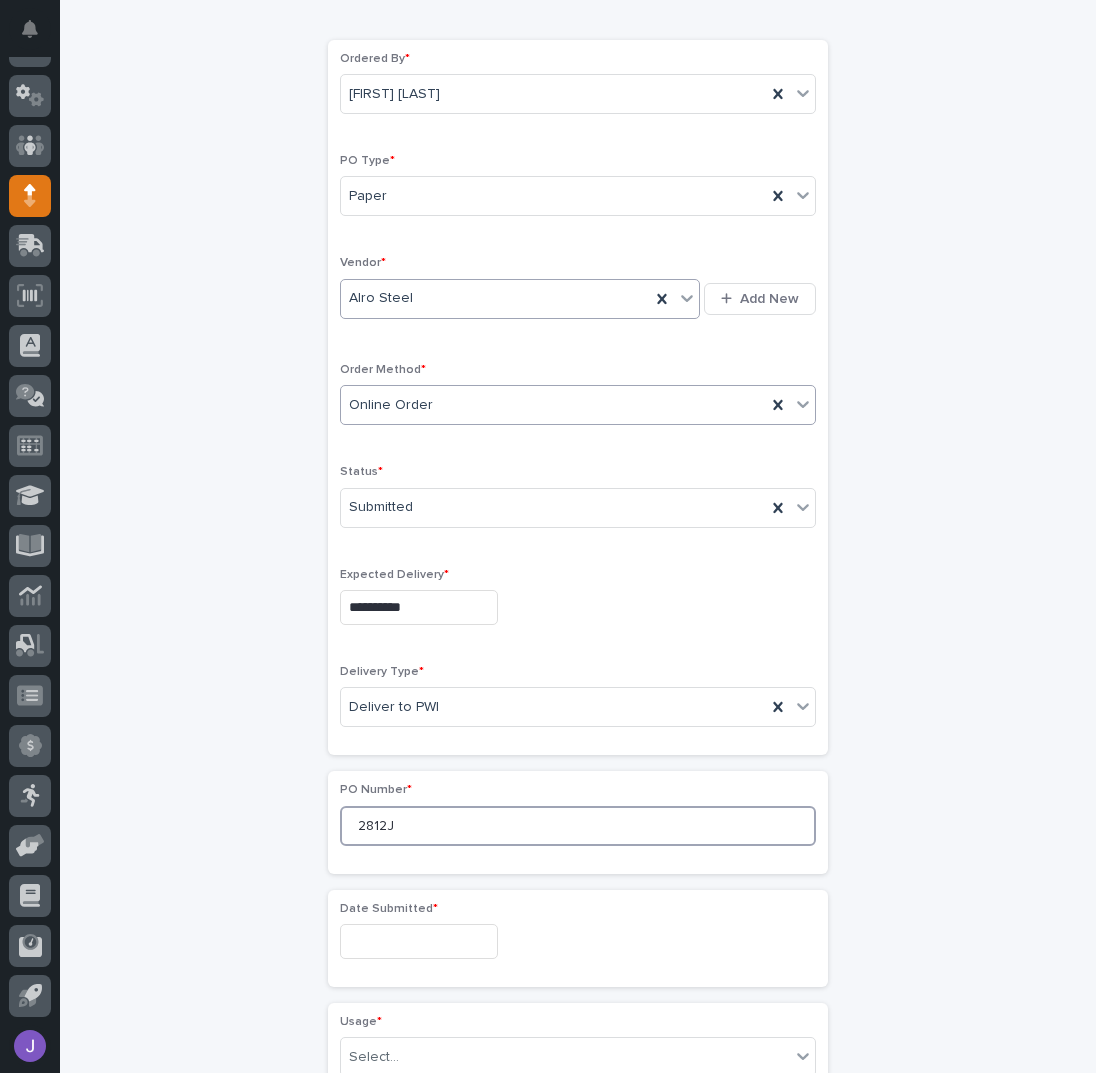 type on "2812J" 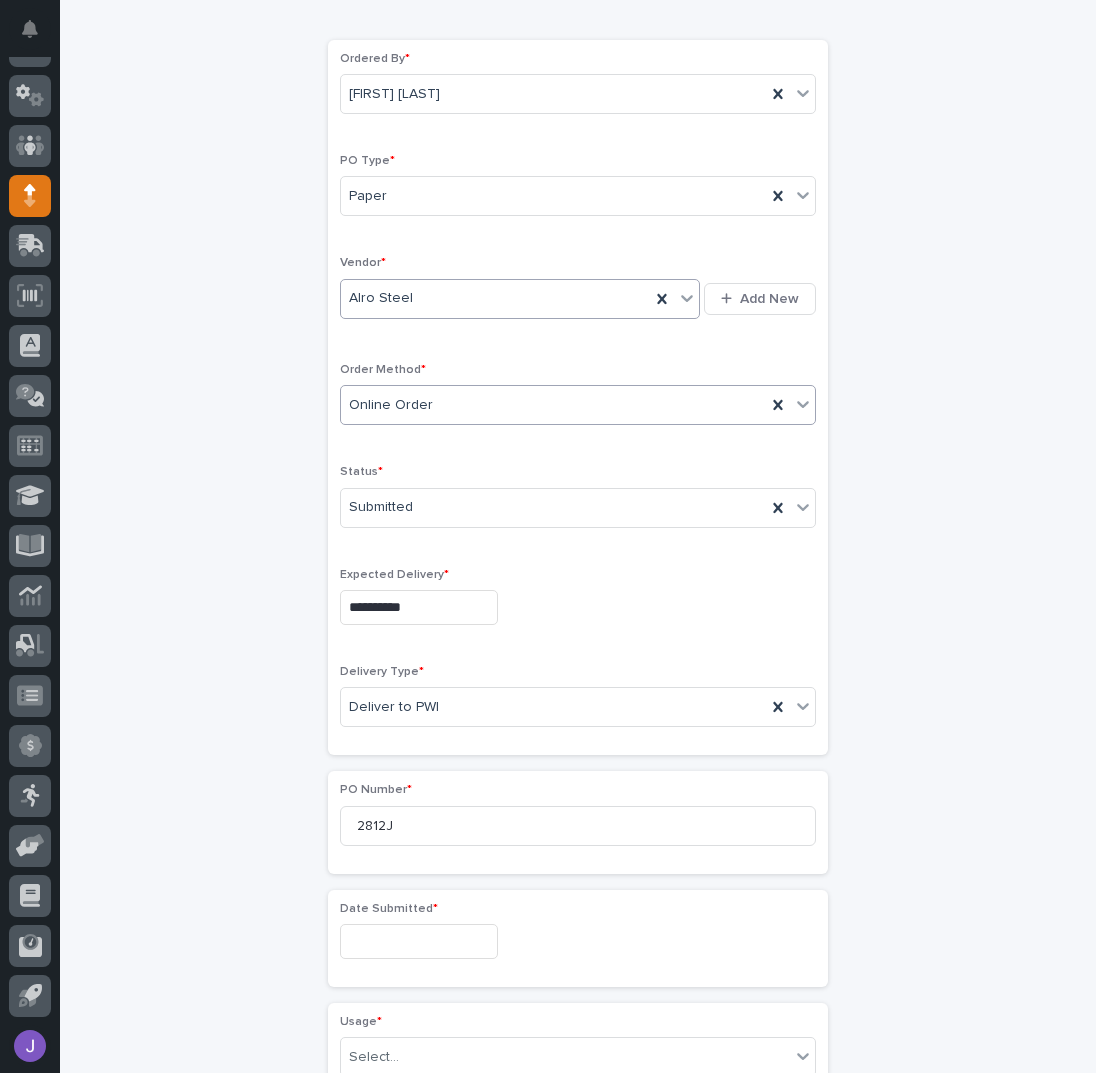 click on "**********" at bounding box center [578, 920] 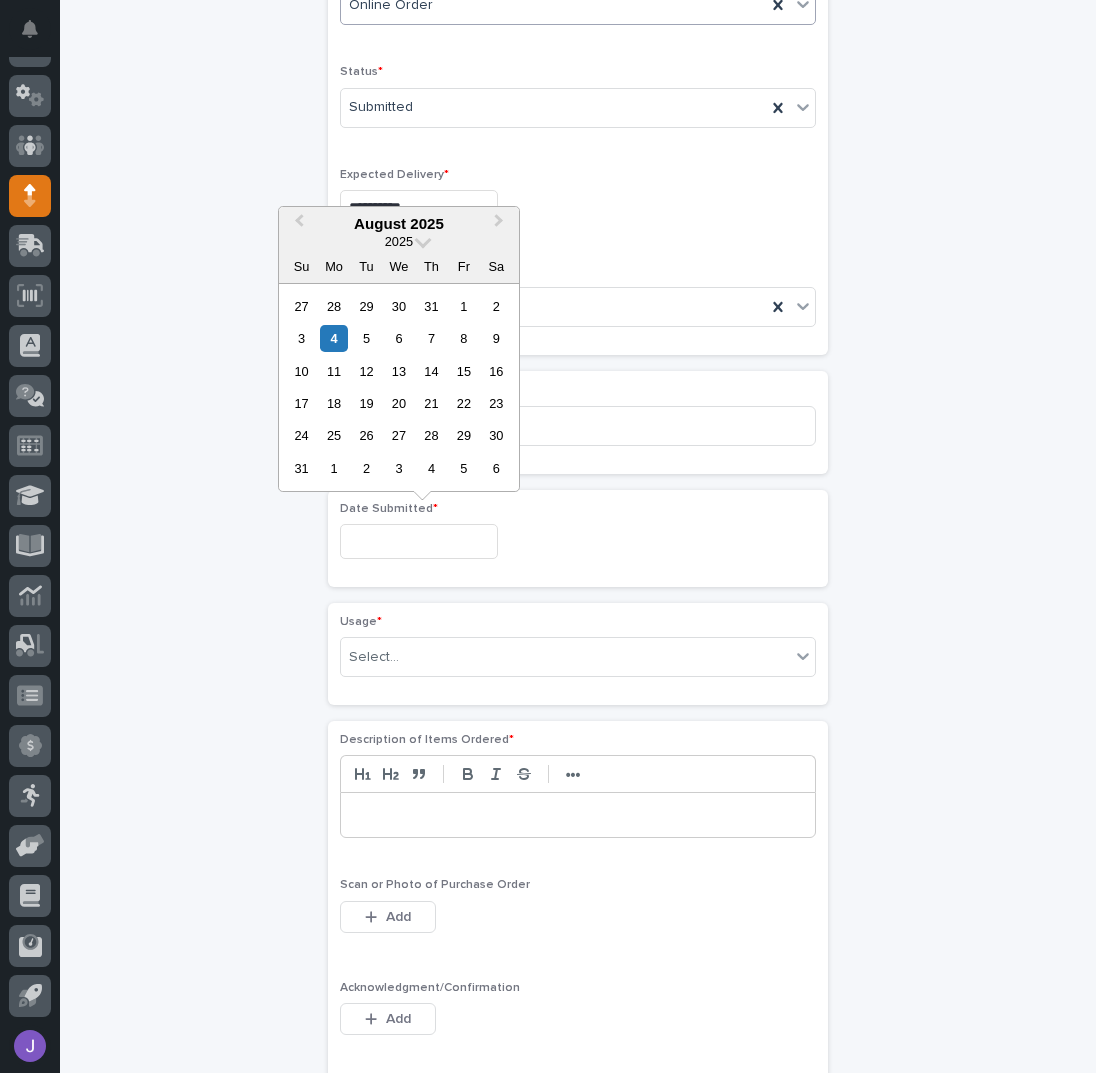 click at bounding box center [419, 541] 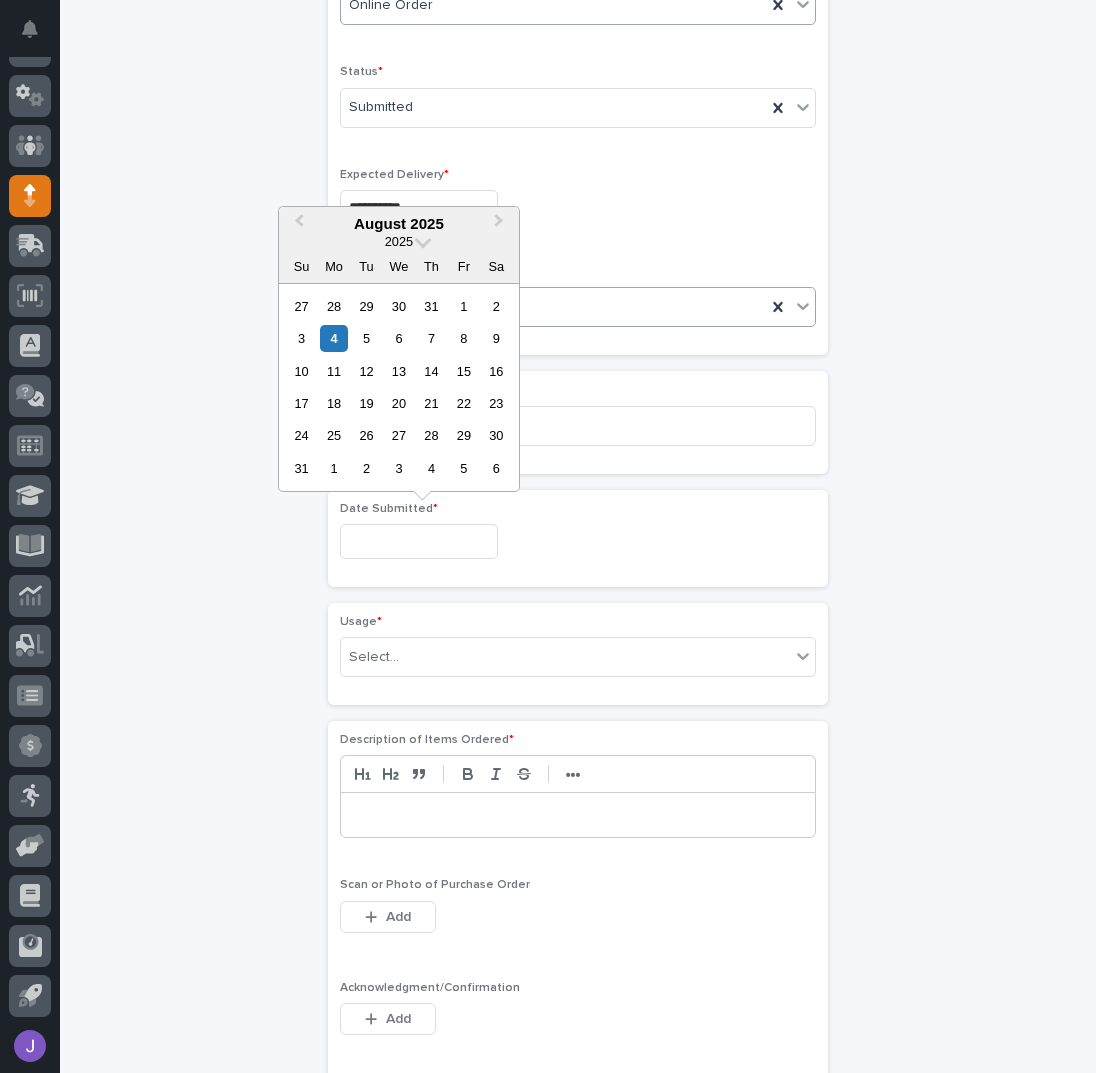 click on "1" at bounding box center (463, 306) 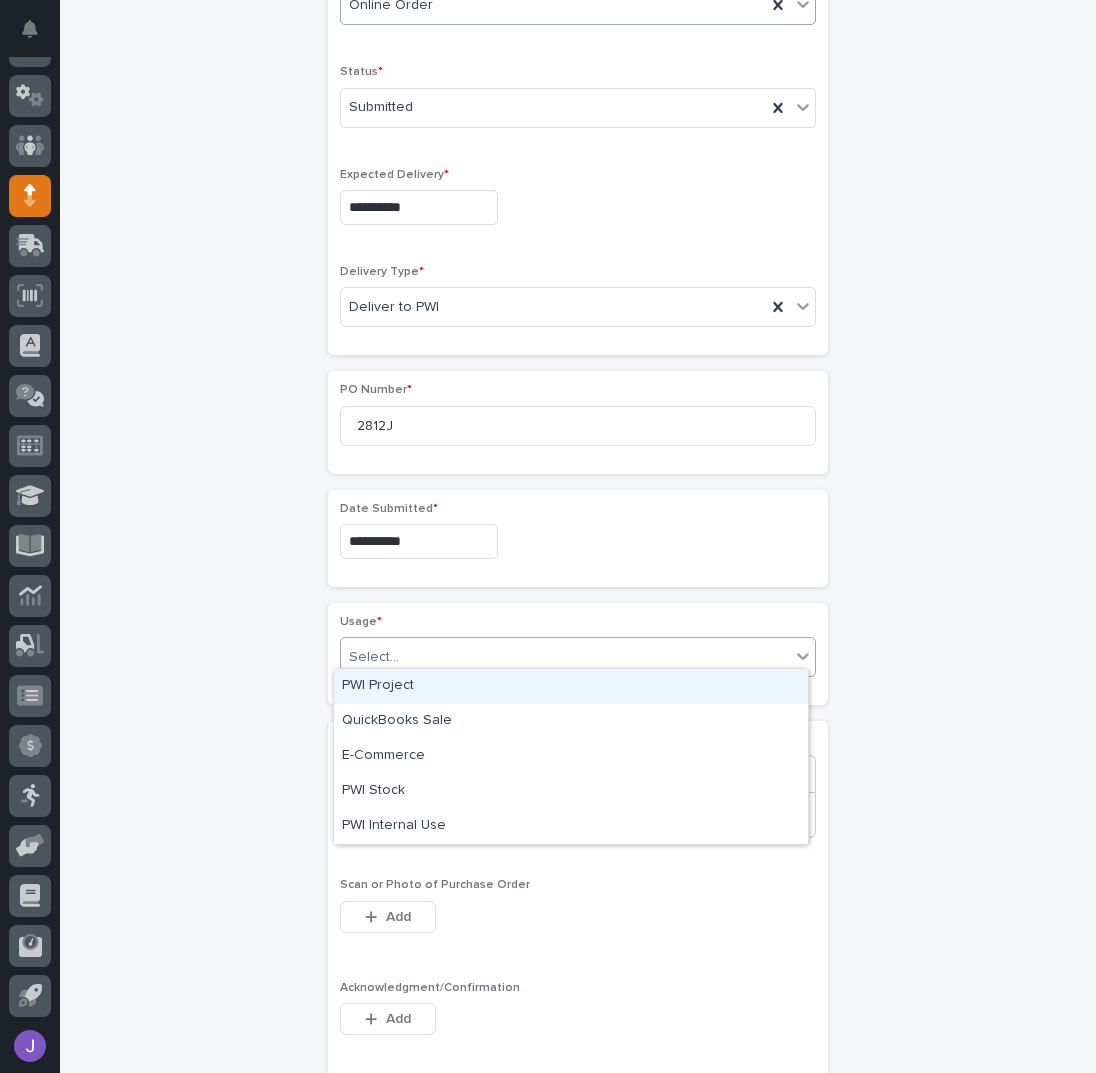 click on "Select..." at bounding box center (374, 657) 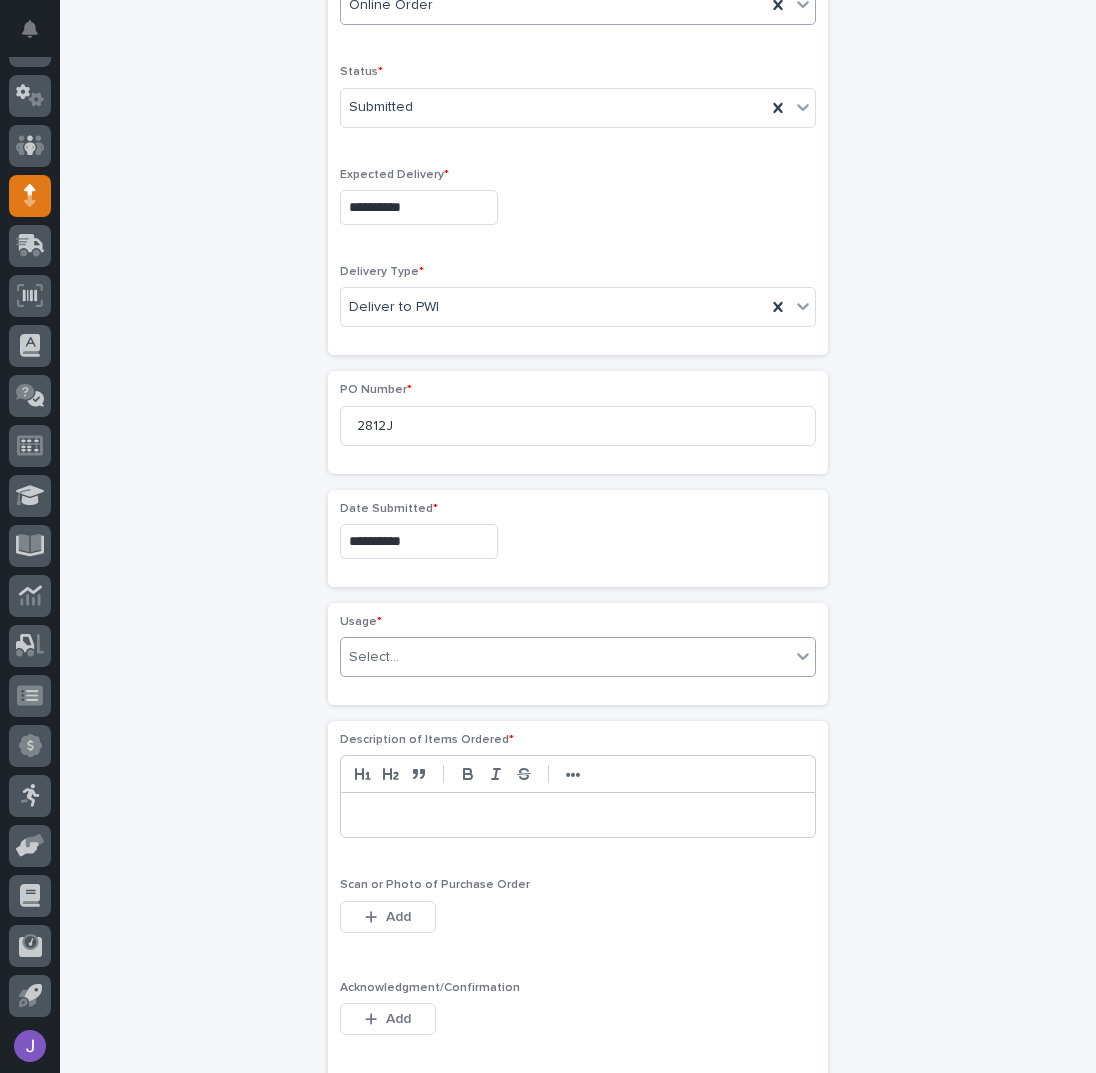 click on "**********" at bounding box center [578, 520] 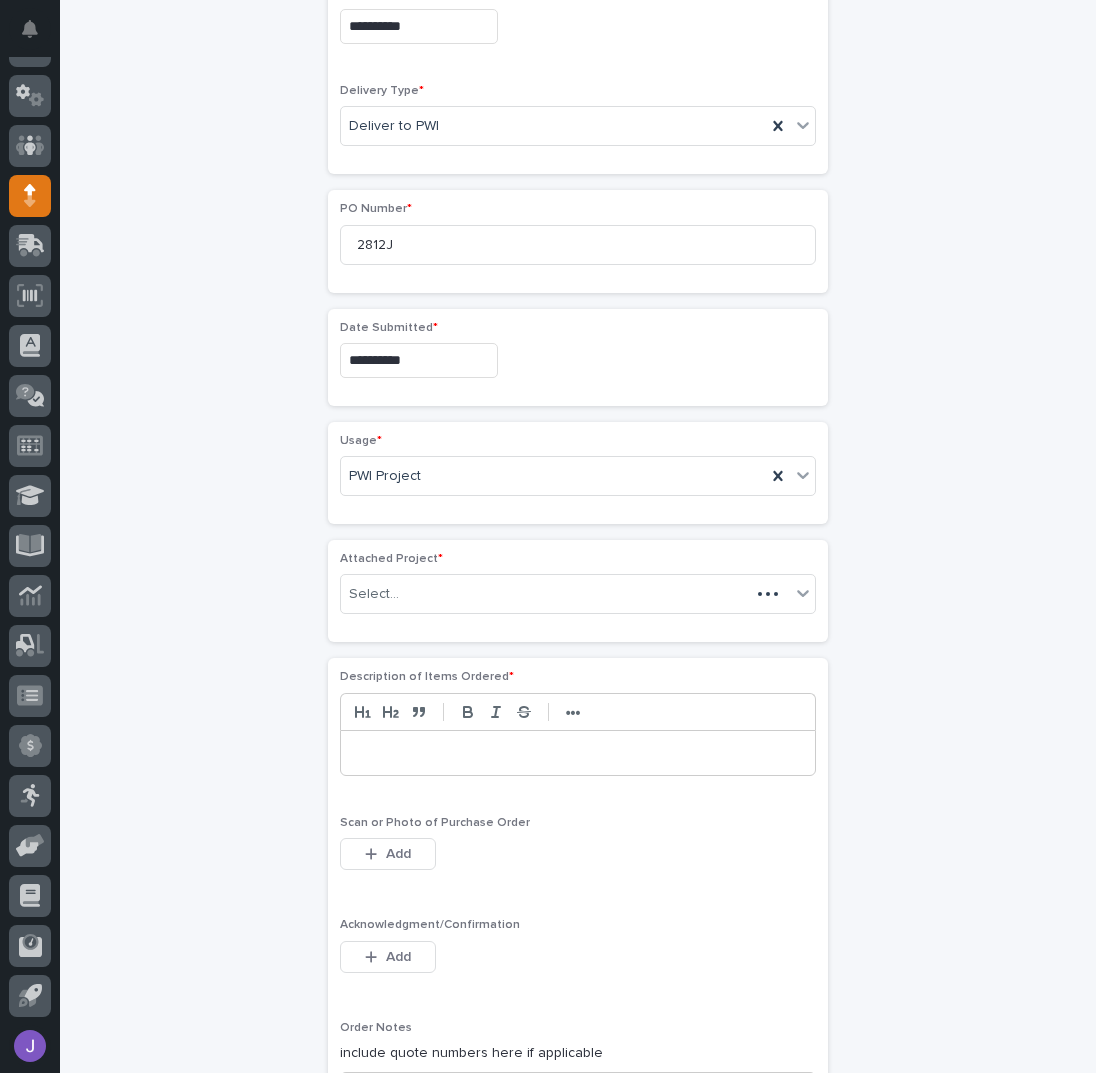 scroll, scrollTop: 789, scrollLeft: 0, axis: vertical 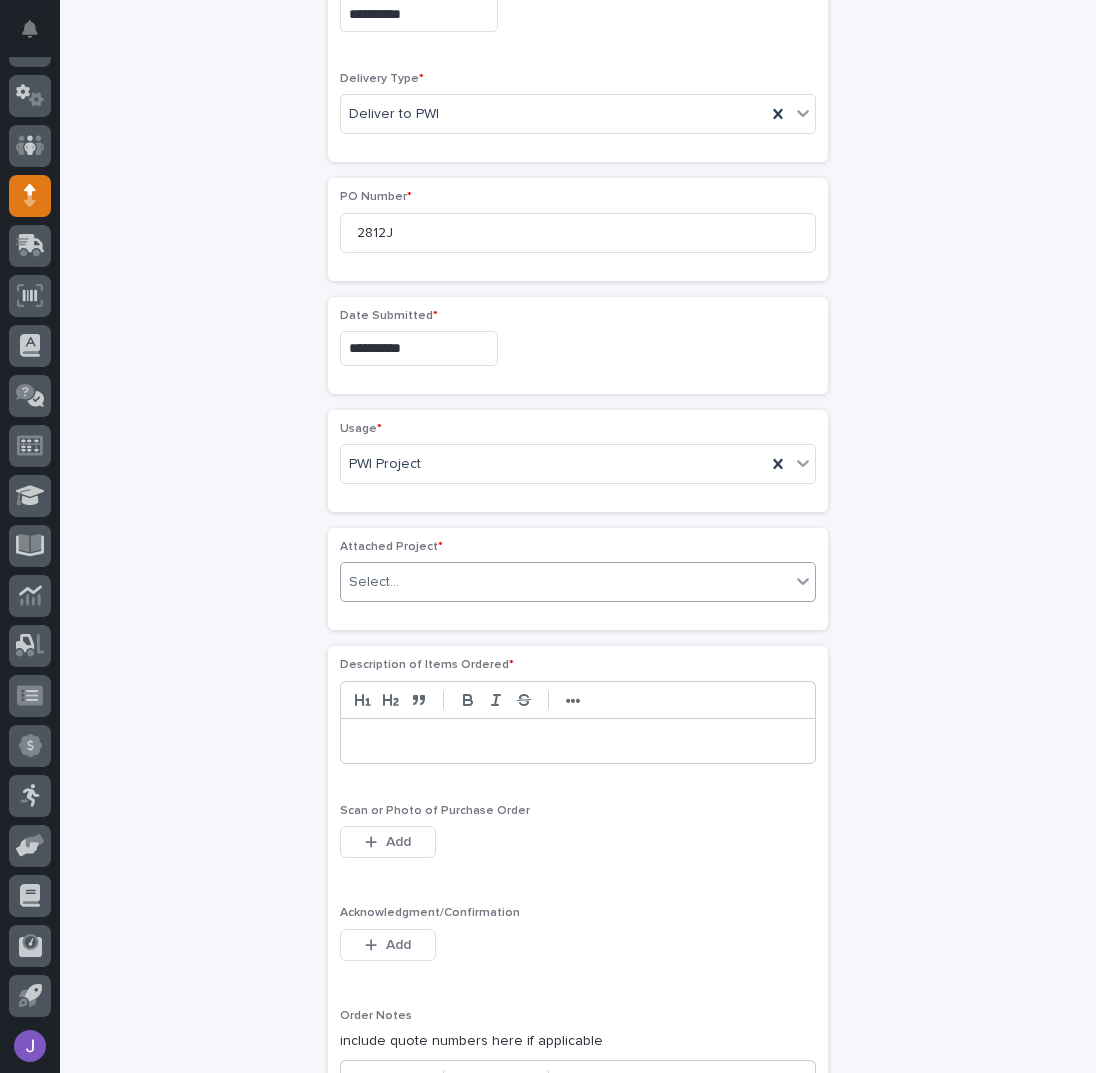 click on "Select..." at bounding box center (374, 582) 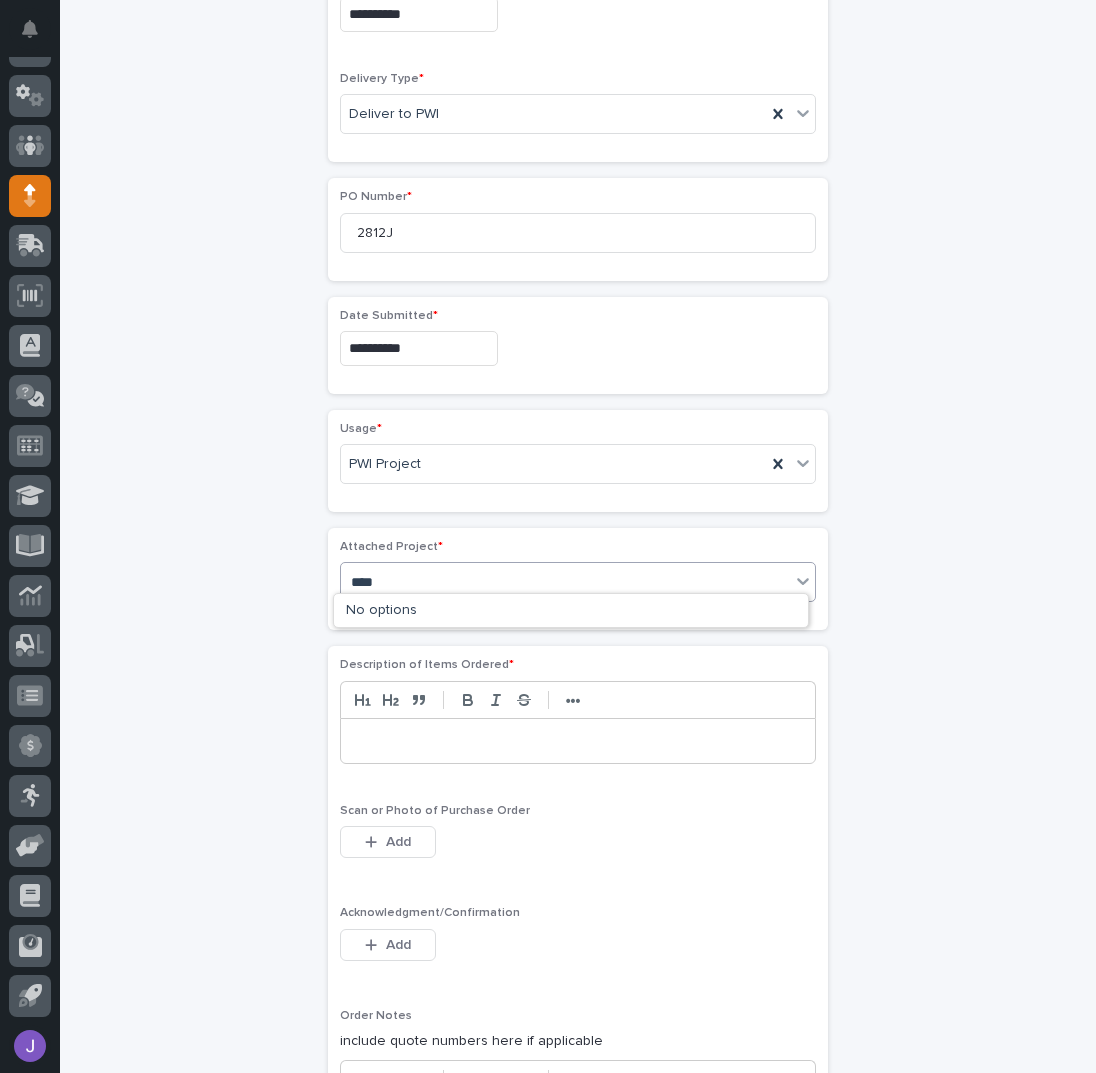 type on "*****" 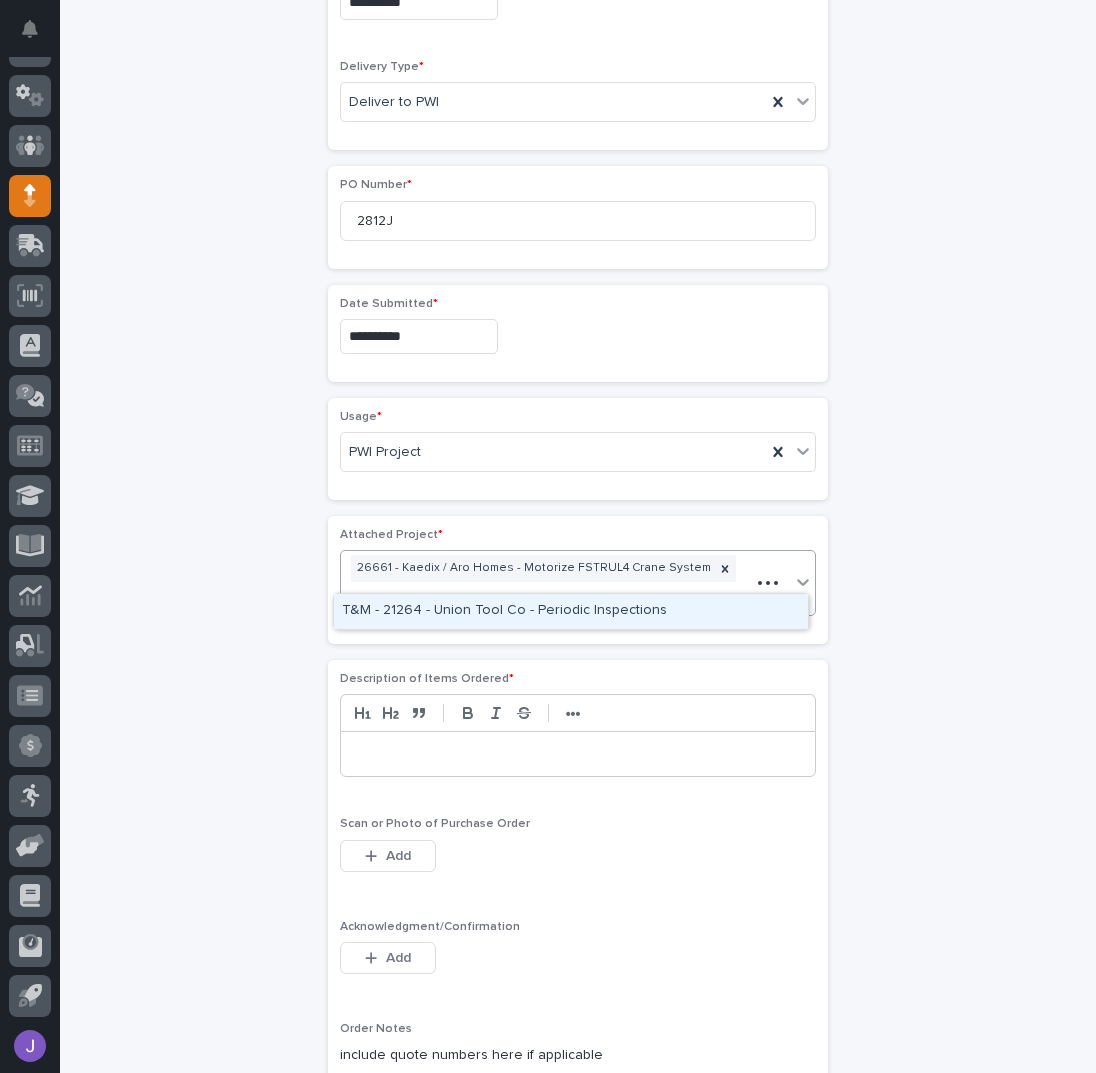 type on "*****" 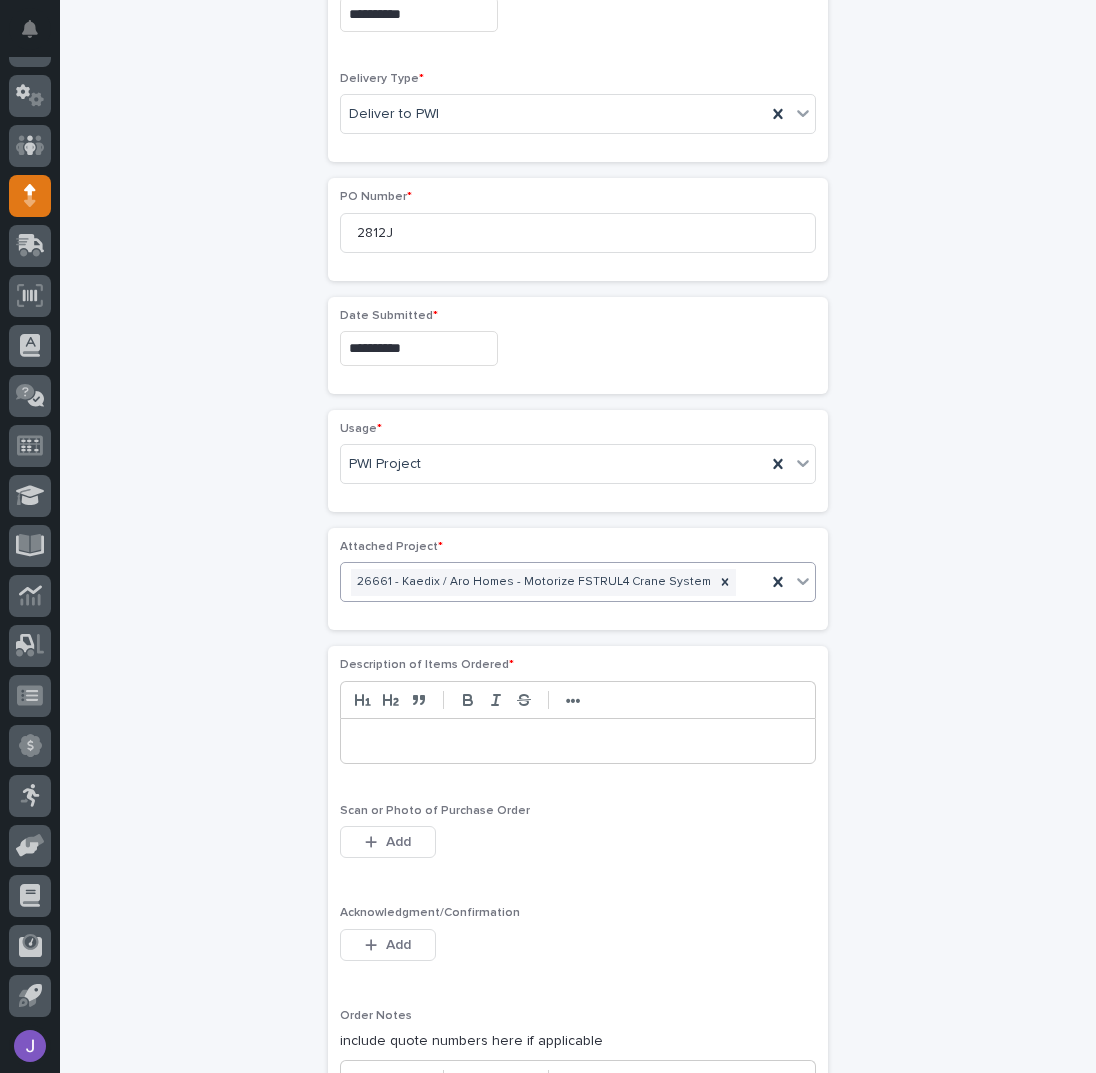 scroll, scrollTop: 802, scrollLeft: 0, axis: vertical 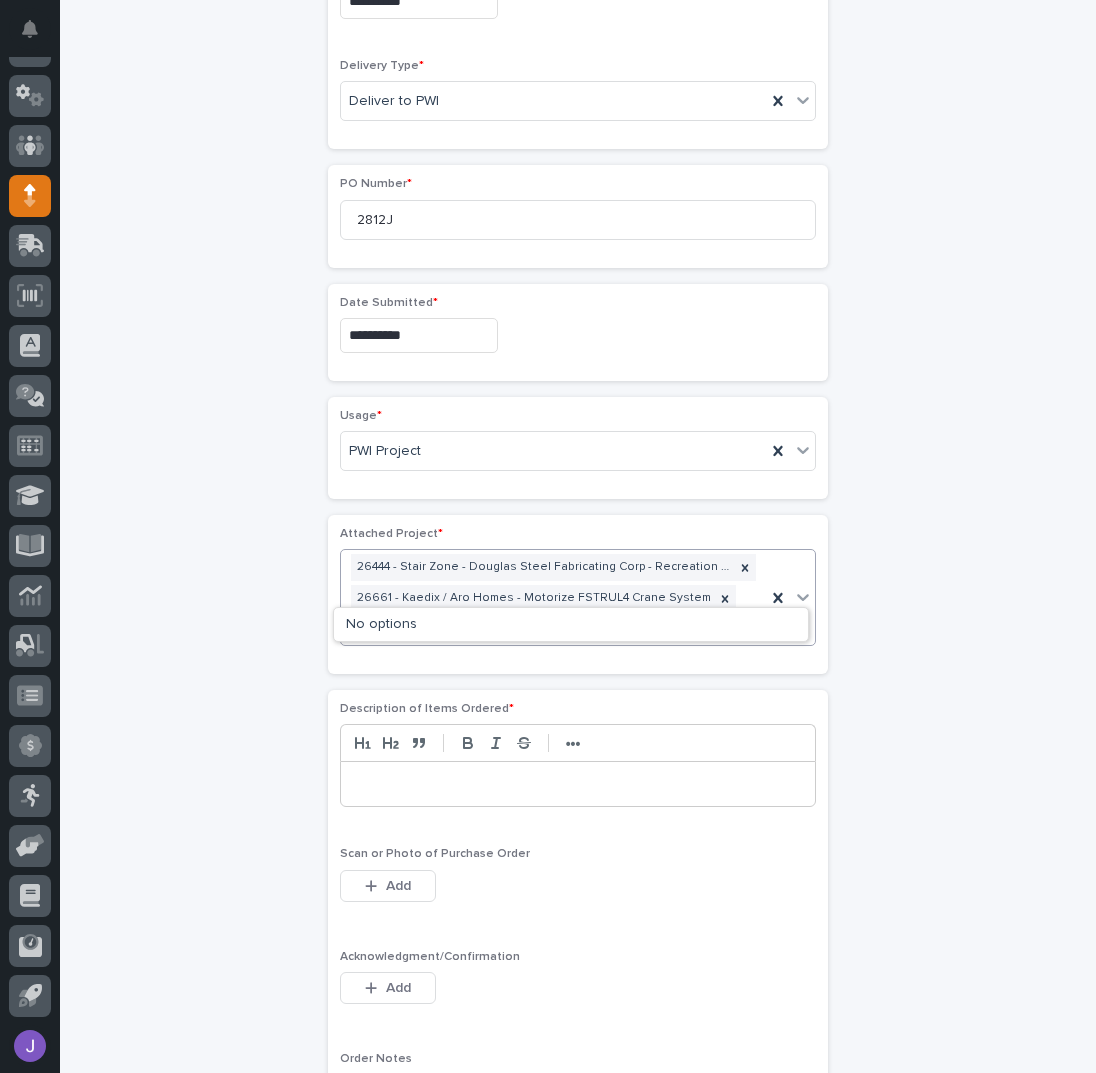 type on "*****" 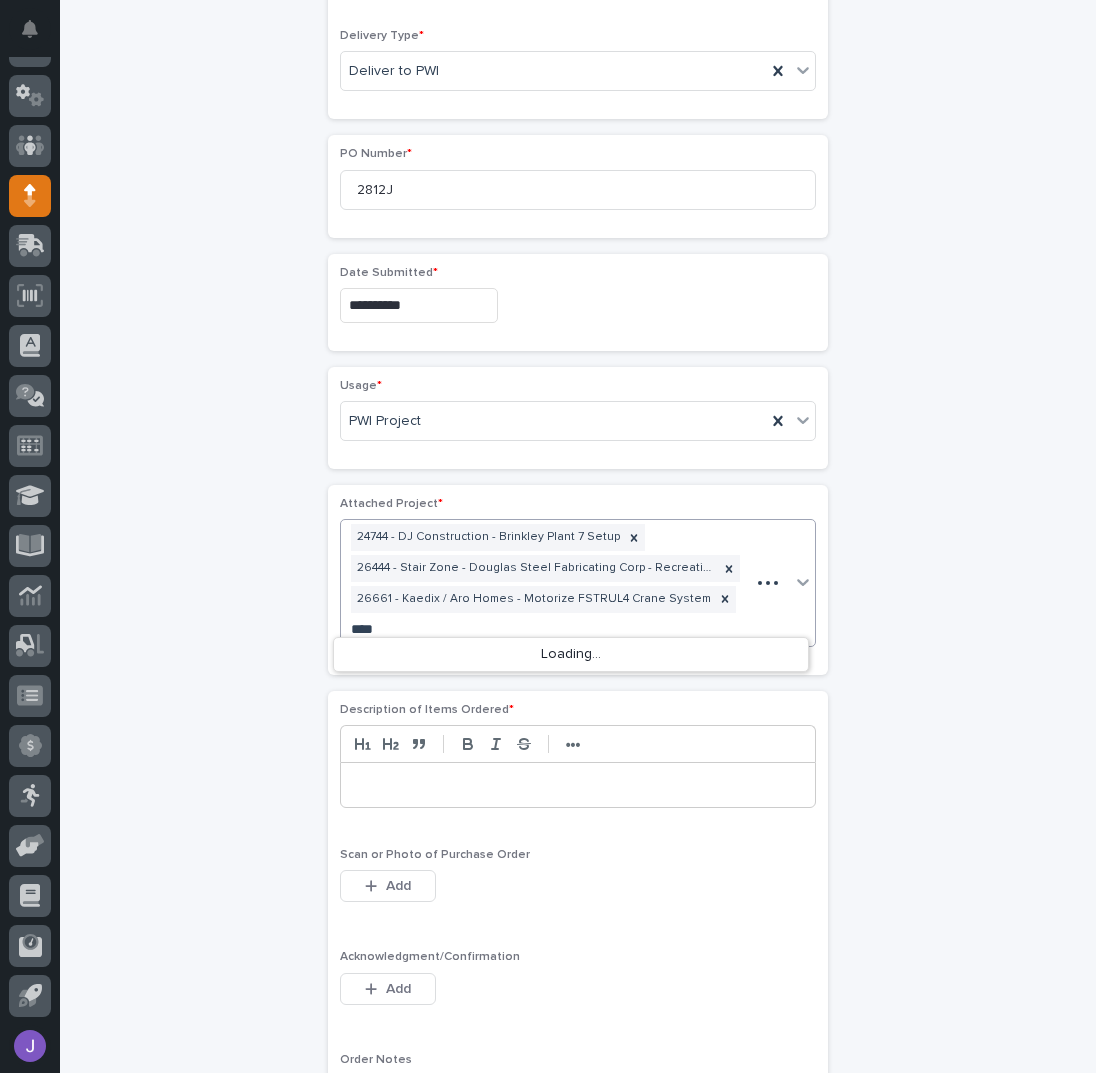 scroll, scrollTop: 818, scrollLeft: 0, axis: vertical 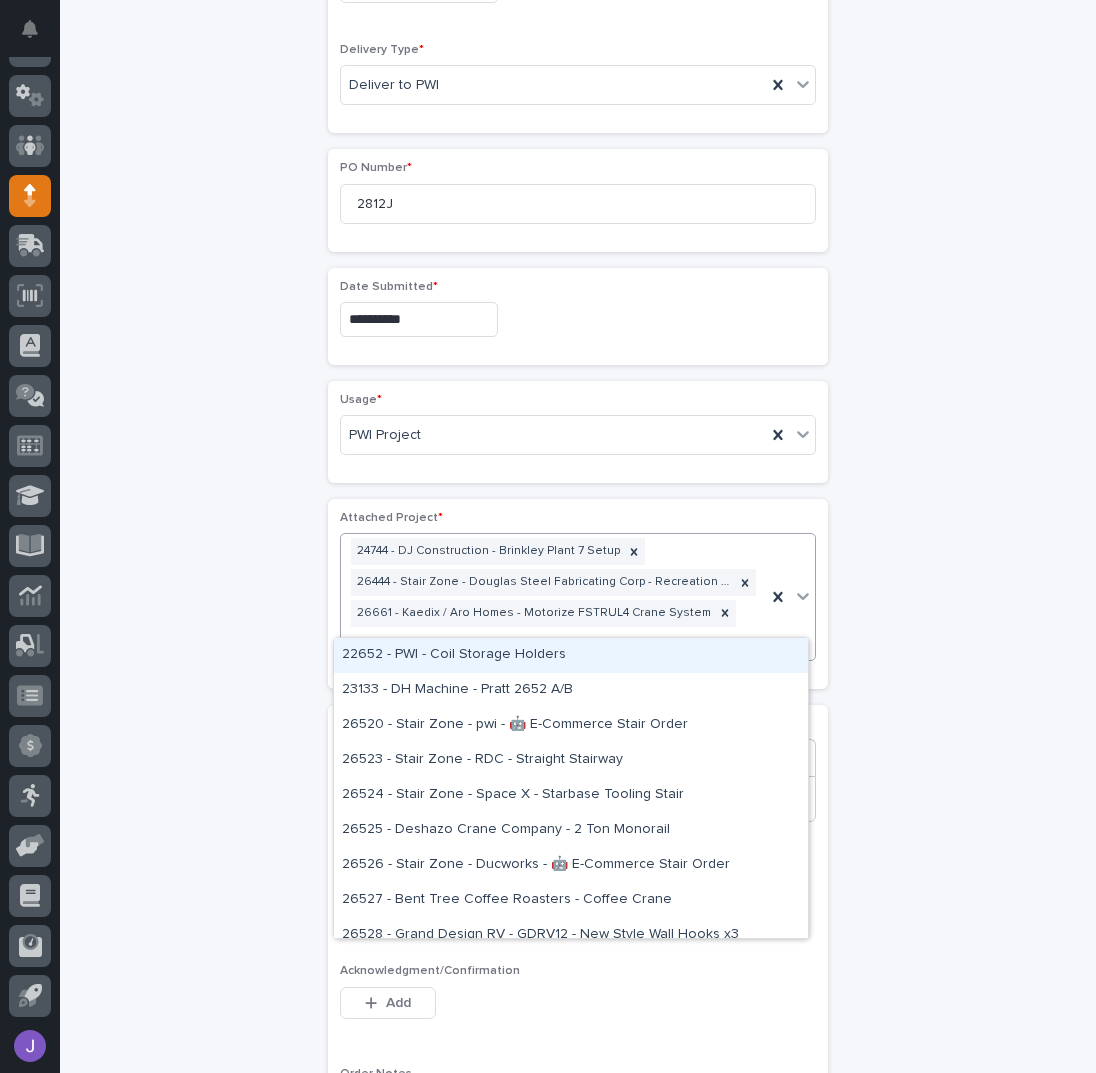 type on "*****" 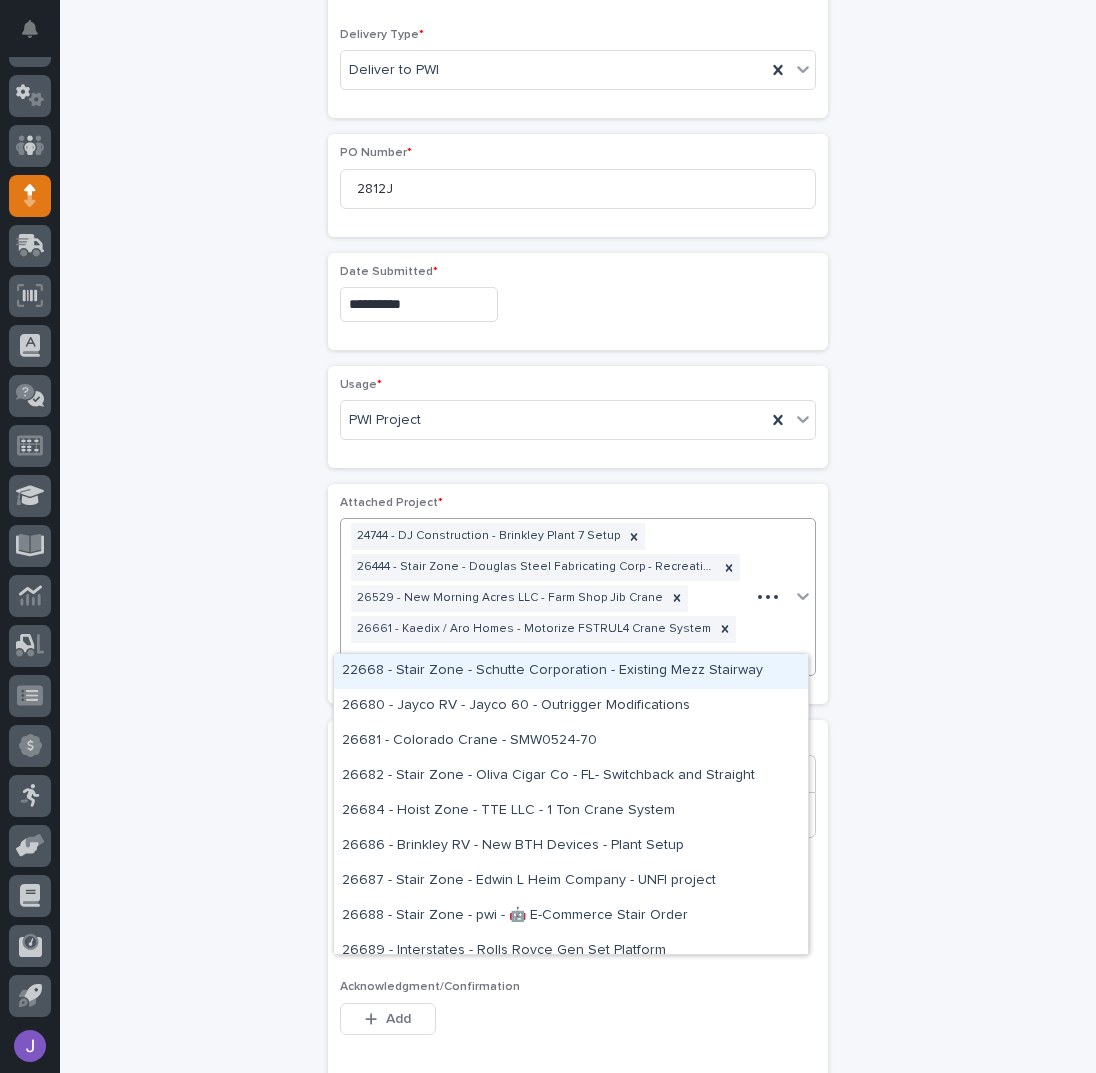 scroll, scrollTop: 848, scrollLeft: 0, axis: vertical 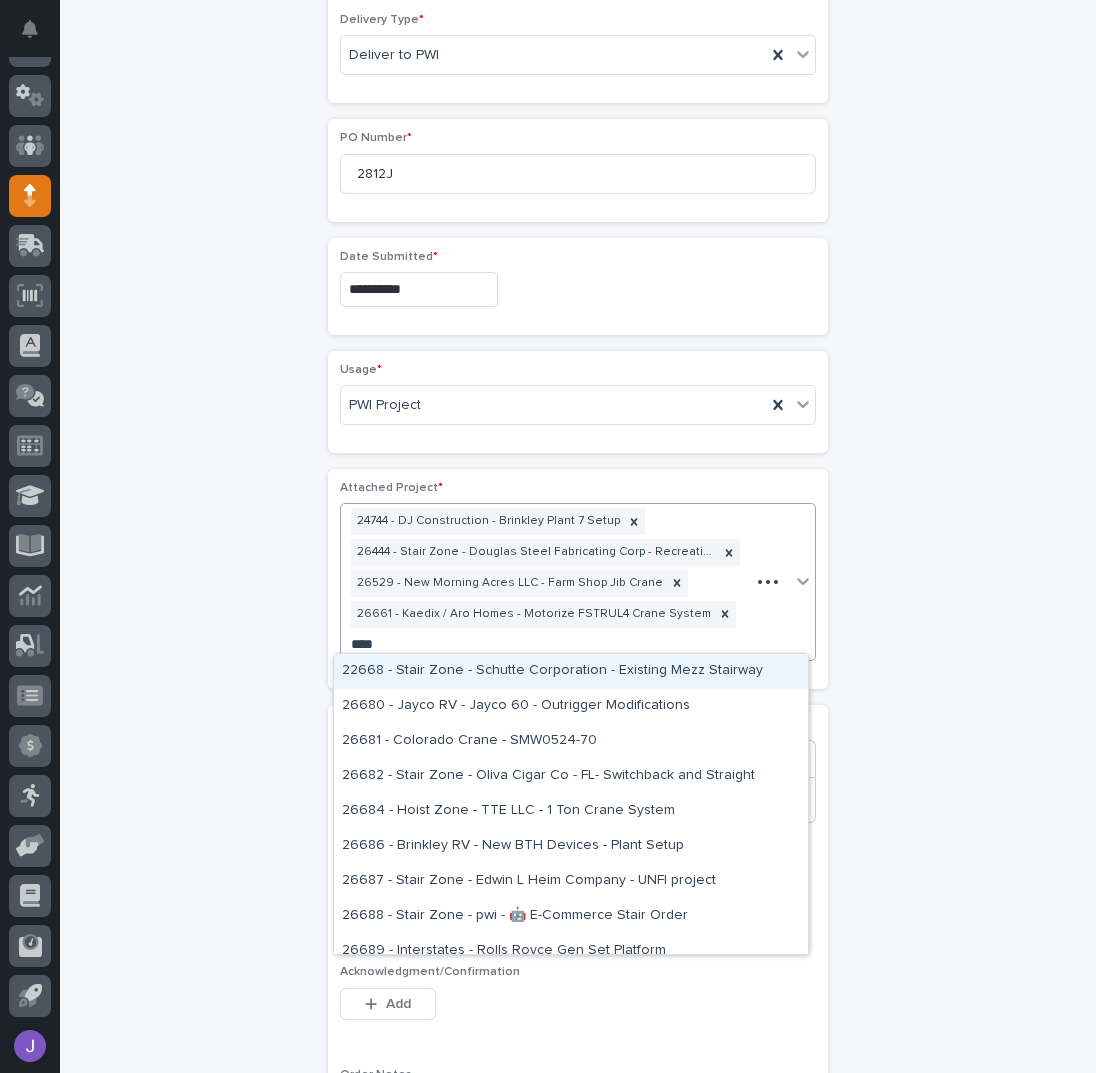 type on "*****" 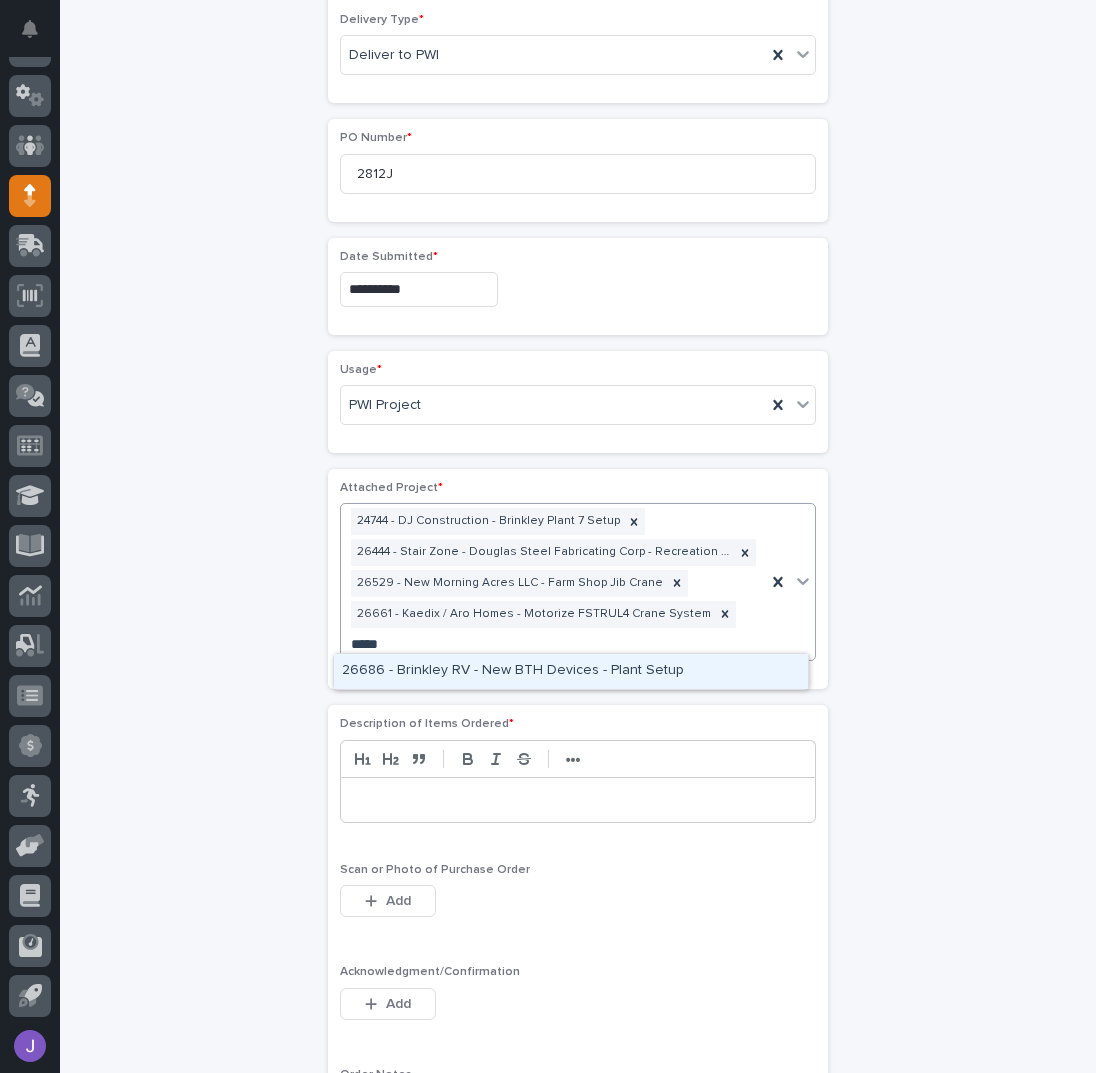 type 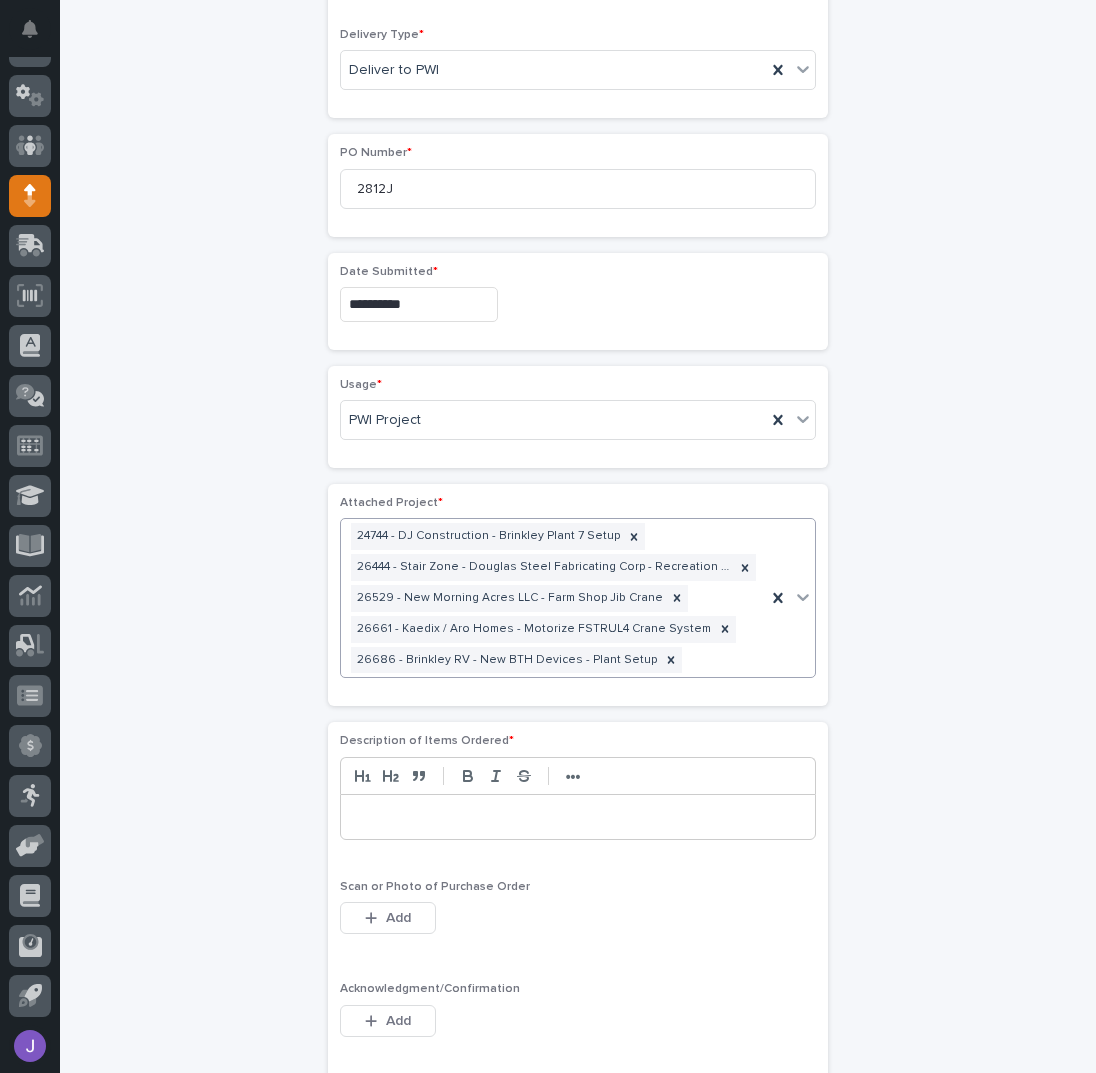 scroll, scrollTop: 849, scrollLeft: 0, axis: vertical 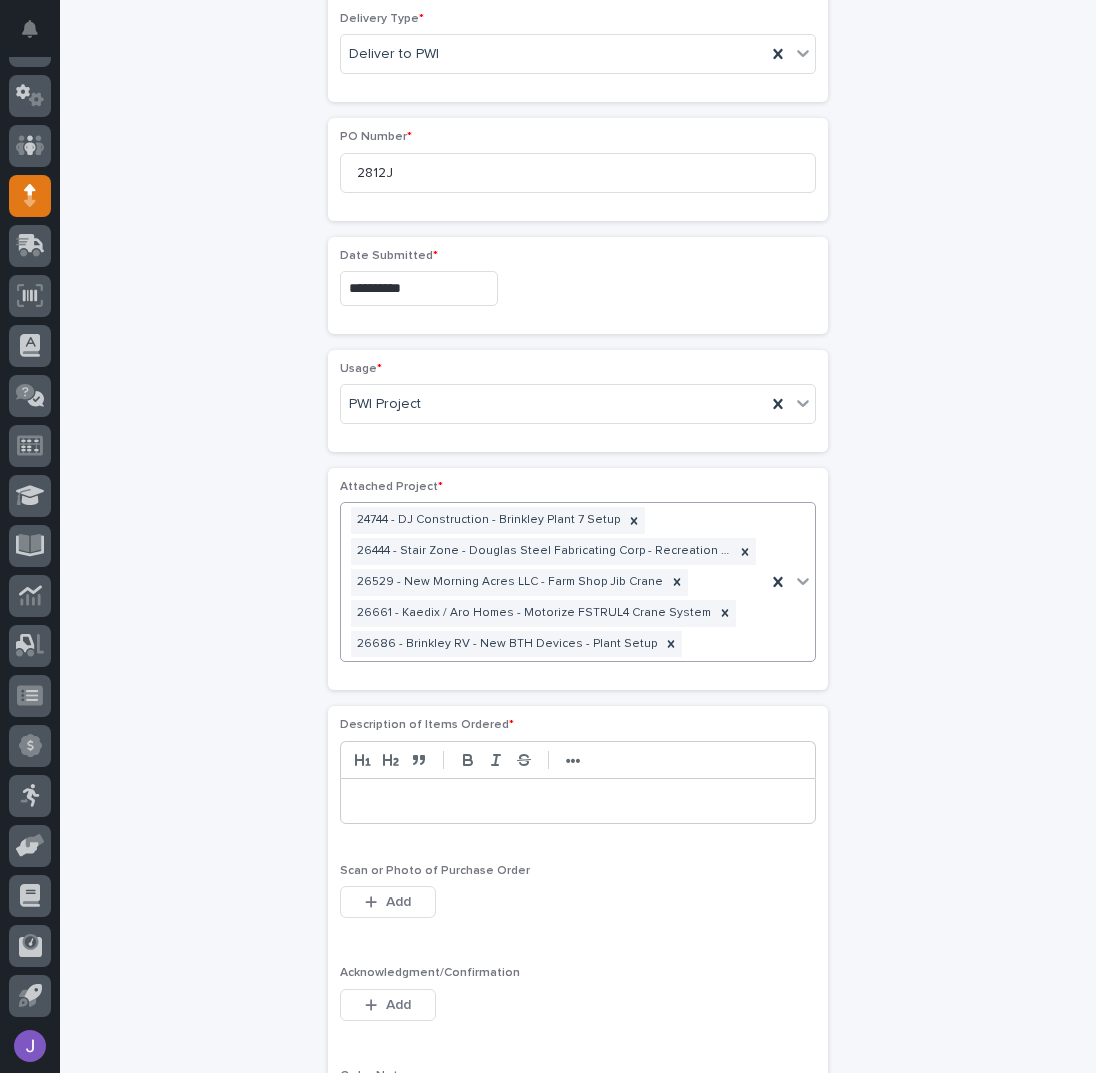click at bounding box center [578, 801] 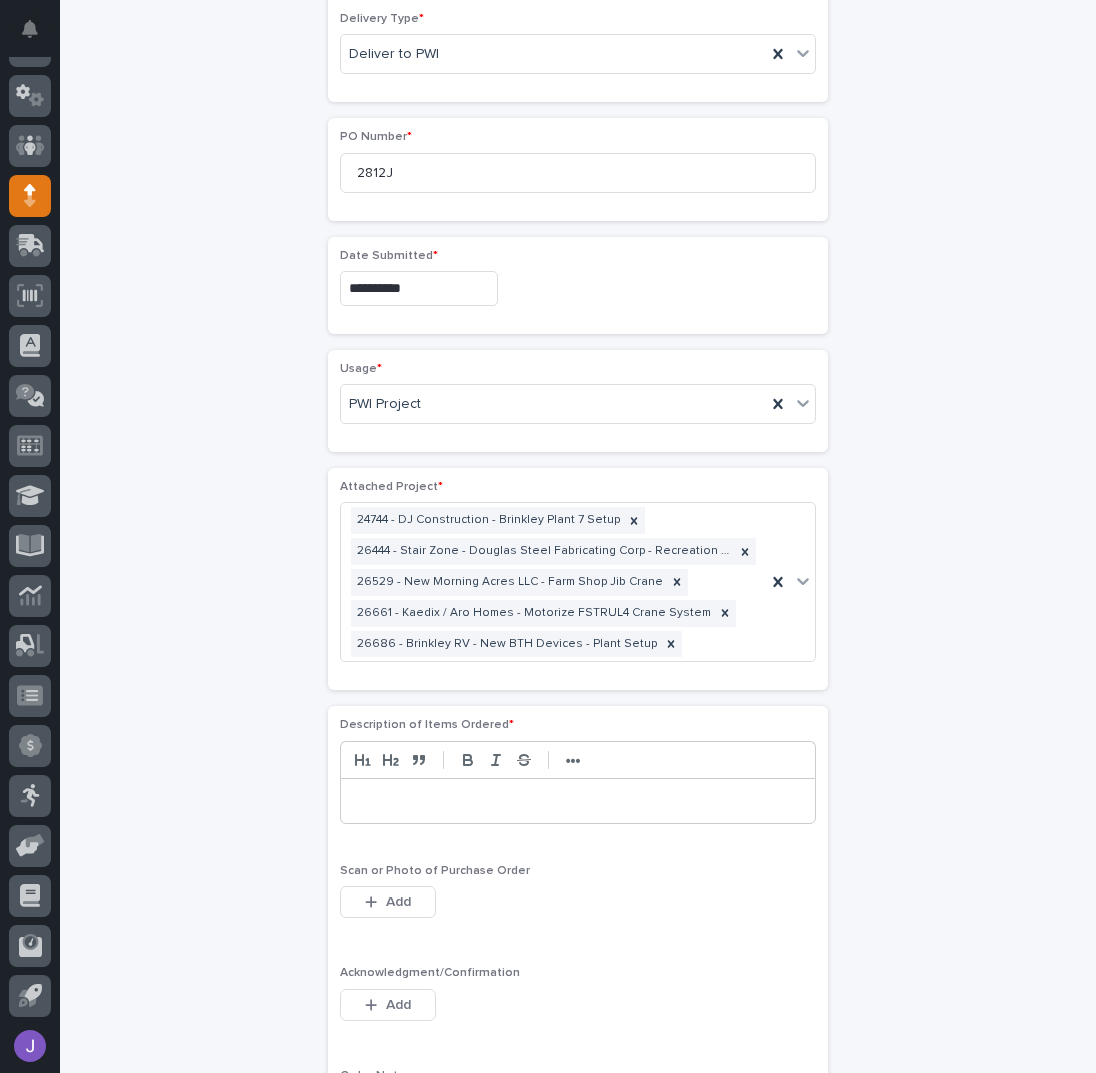 type 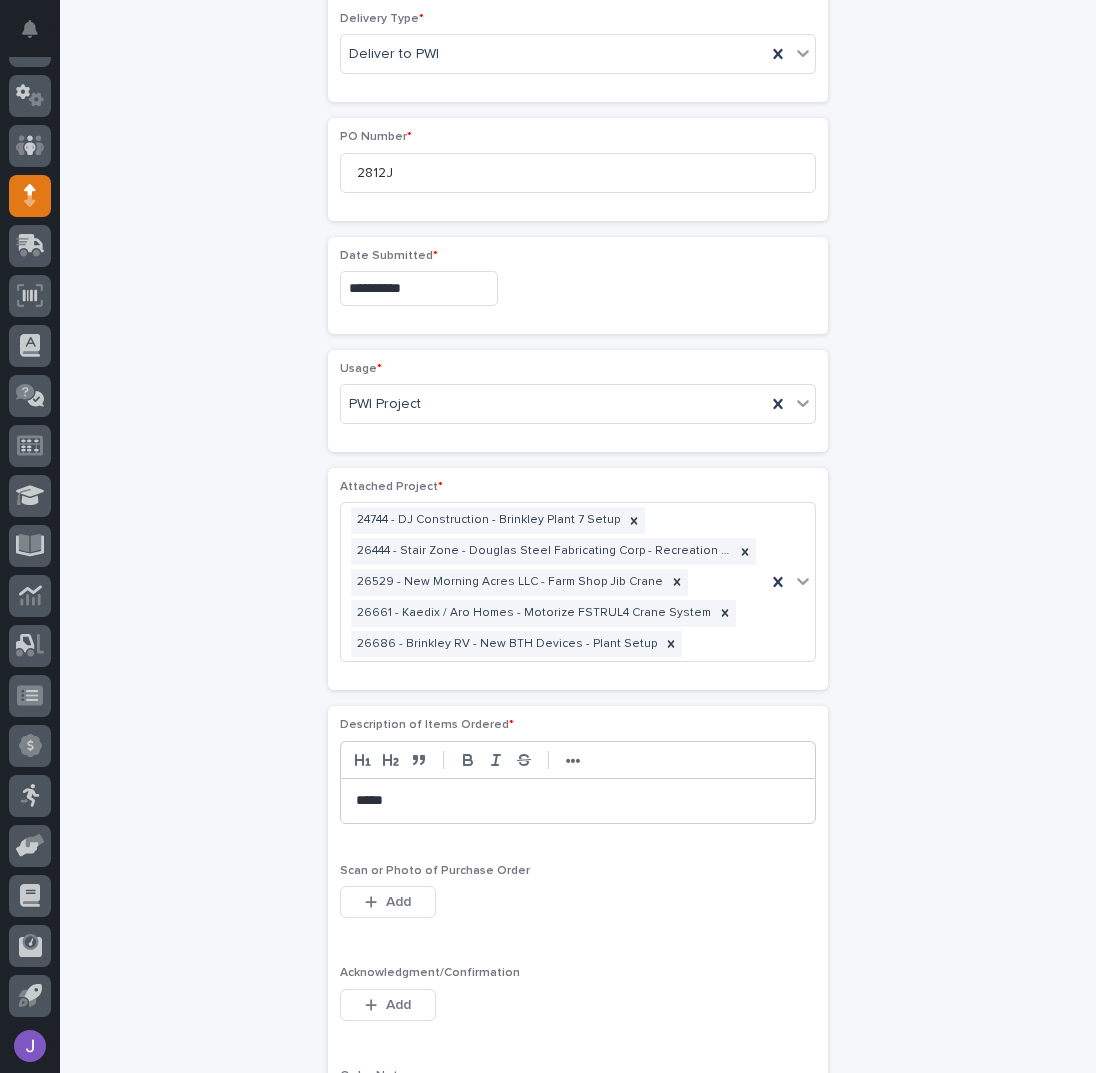 click on "**********" at bounding box center [578, 387] 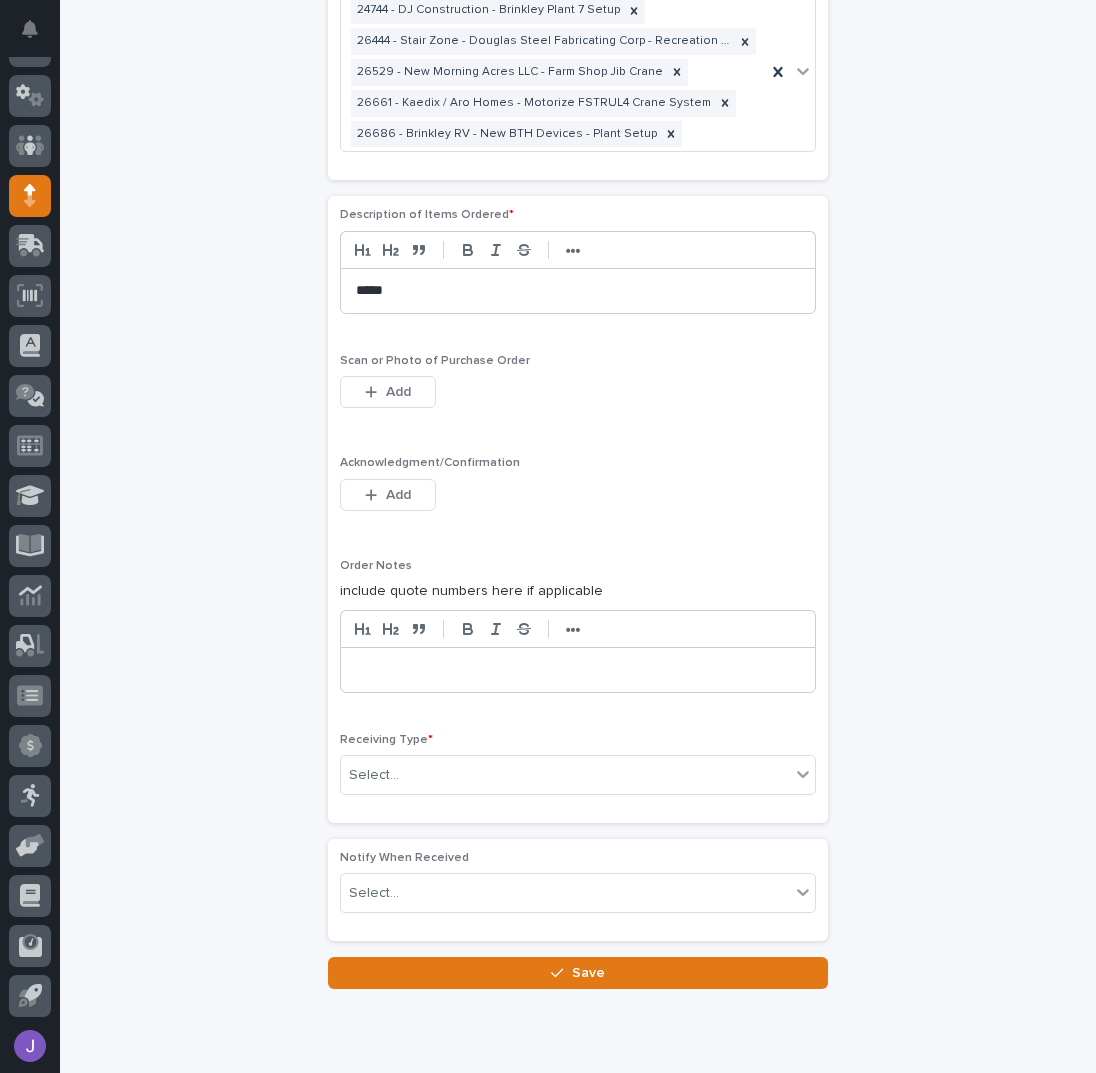 scroll, scrollTop: 1418, scrollLeft: 0, axis: vertical 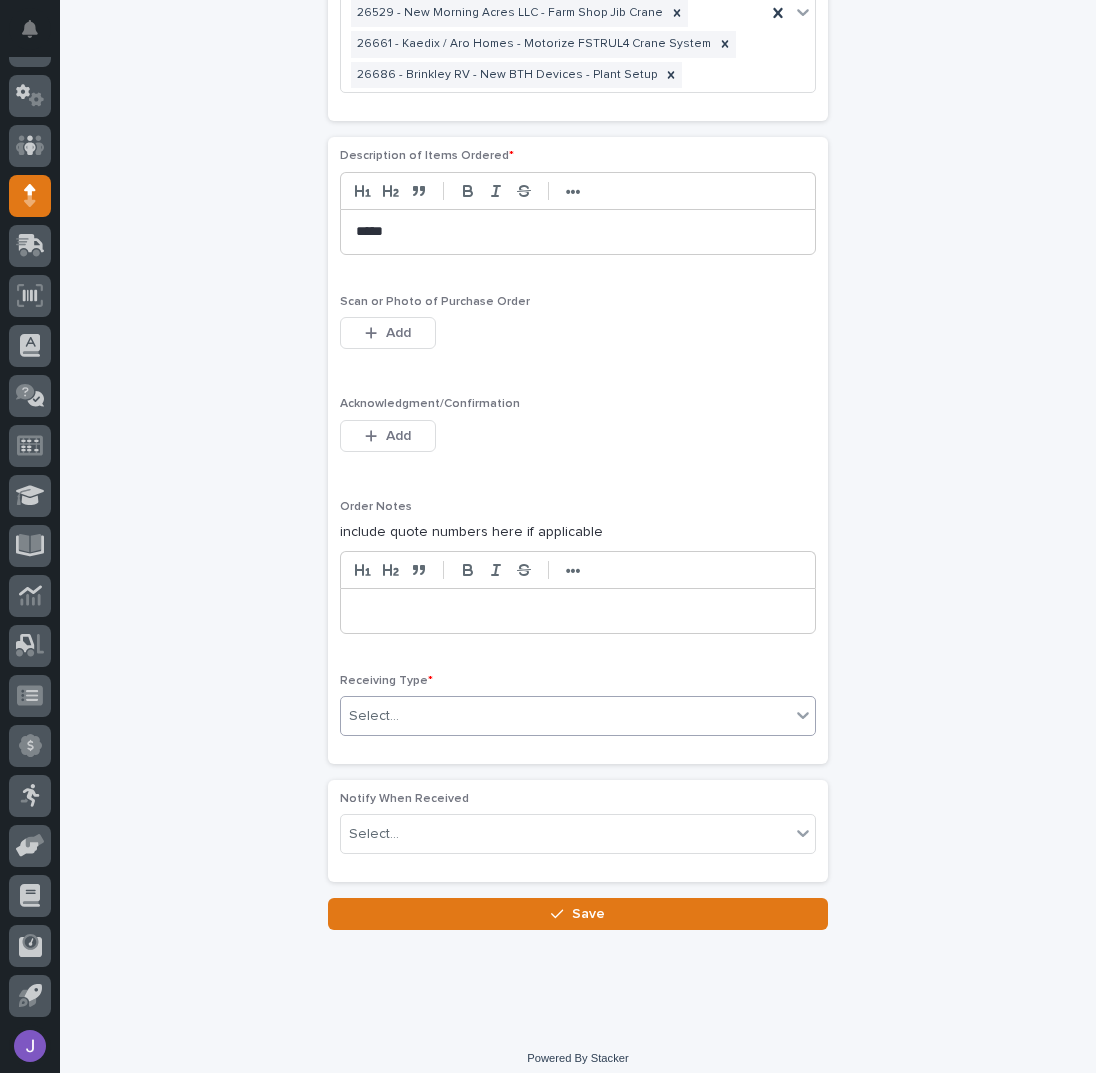 click at bounding box center (402, 716) 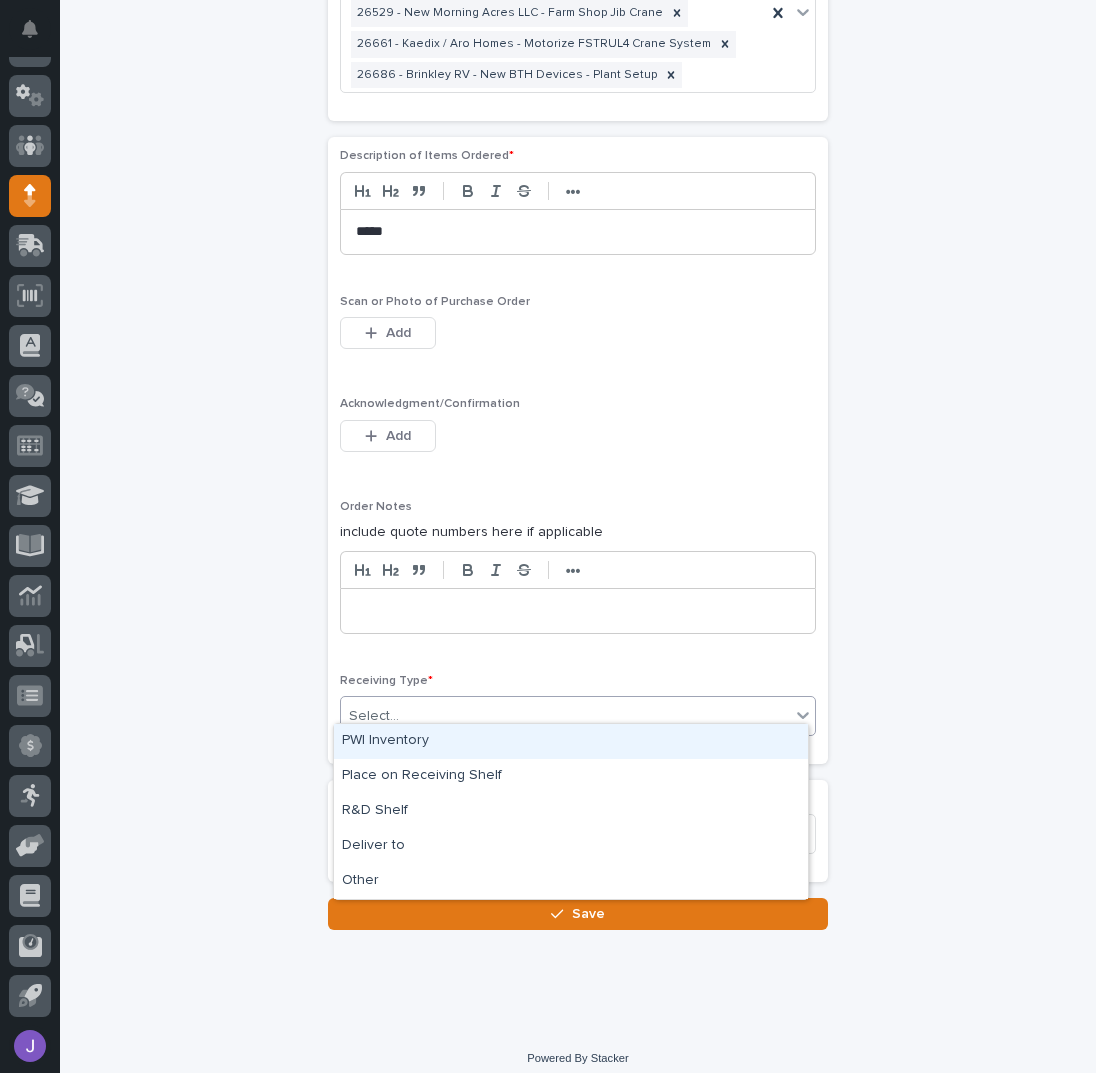 click on "PWI Inventory" at bounding box center [571, 741] 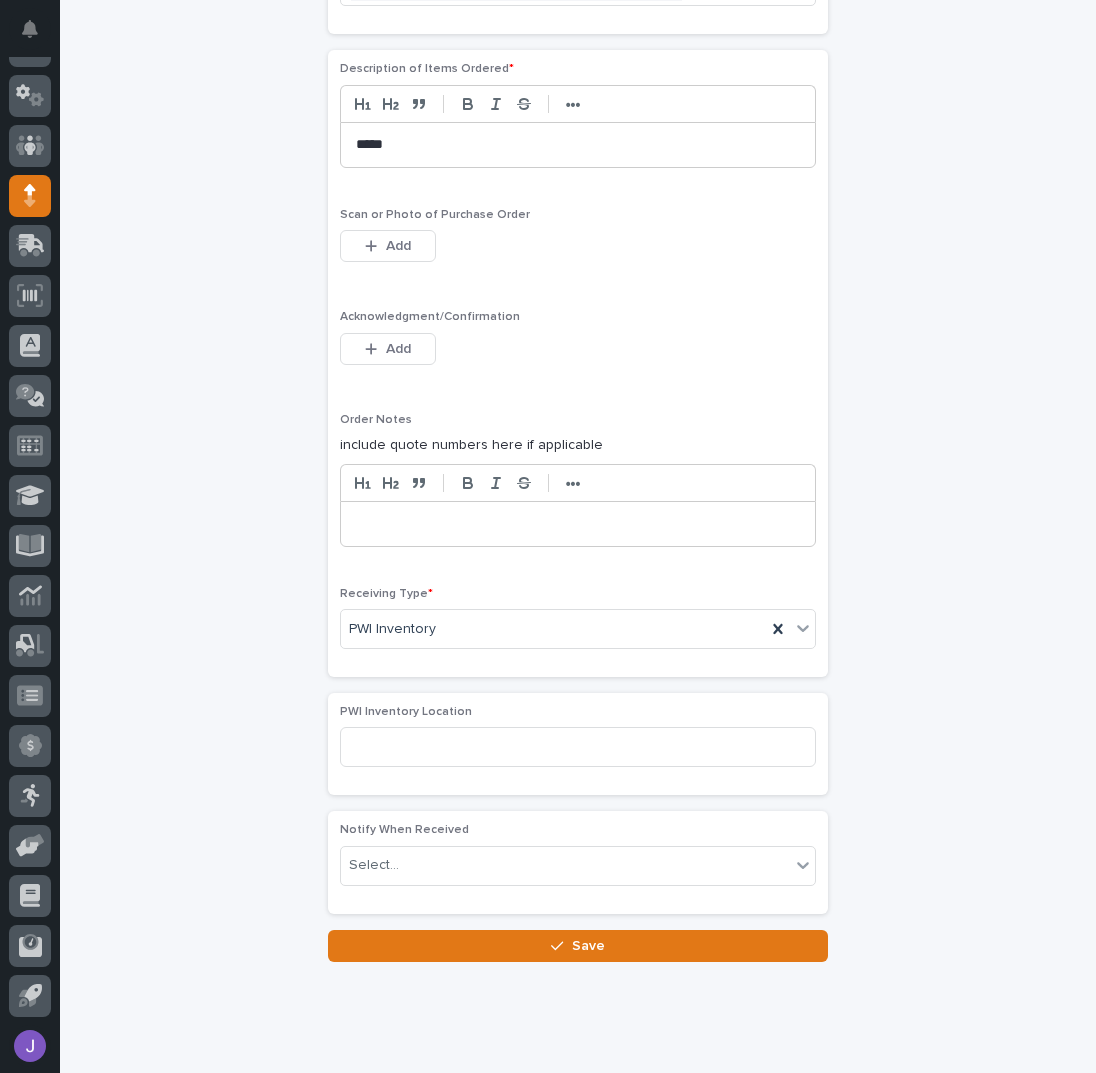 scroll, scrollTop: 1515, scrollLeft: 0, axis: vertical 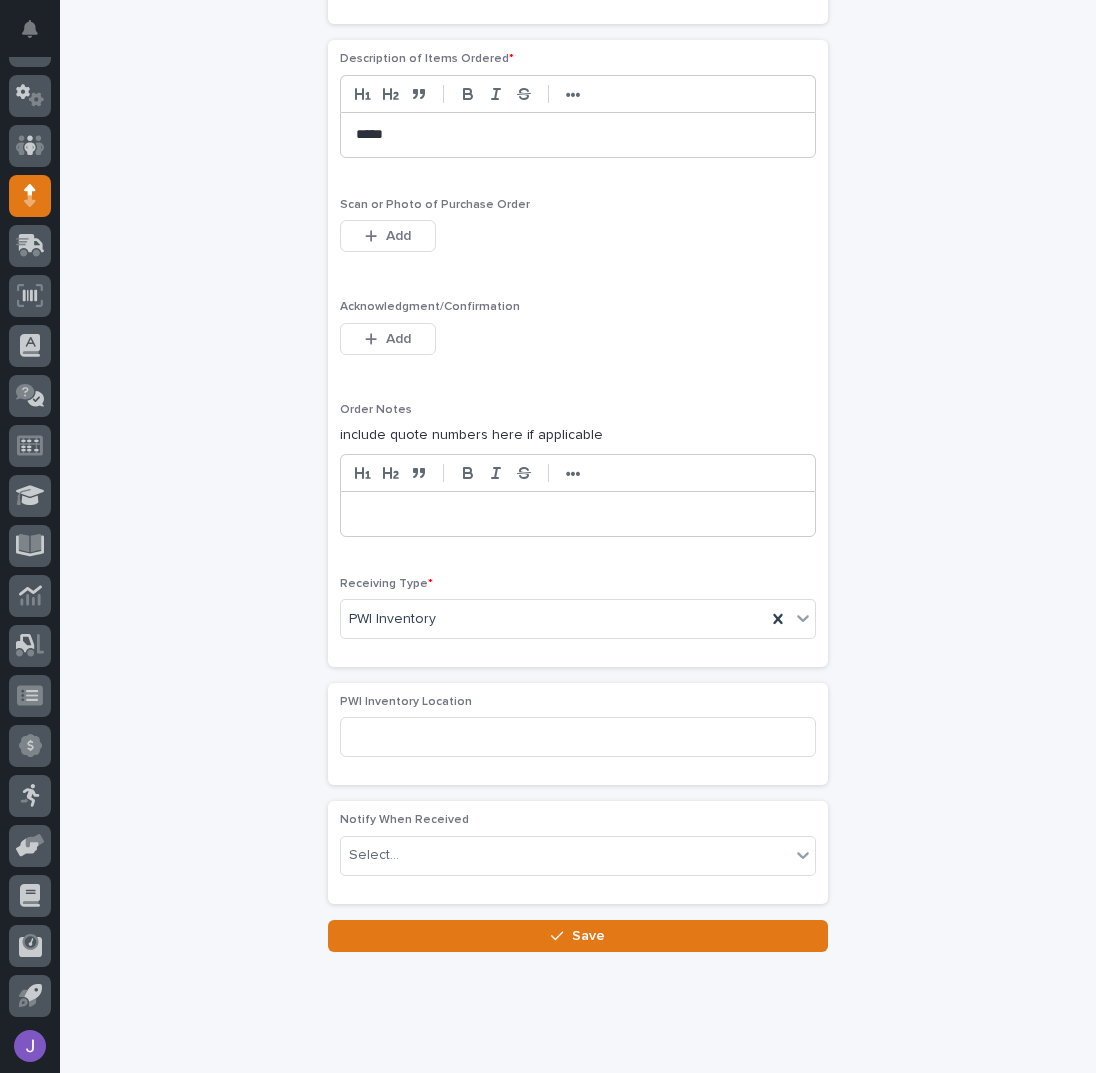 click on "Save" at bounding box center [578, 936] 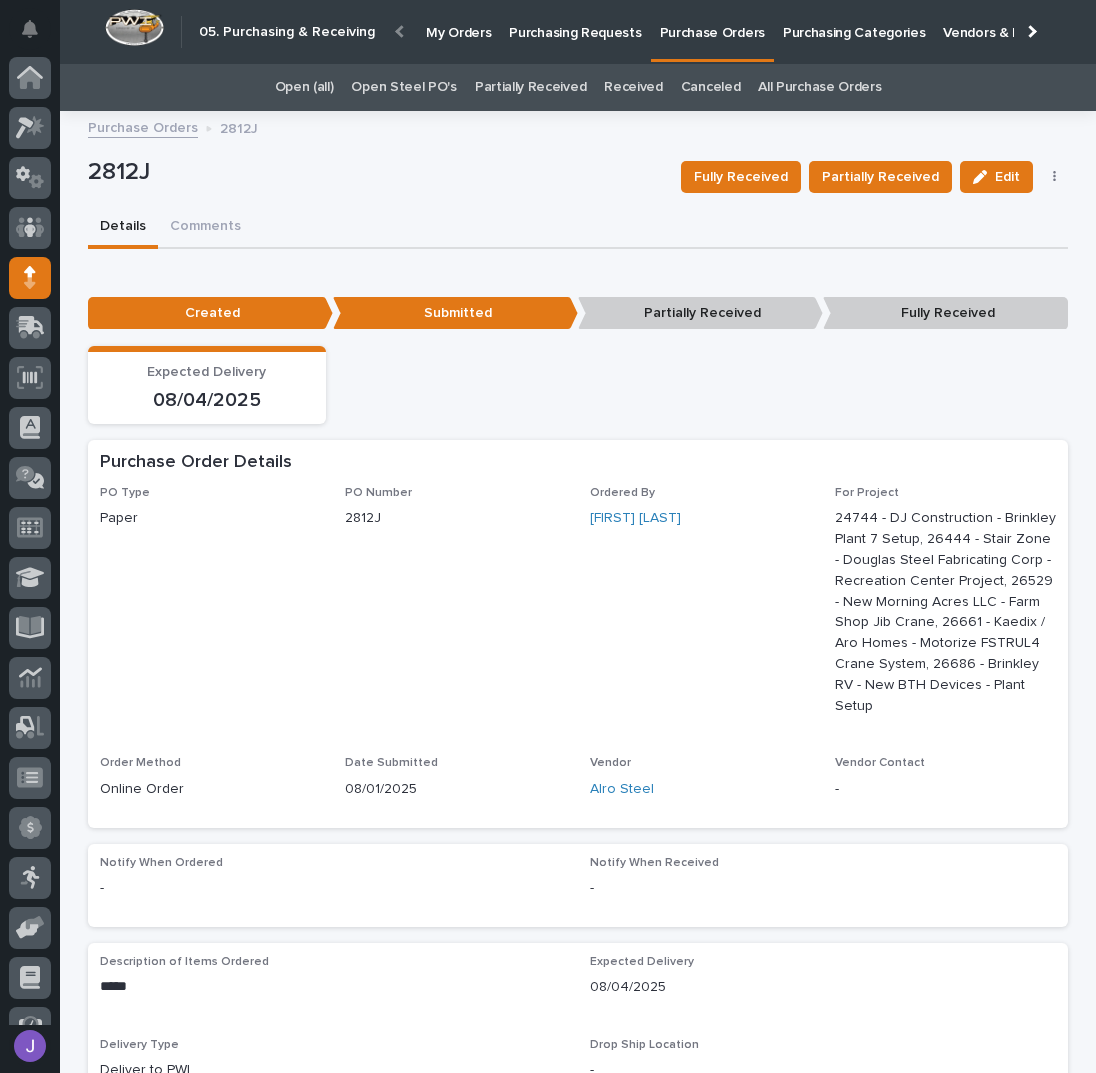 scroll, scrollTop: 82, scrollLeft: 0, axis: vertical 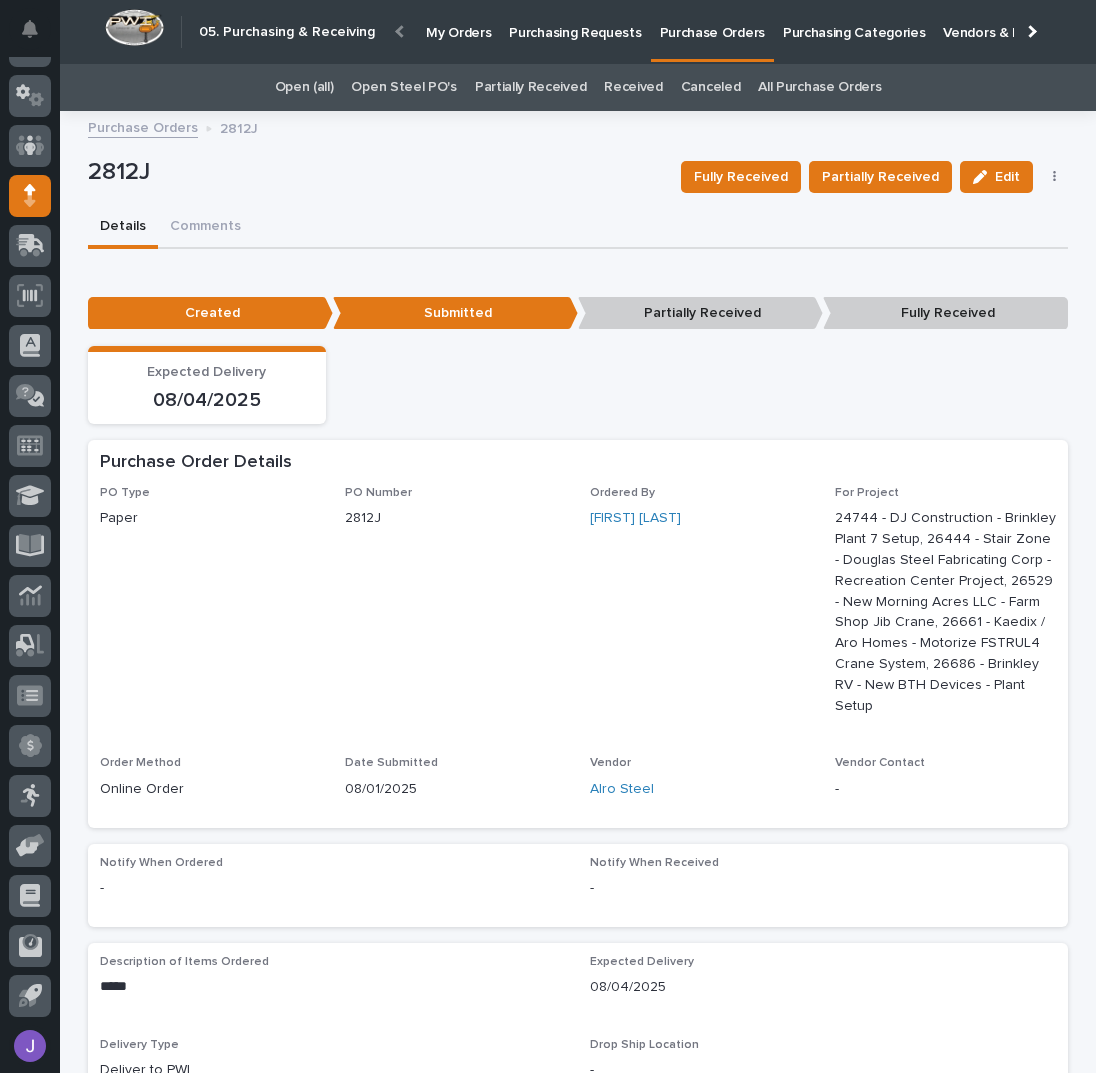click on "Purchasing Requests" at bounding box center [575, 21] 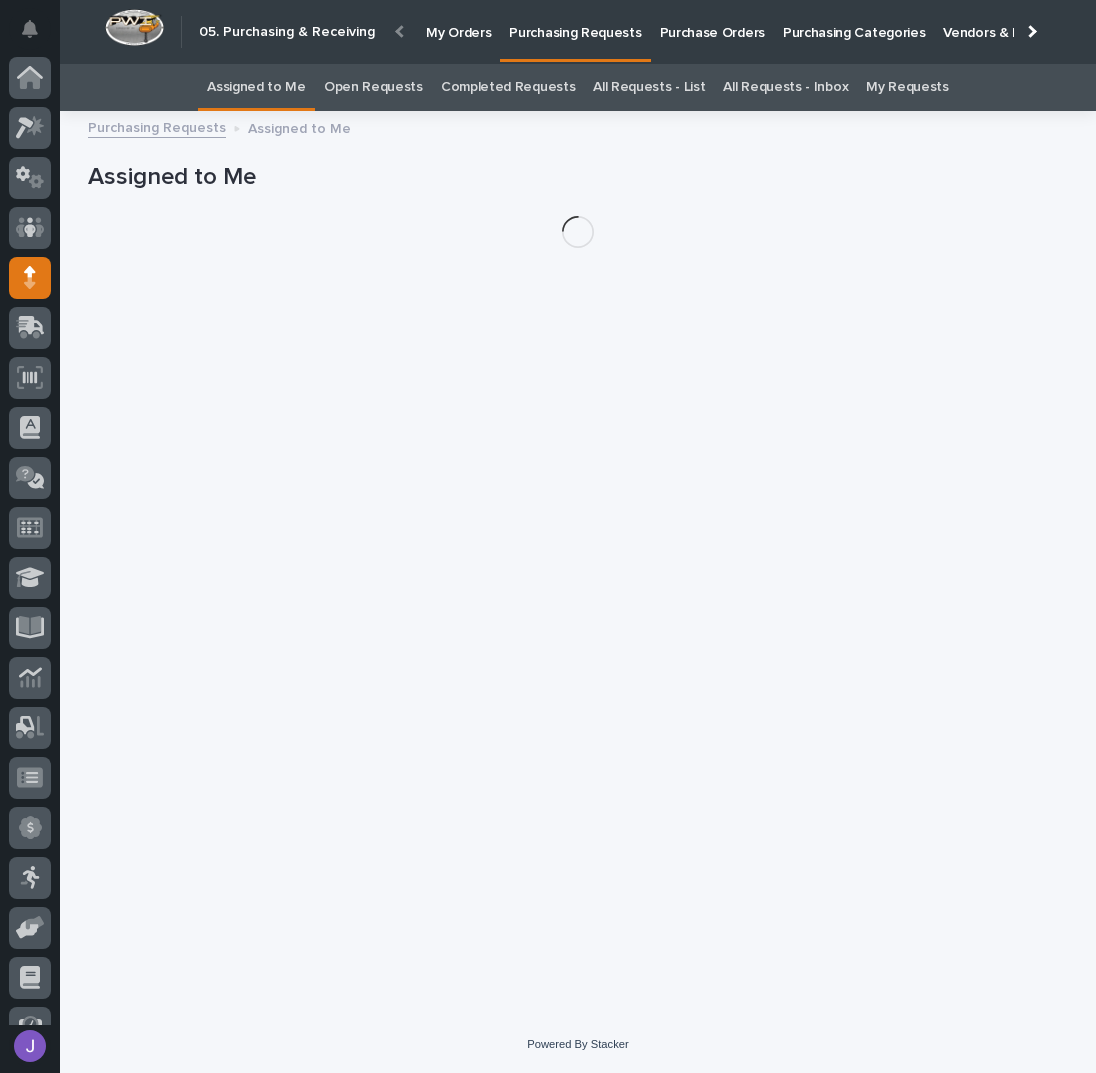 scroll, scrollTop: 82, scrollLeft: 0, axis: vertical 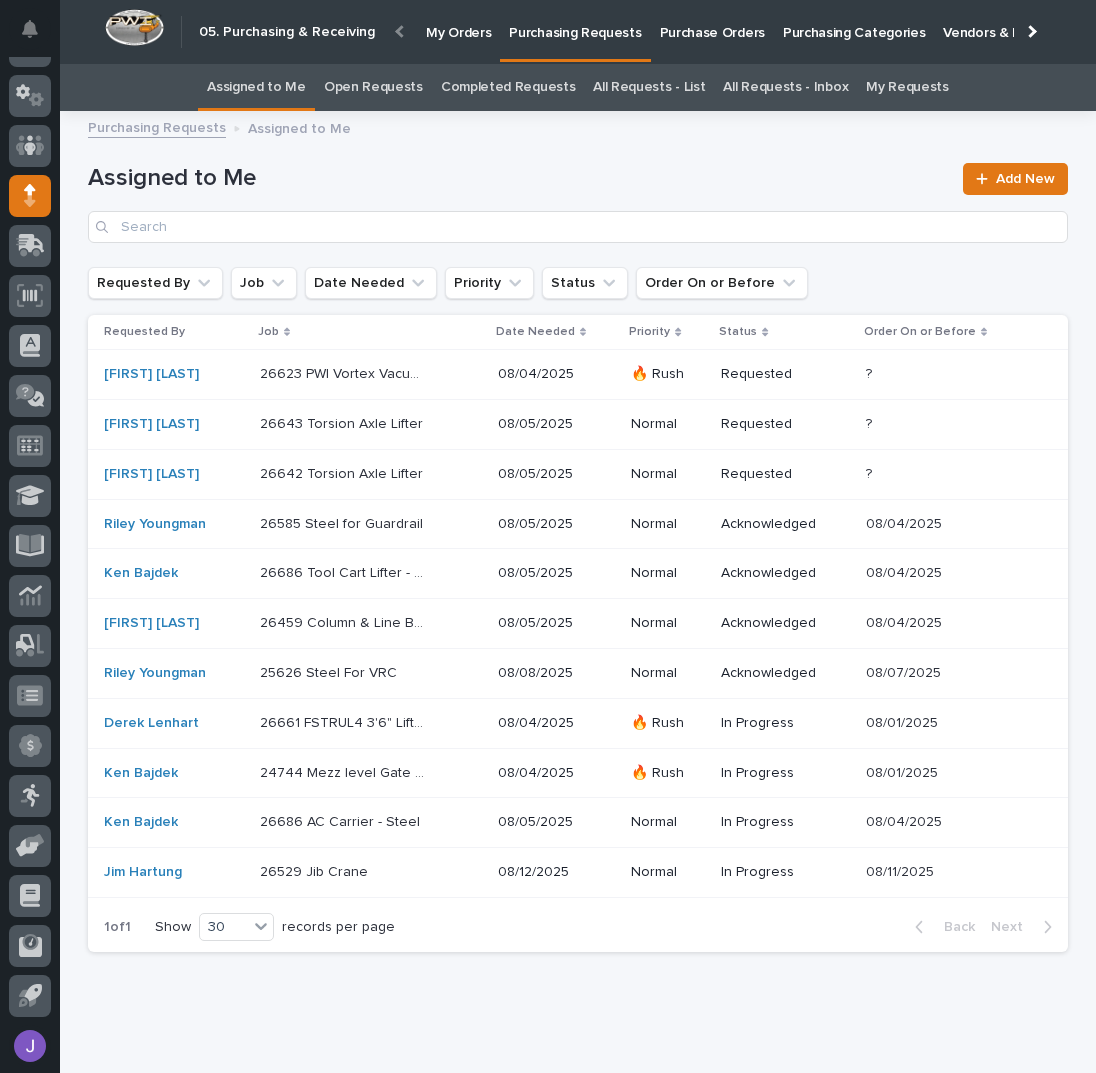 click on "26686 AC Carrier - Steel  26686 AC Carrier - Steel" at bounding box center [371, 822] 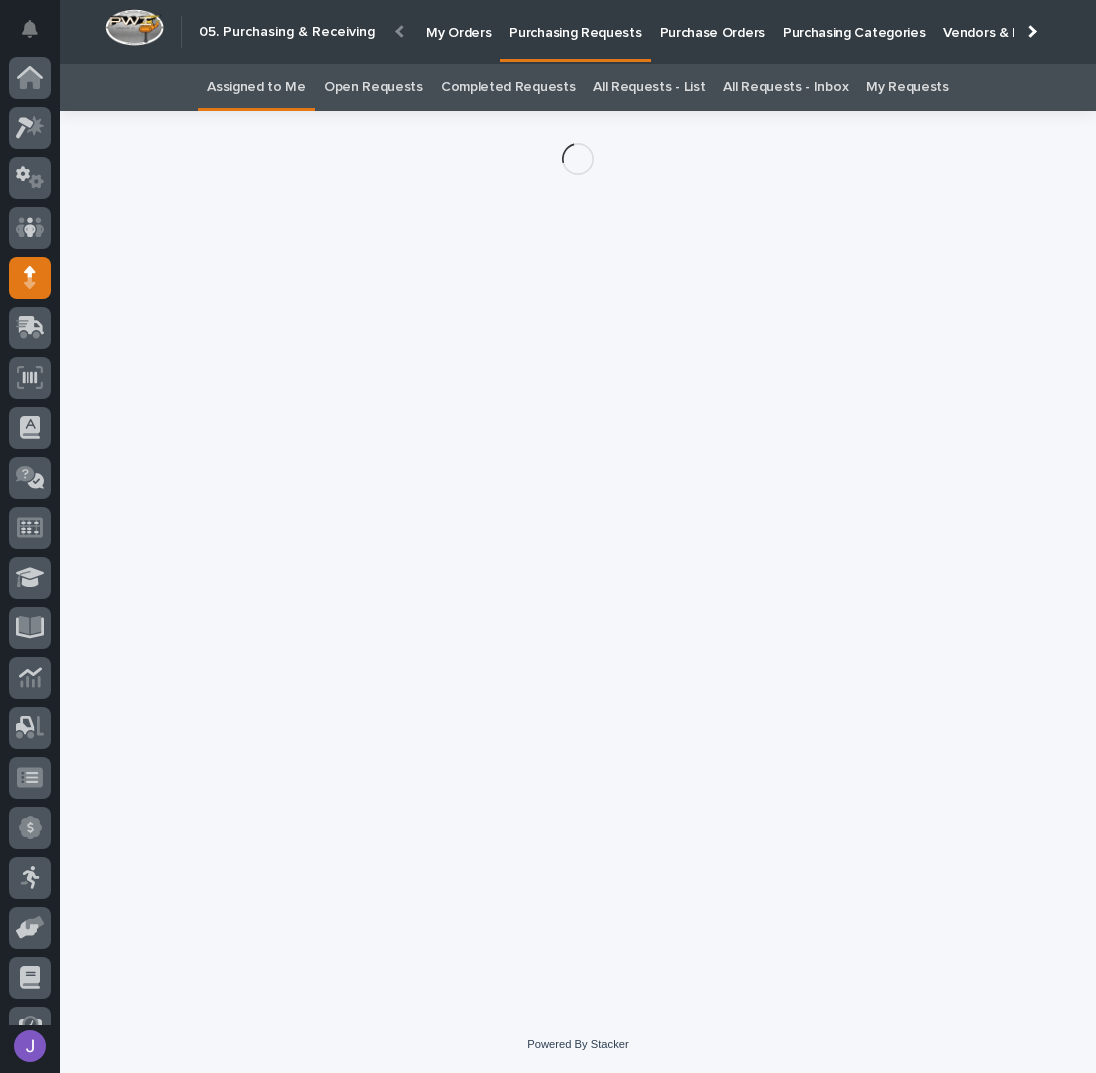 scroll, scrollTop: 82, scrollLeft: 0, axis: vertical 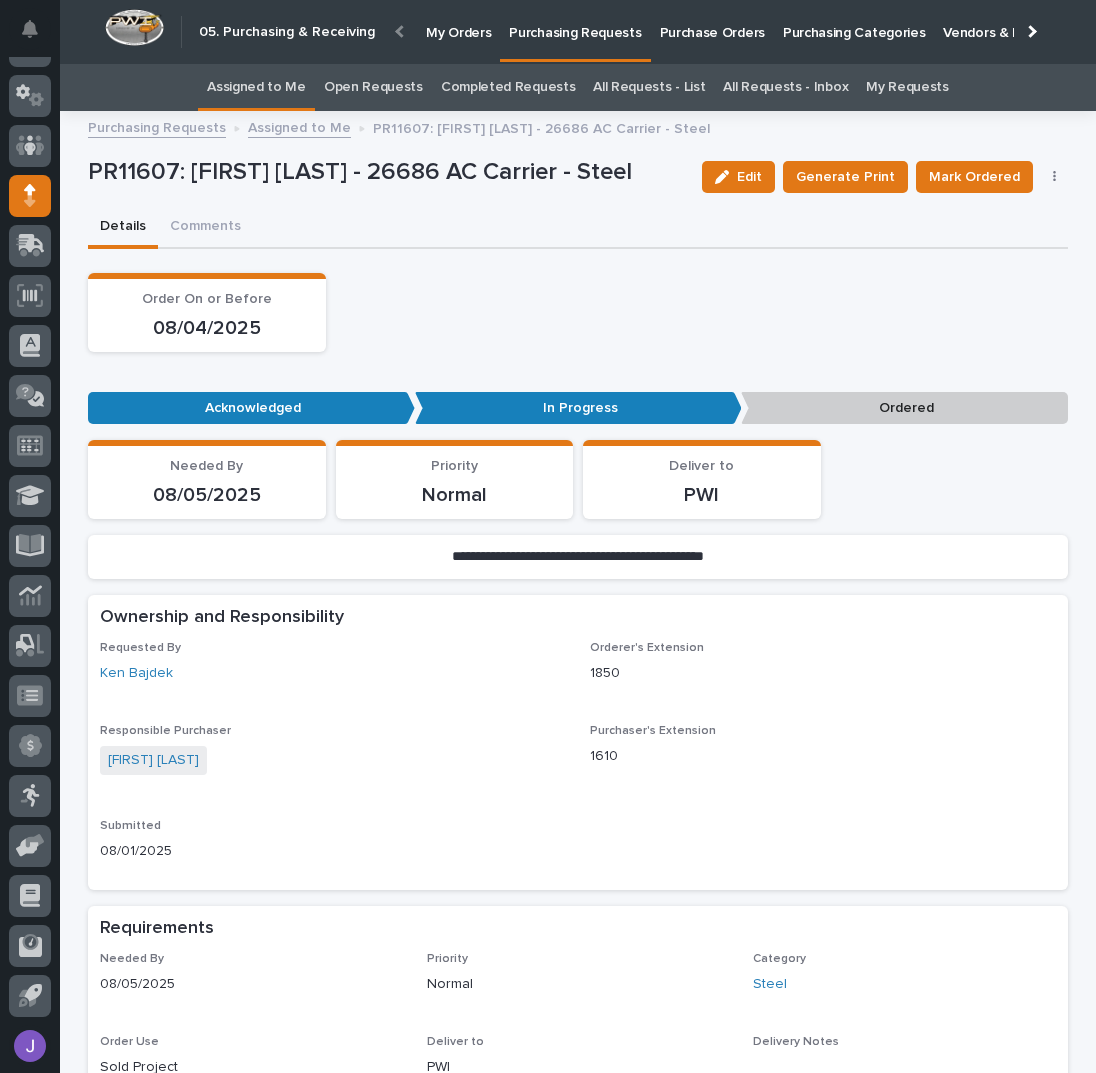 click at bounding box center [1055, 177] 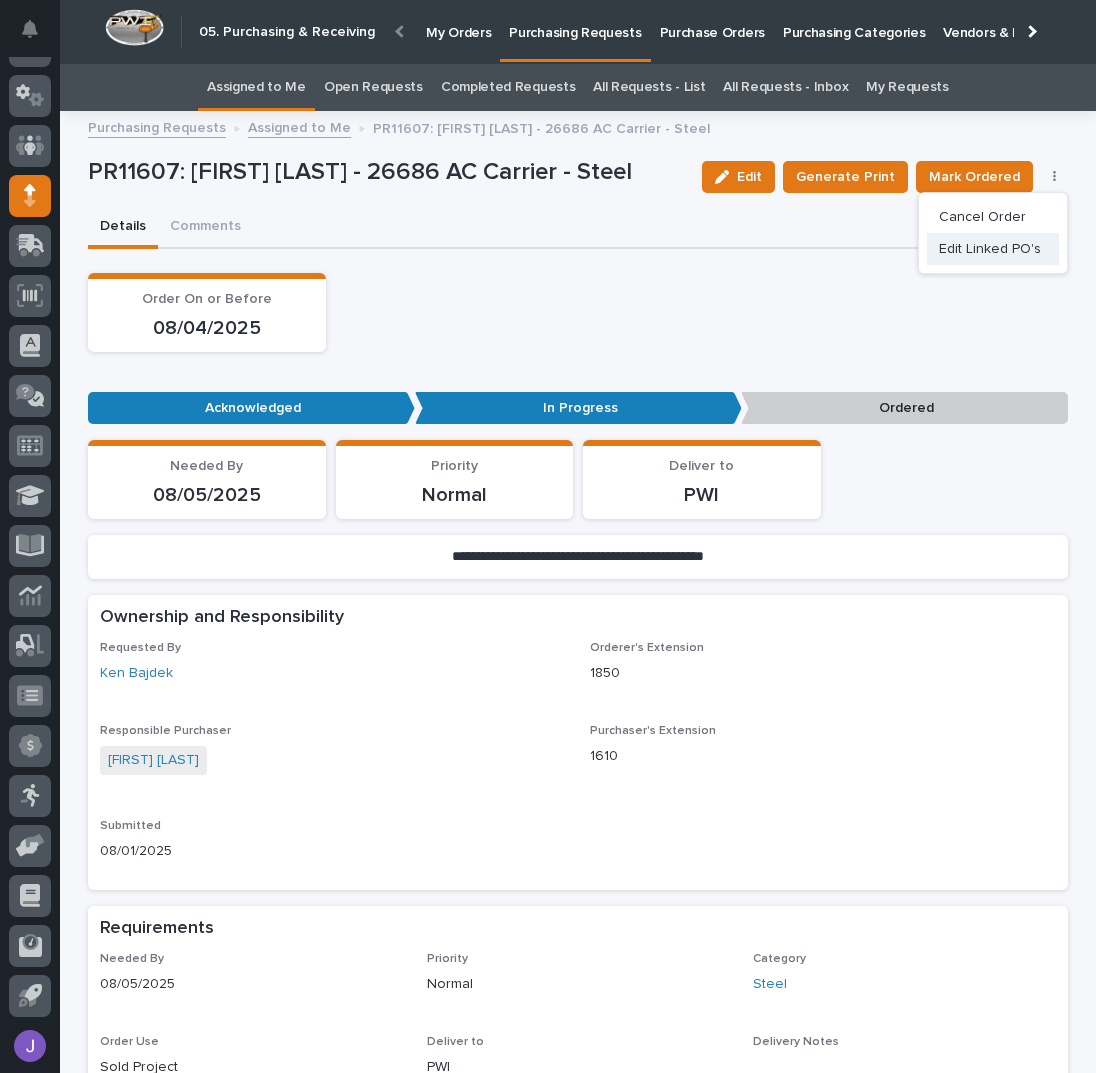 click on "Edit Linked PO's" at bounding box center [990, 249] 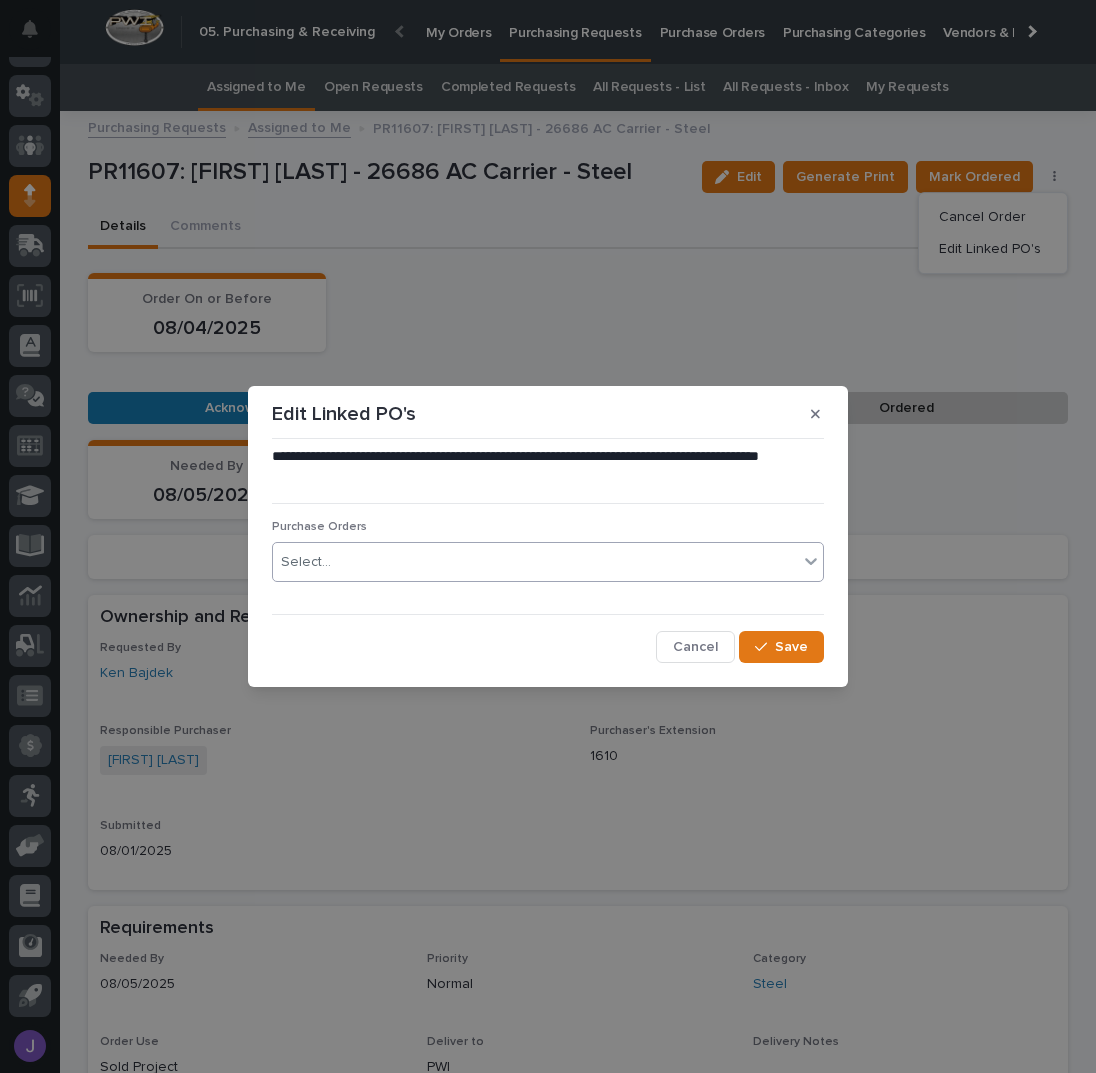 click on "Select..." at bounding box center [535, 562] 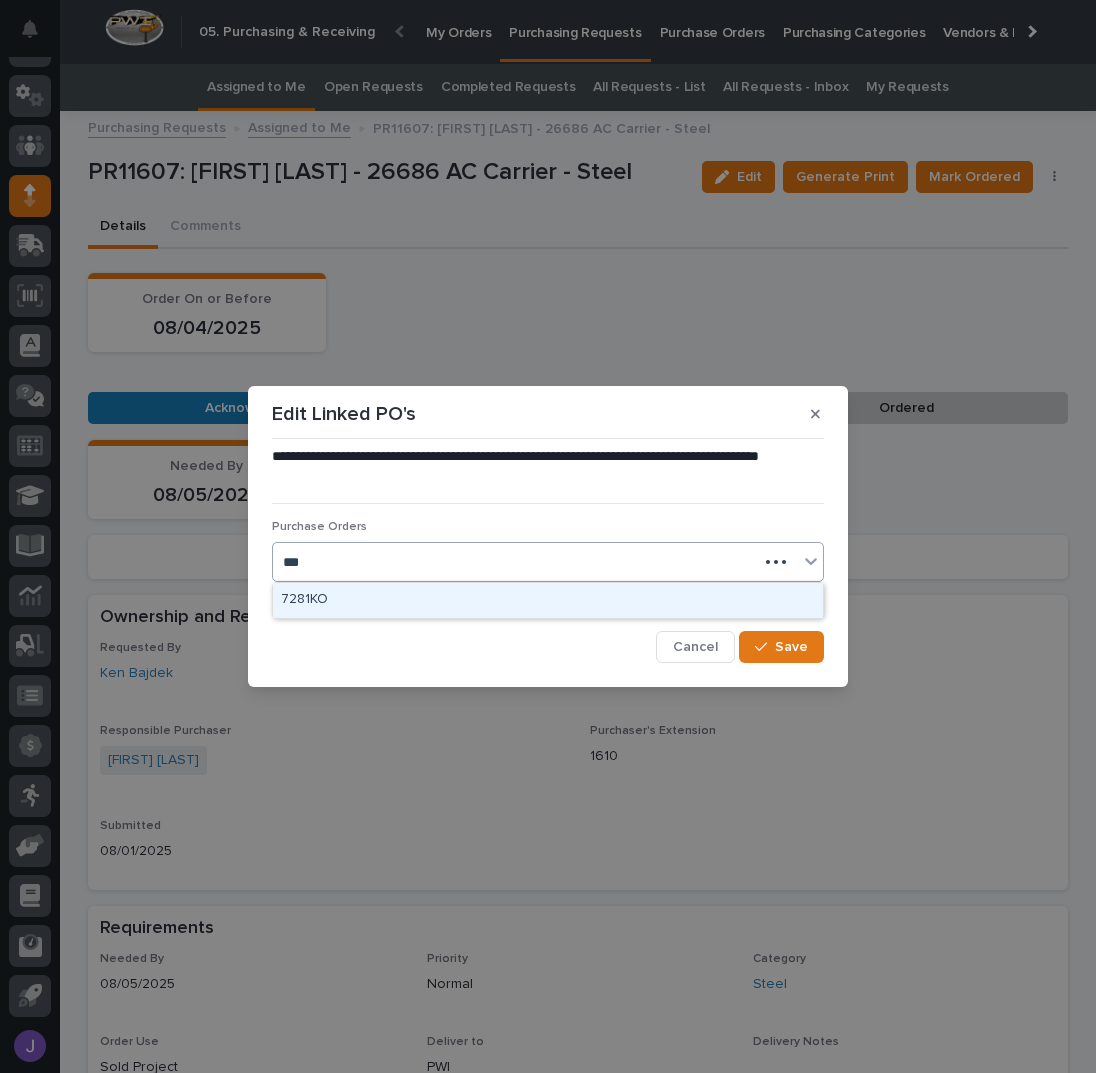 type on "****" 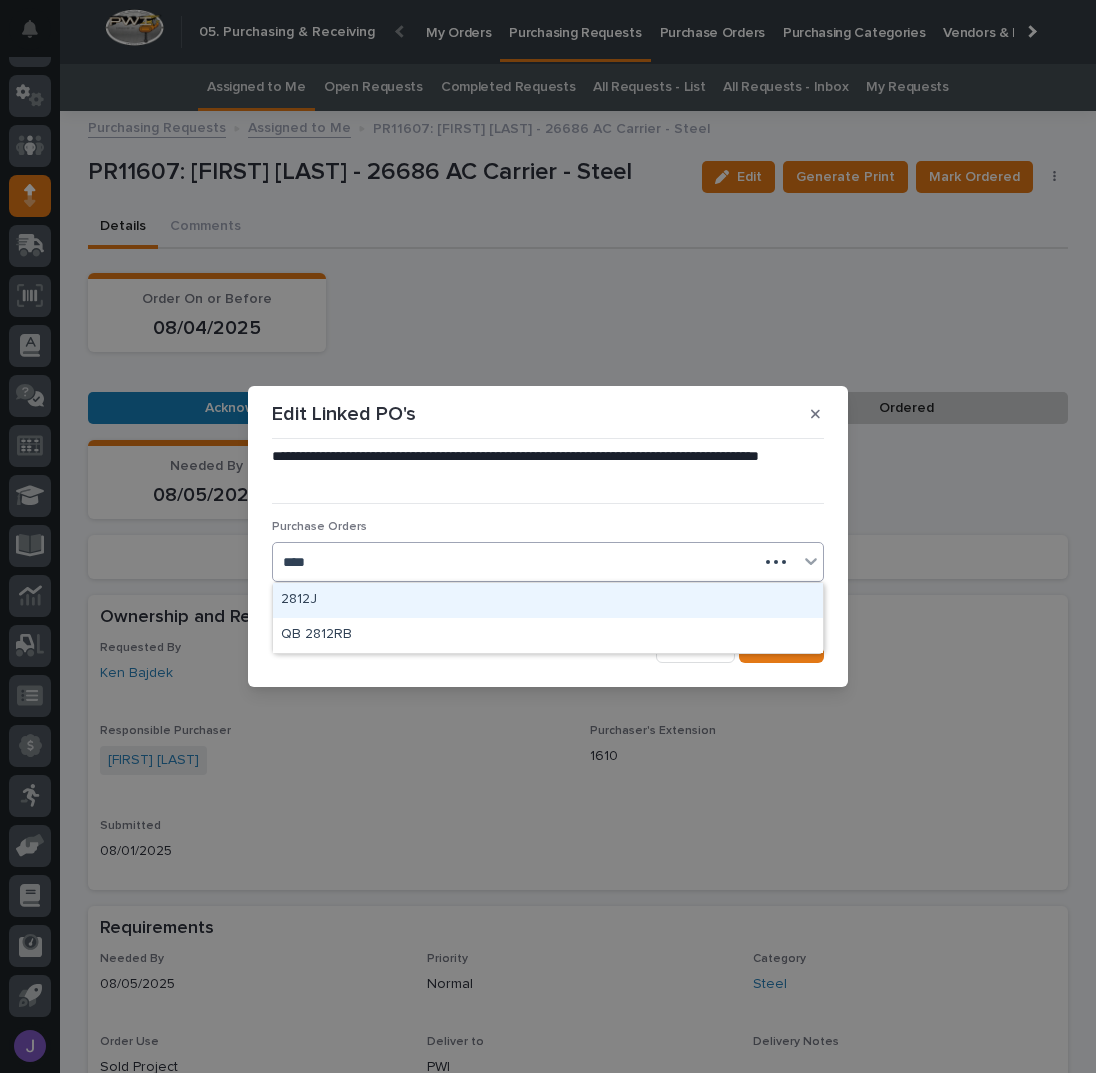 type 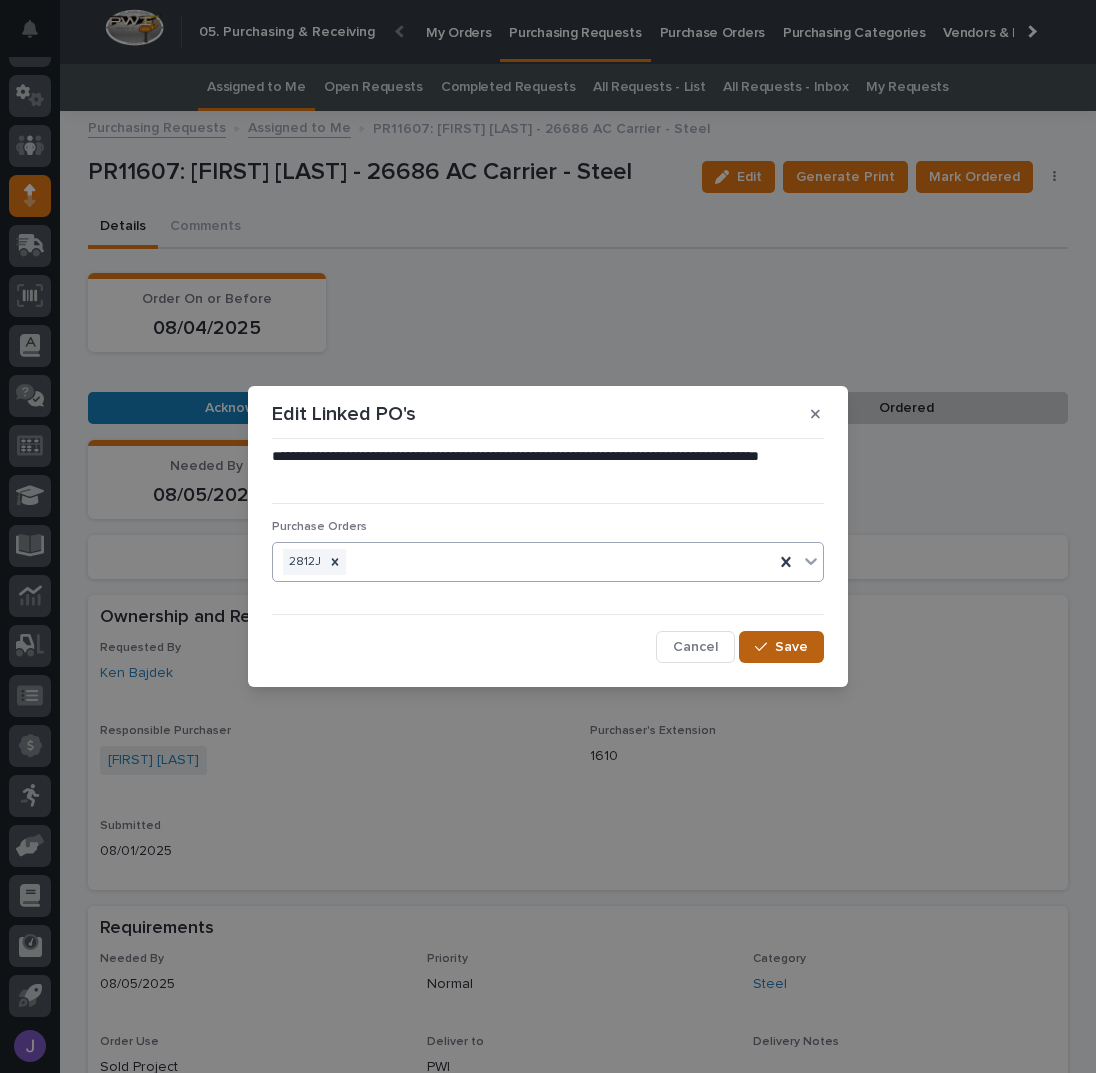 click on "Save" at bounding box center (781, 647) 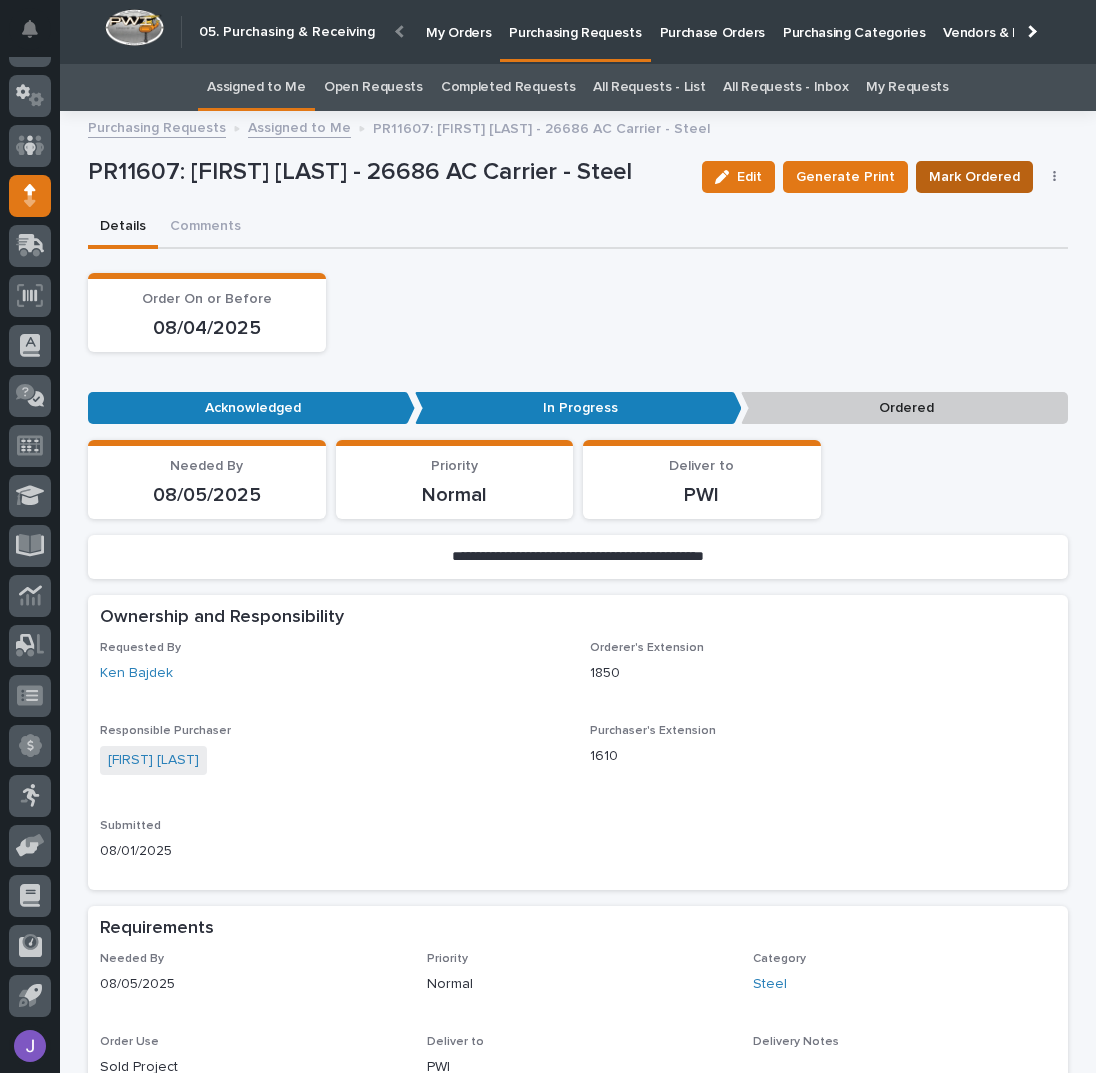 click on "Mark Ordered" at bounding box center [974, 177] 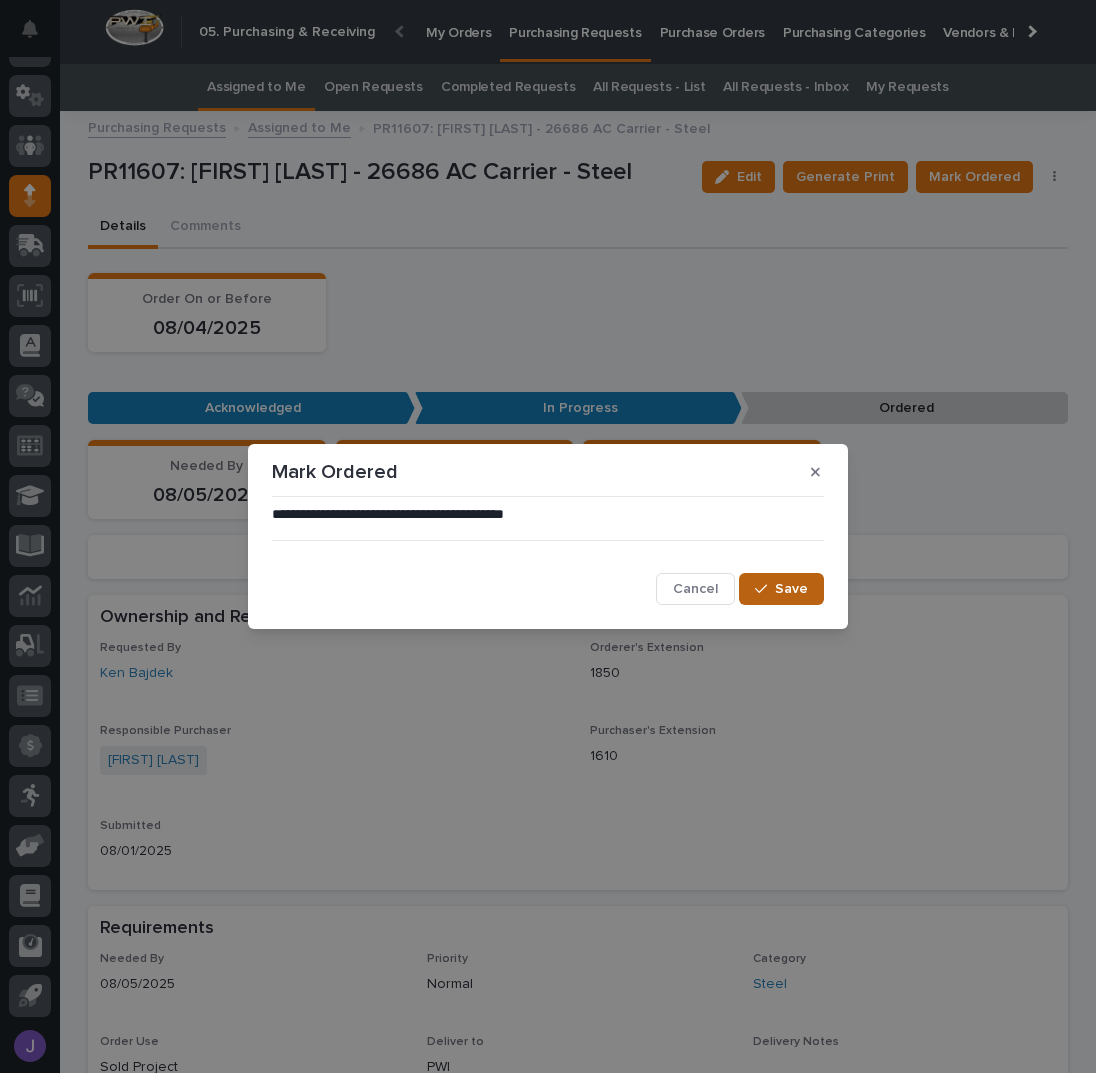 click on "Save" at bounding box center (791, 589) 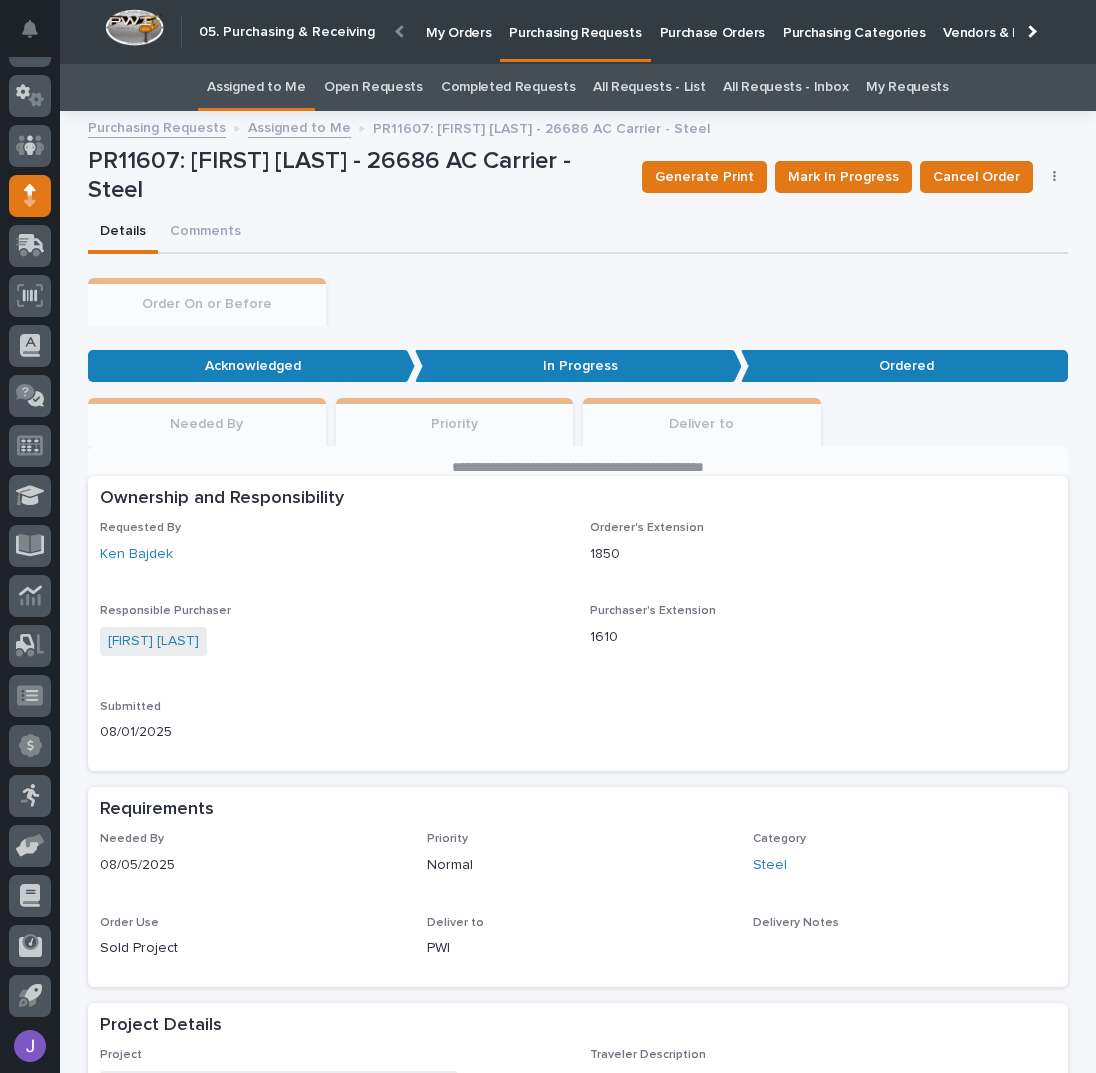 click on "Assigned to Me" at bounding box center (256, 87) 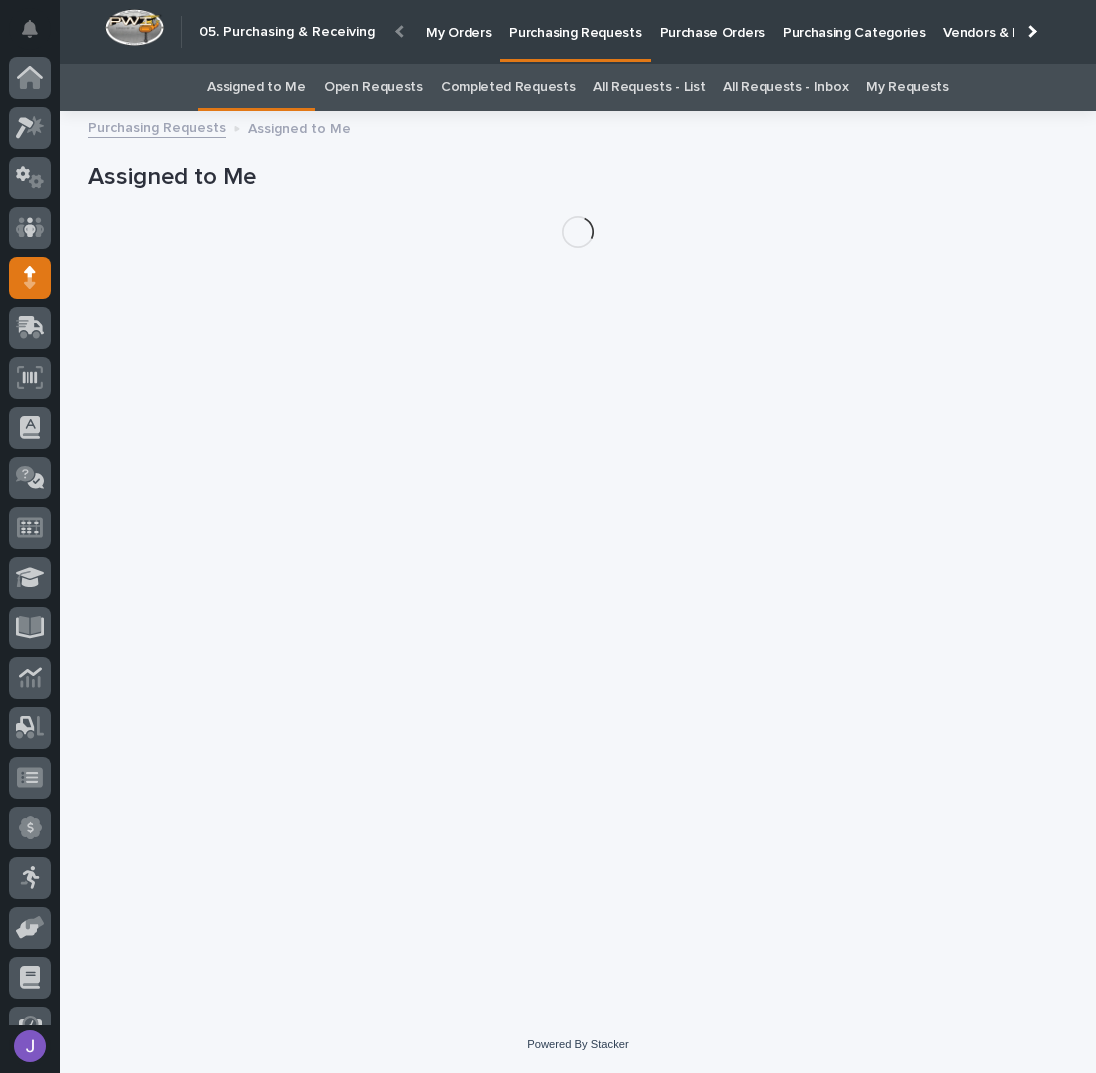 scroll, scrollTop: 82, scrollLeft: 0, axis: vertical 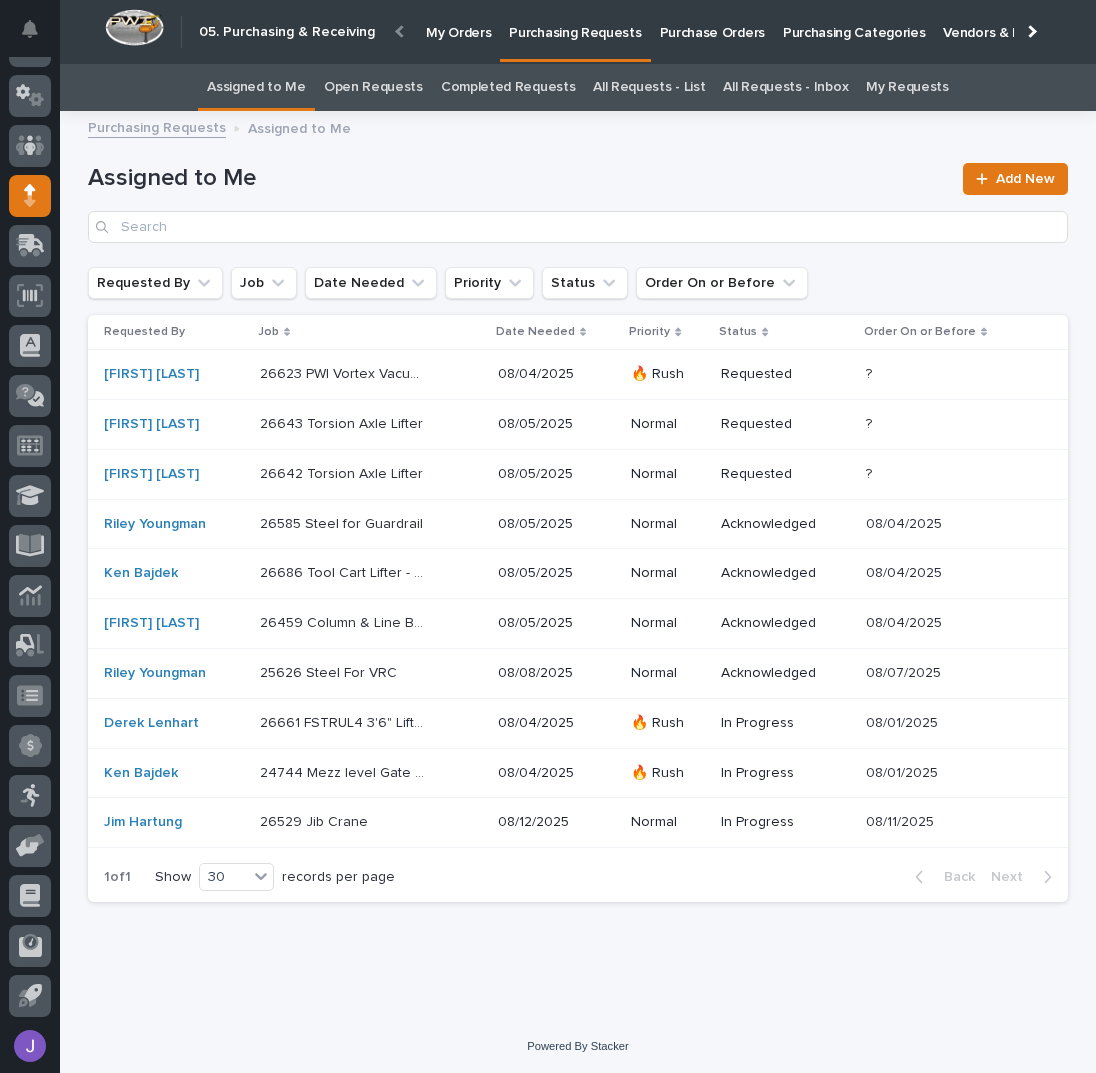 click on "26623 PWI Vortex Vacuum Lifter 26623 PWI Vortex Vacuum Lifter" at bounding box center (371, 374) 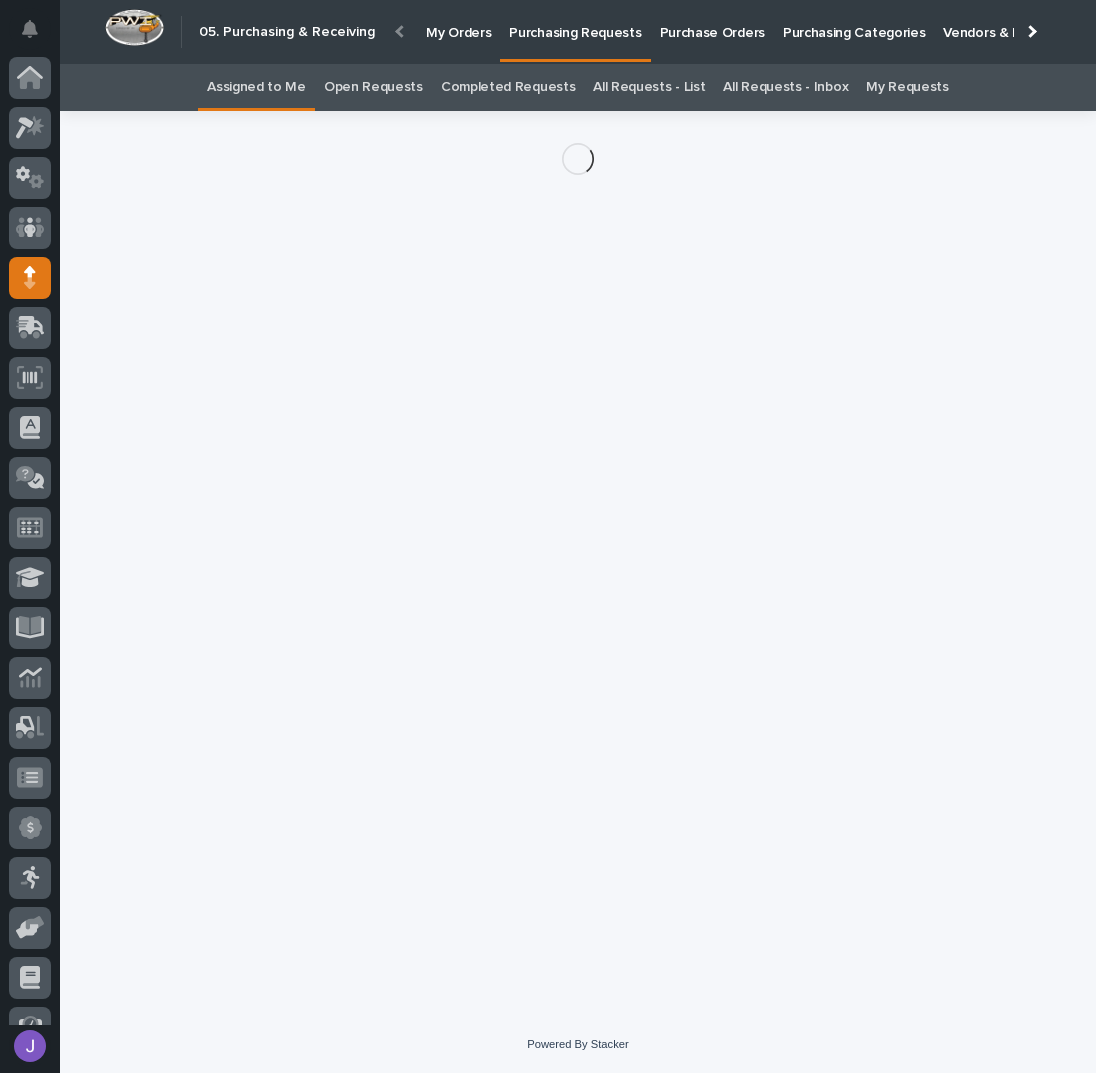 scroll, scrollTop: 82, scrollLeft: 0, axis: vertical 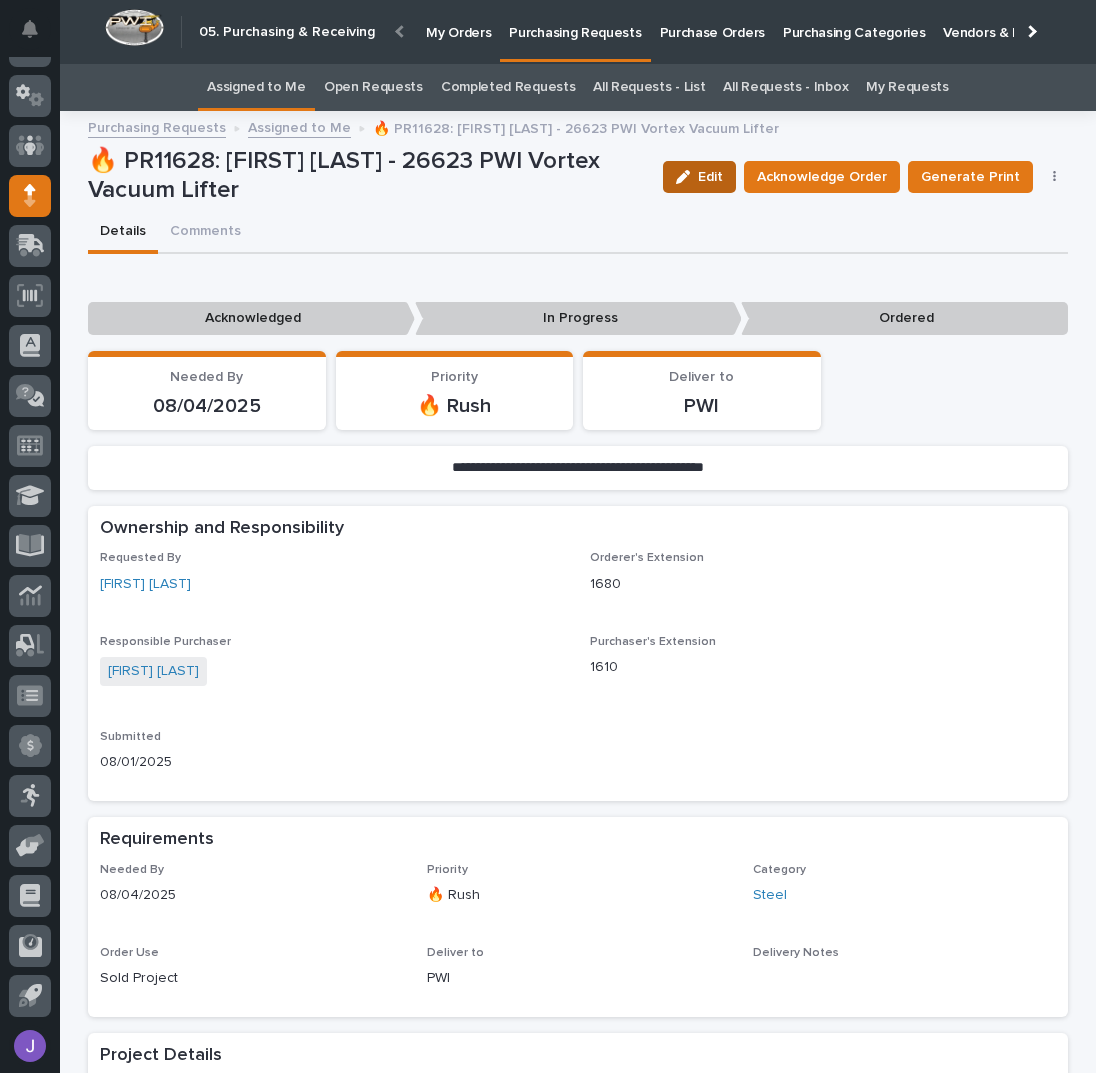 click on "Edit" at bounding box center [699, 177] 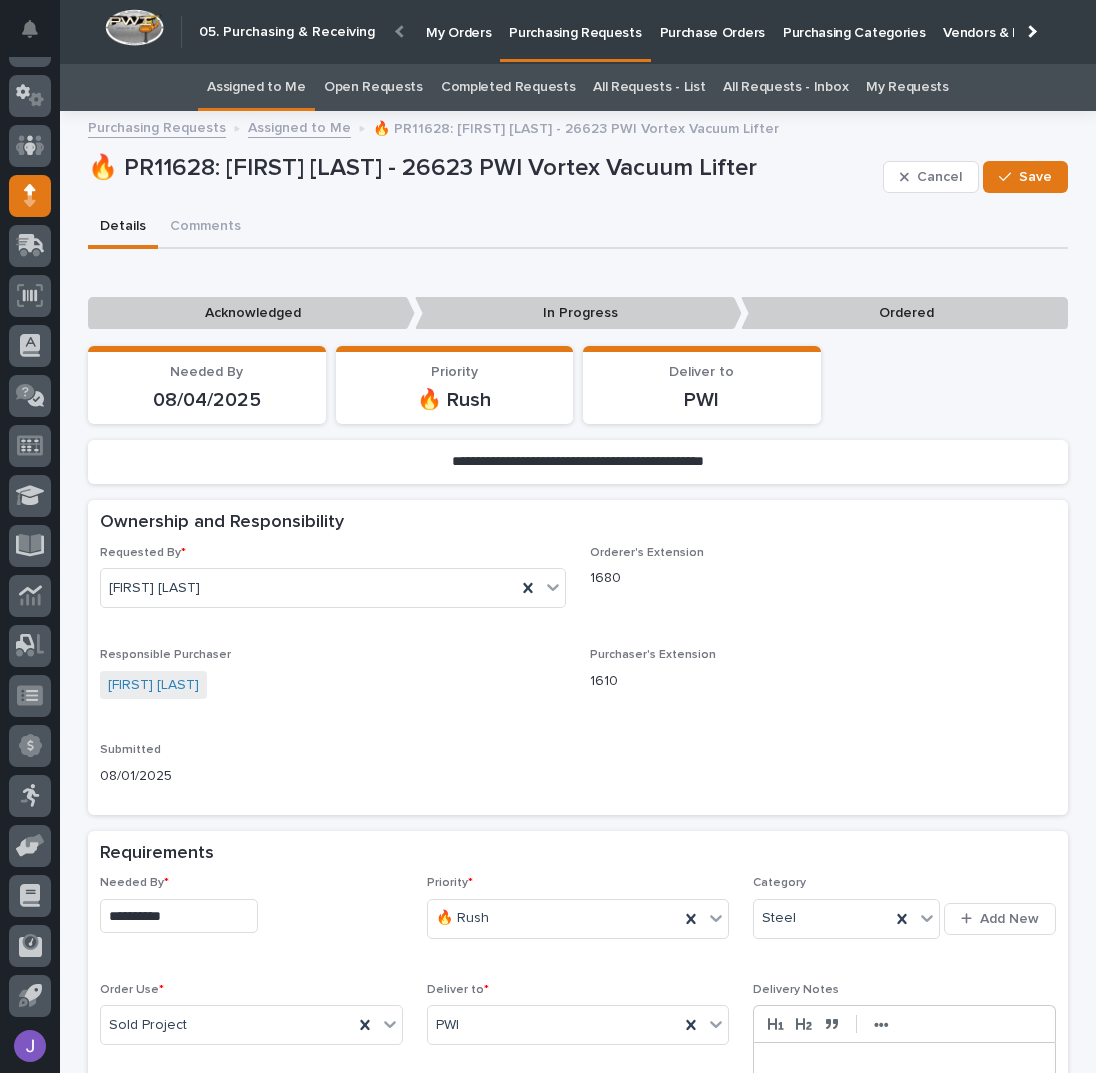 click on "**********" at bounding box center (179, 916) 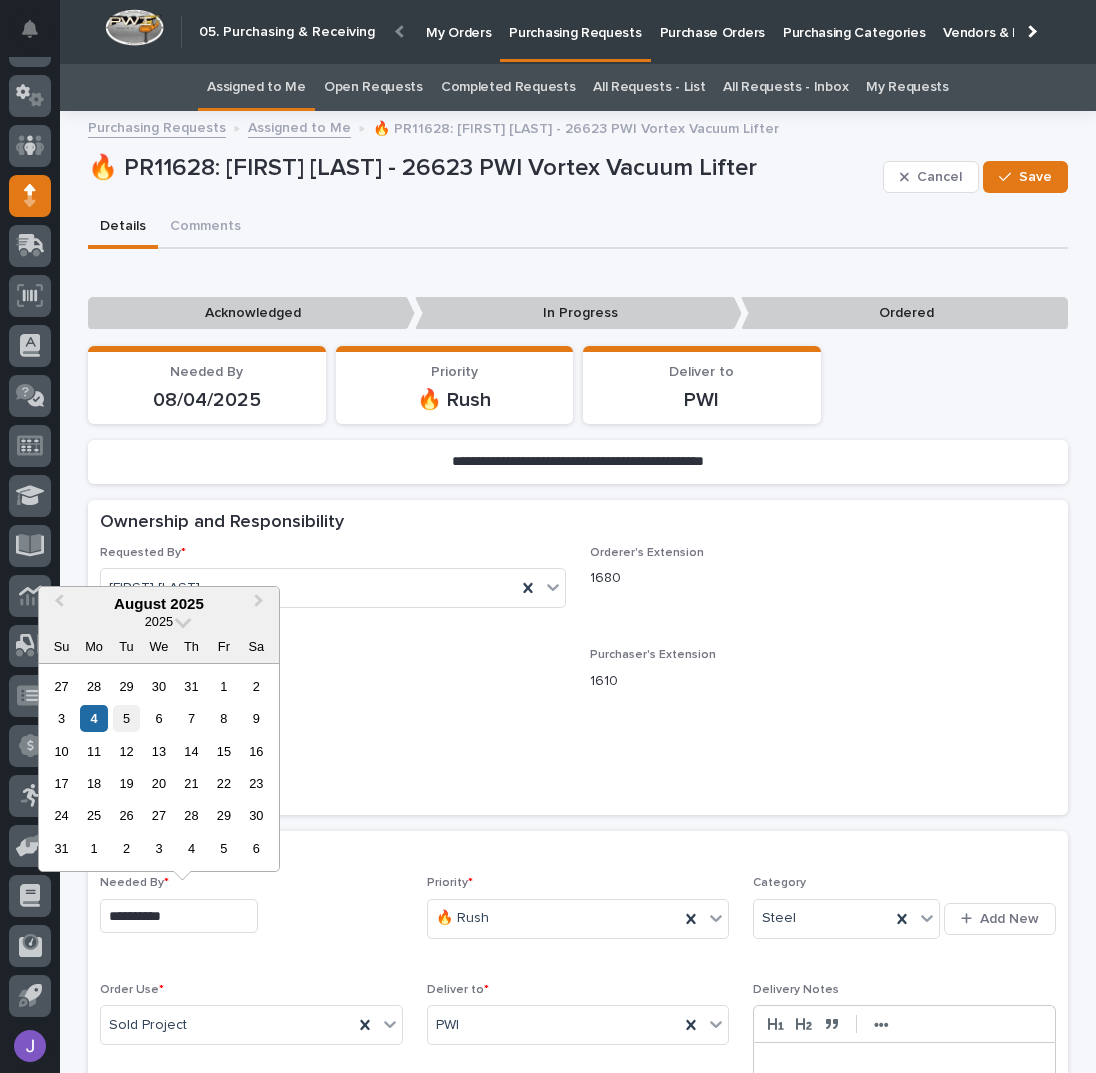 click on "5" at bounding box center (126, 718) 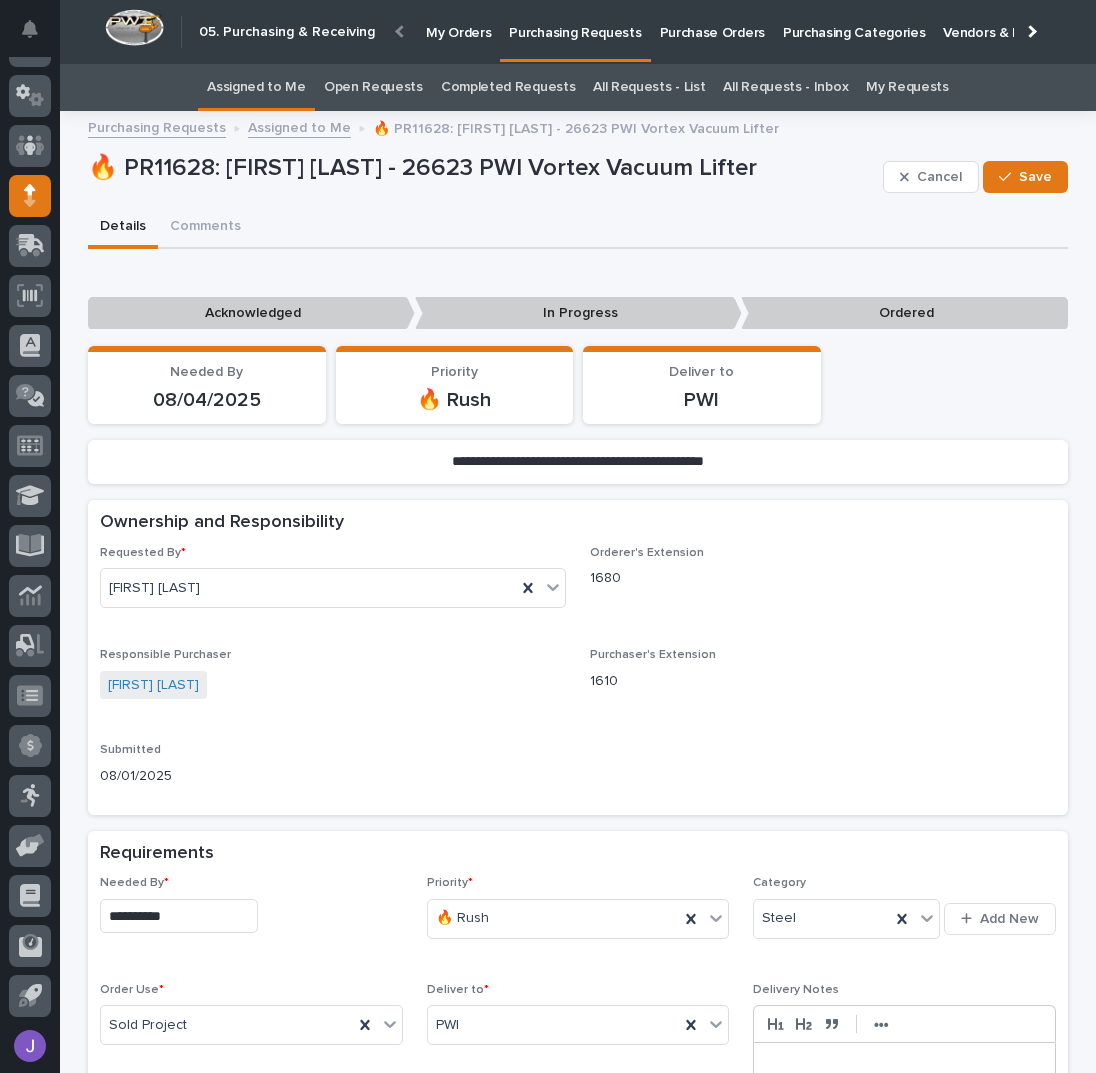 type on "**********" 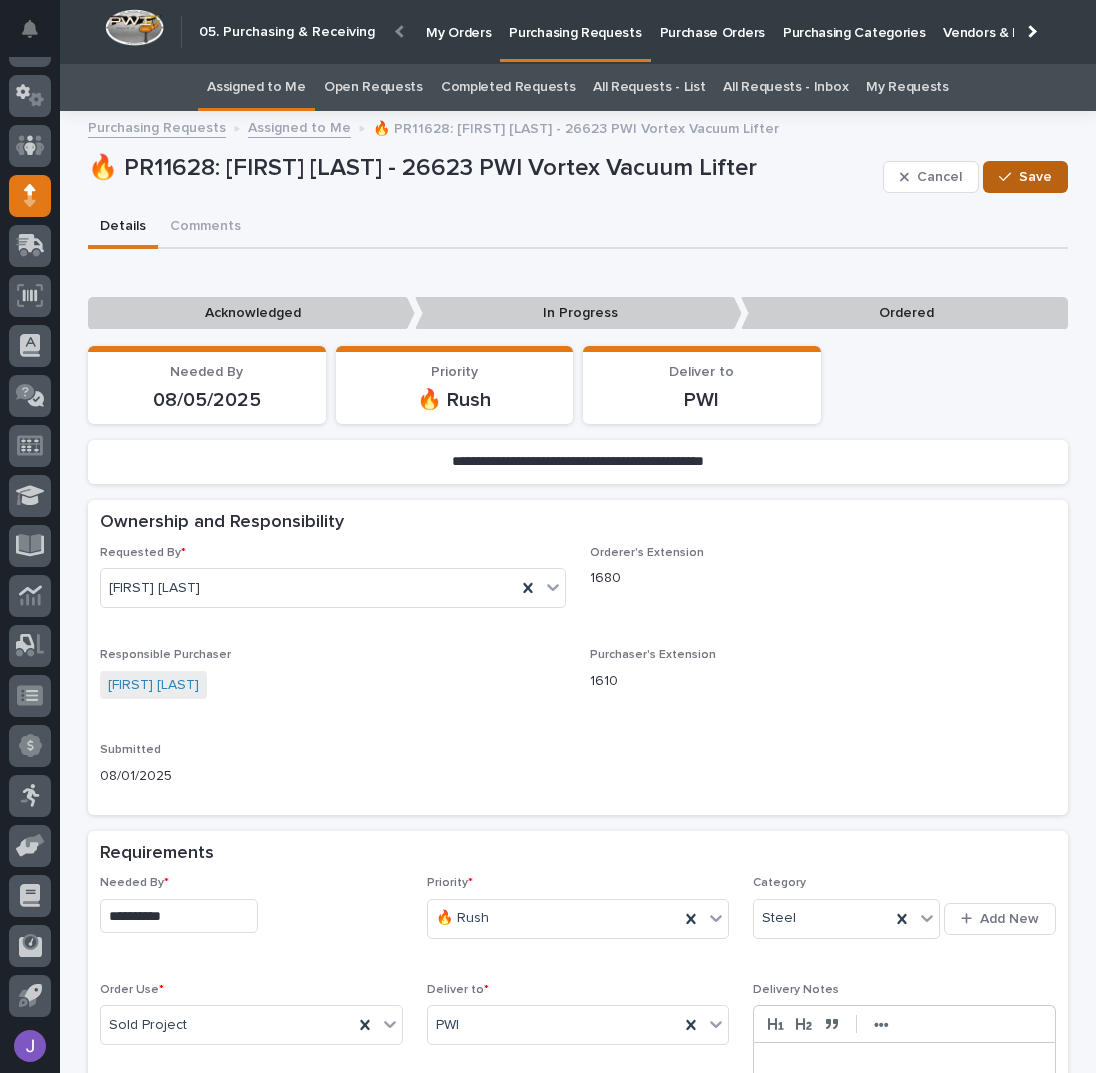 click at bounding box center (1009, 177) 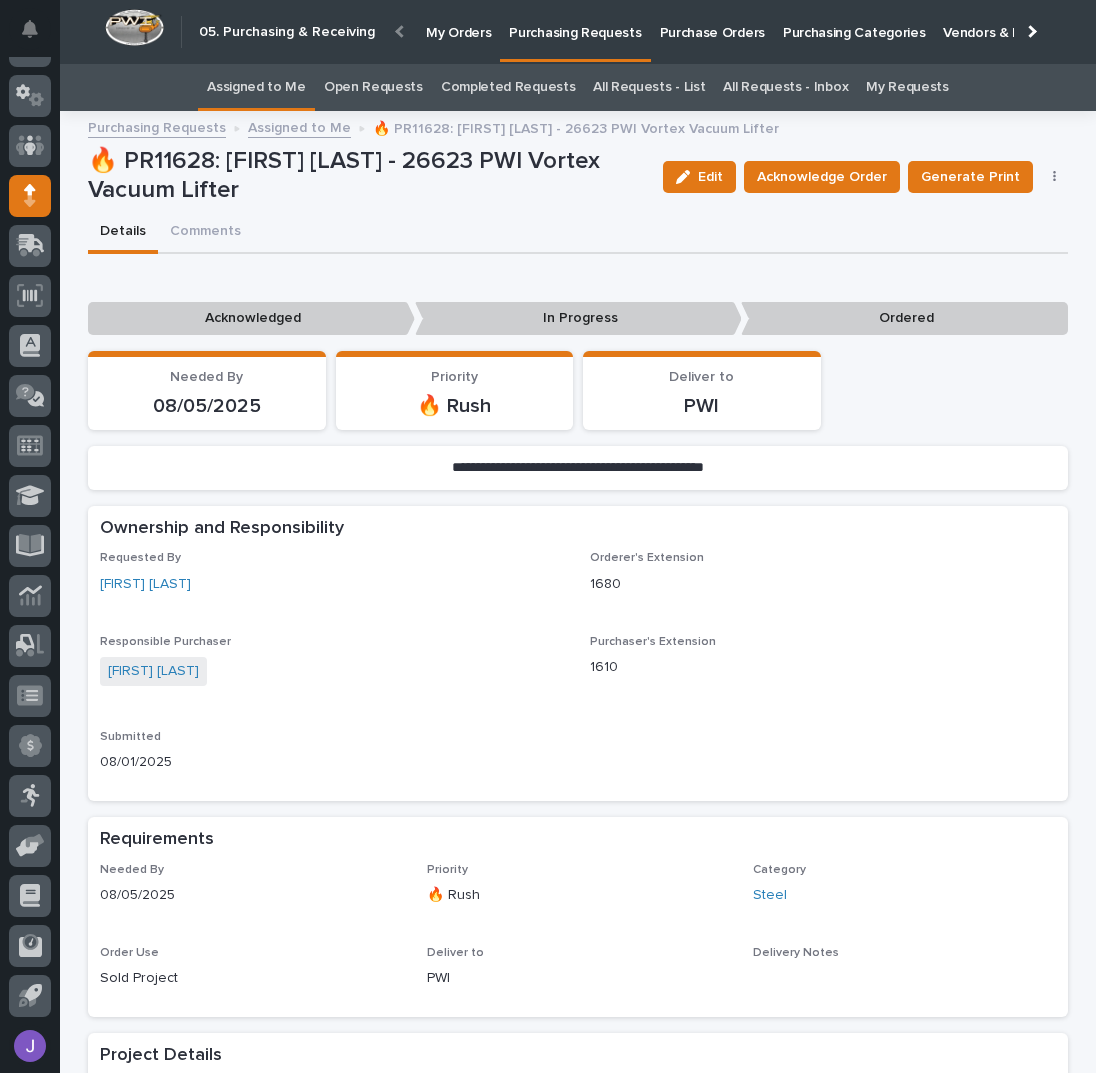 click on "Assigned to Me" at bounding box center [256, 87] 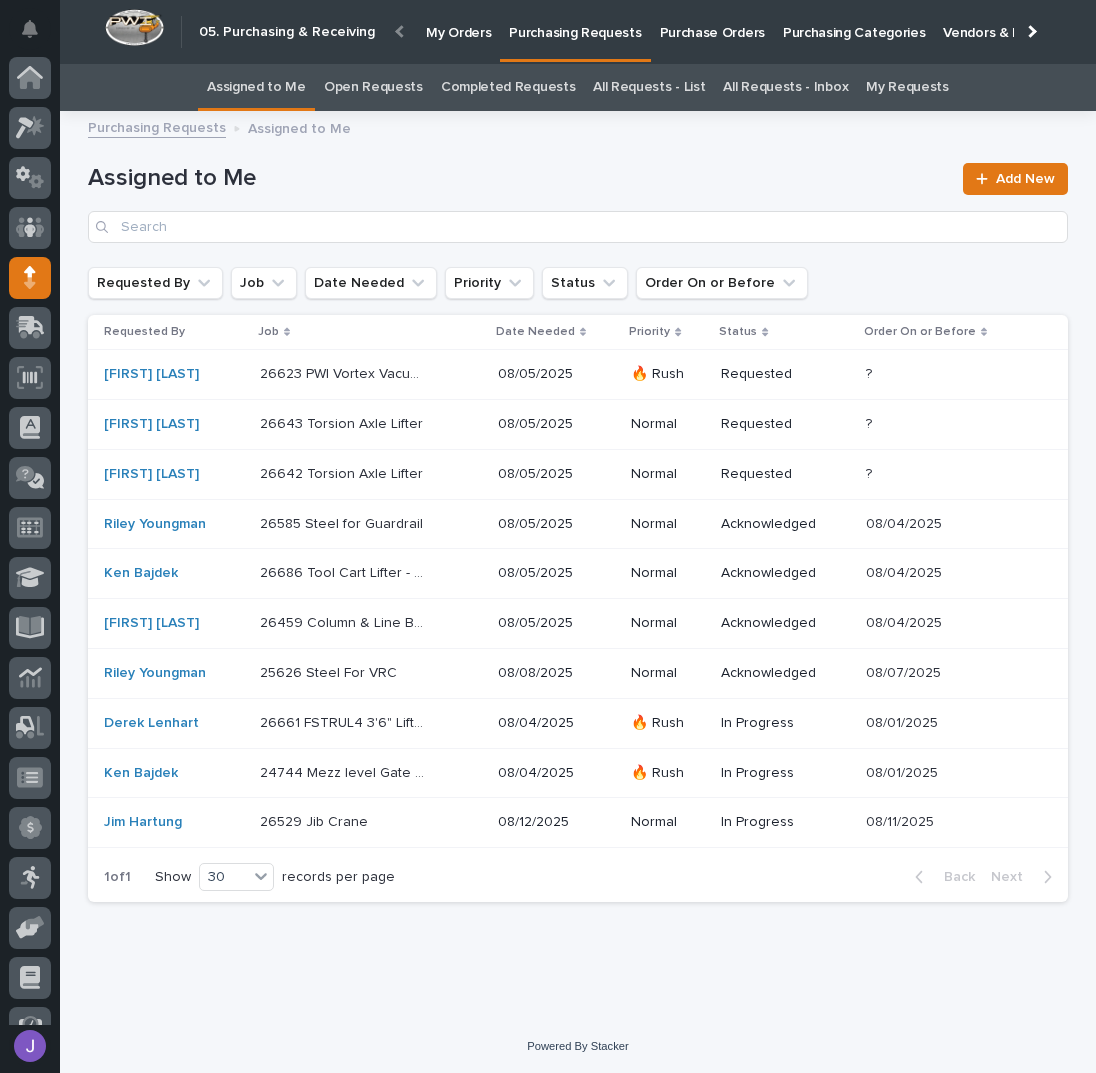 scroll, scrollTop: 82, scrollLeft: 0, axis: vertical 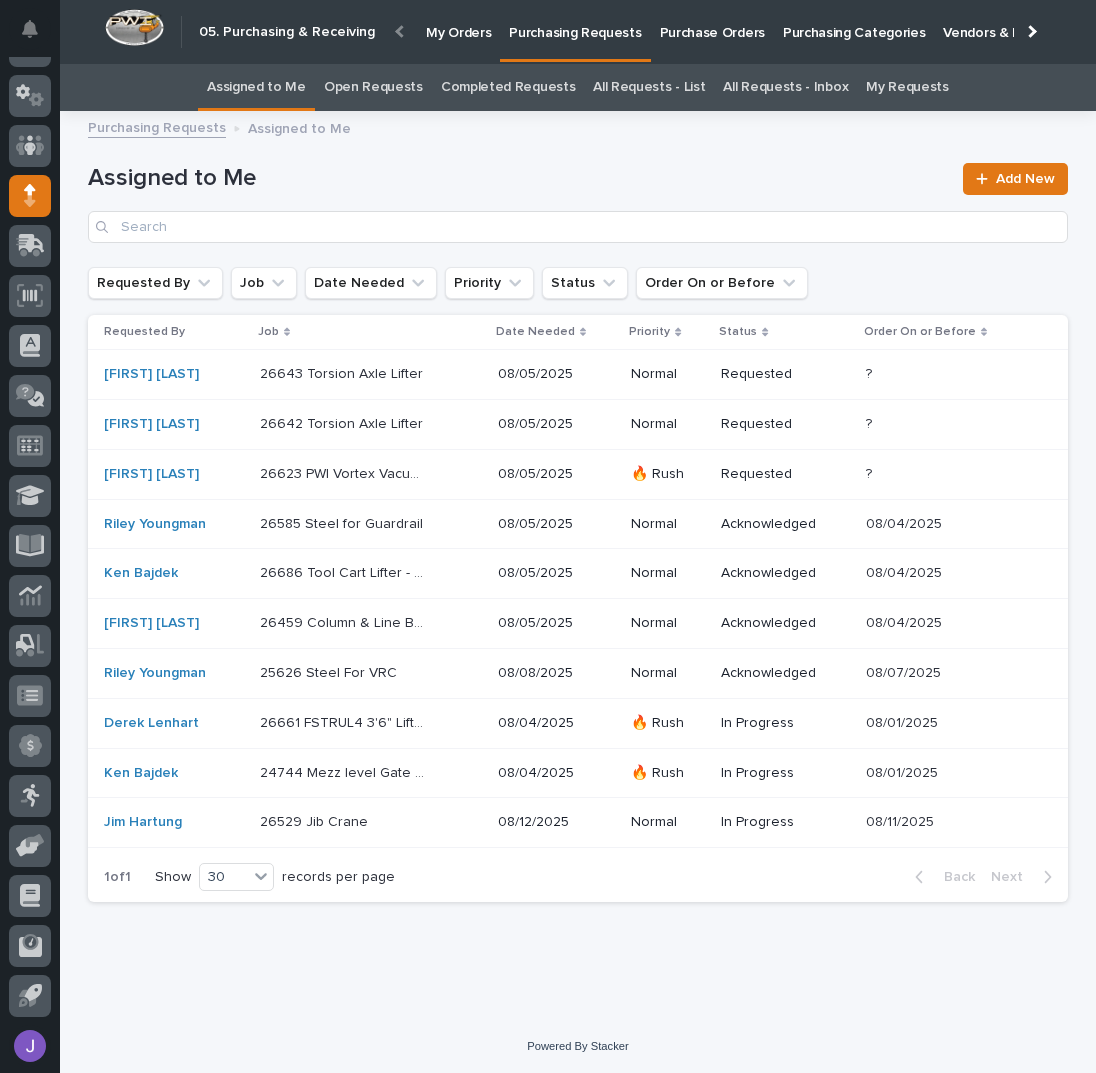 click on "26661 FSTRUL4 3'6" Lift Kit 26661 FSTRUL4 3'6" Lift Kit" at bounding box center [371, 723] 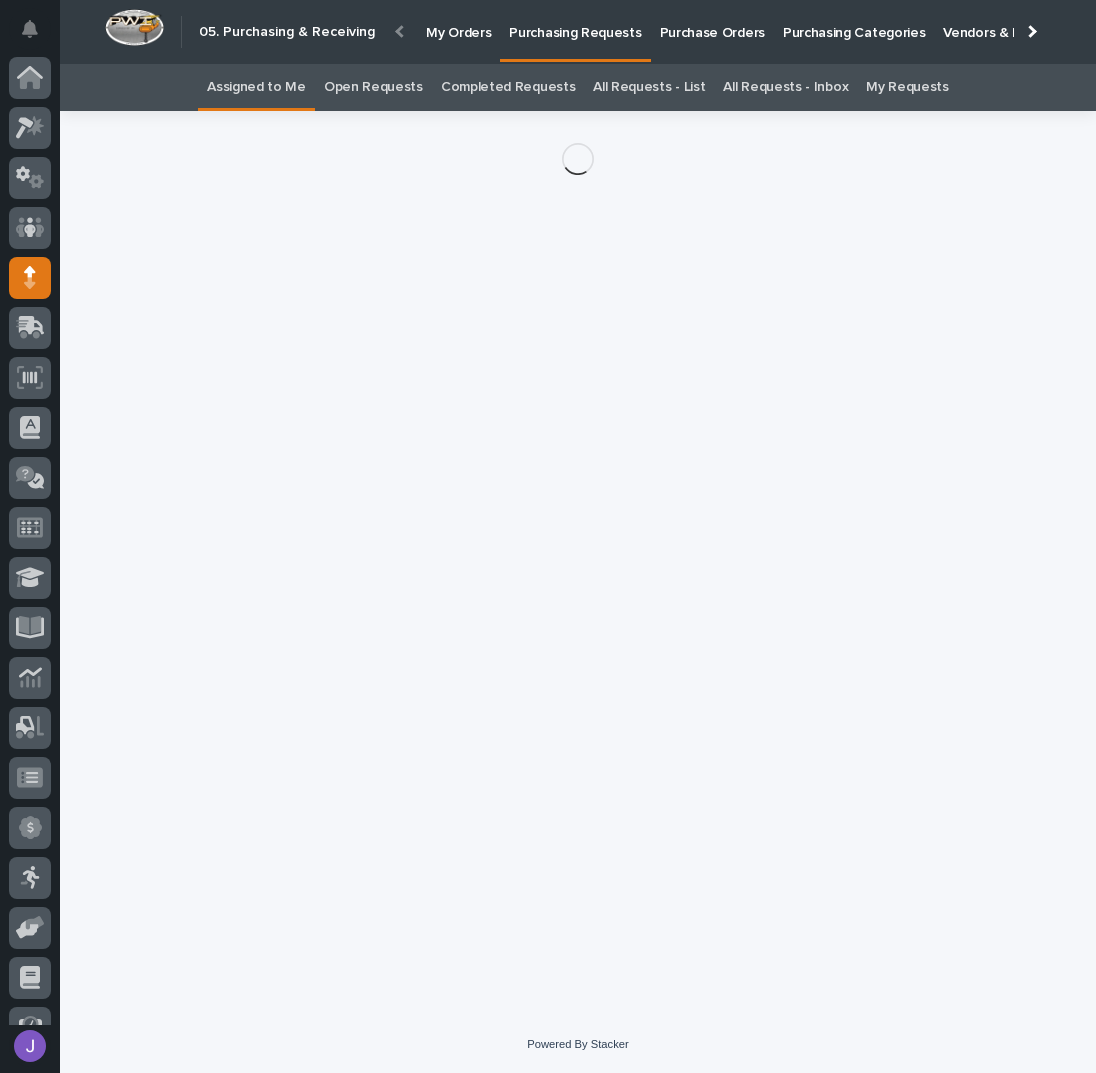 scroll, scrollTop: 82, scrollLeft: 0, axis: vertical 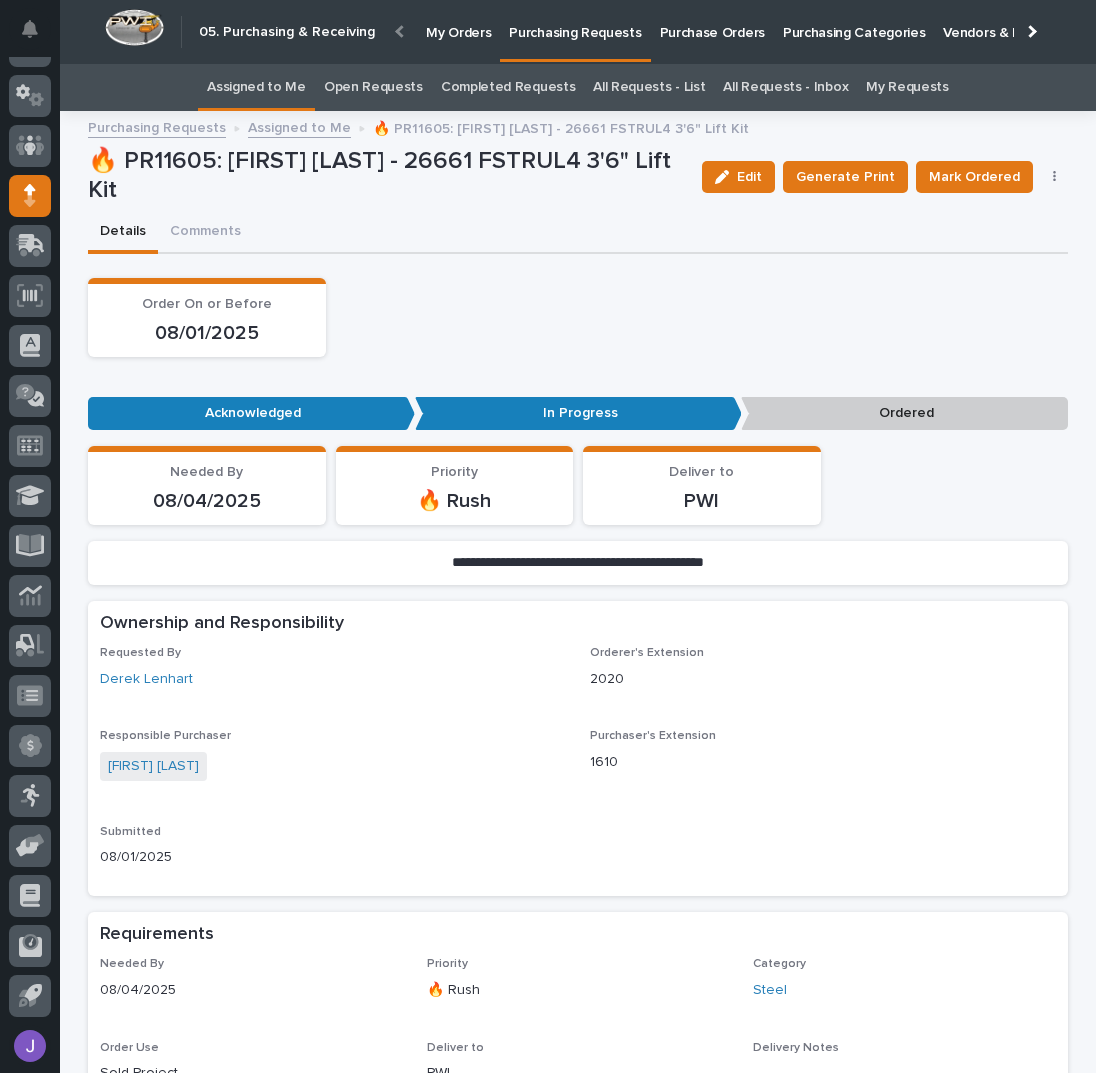 click on "Edit Generate Print Mark Ordered Cancel Order Edit Linked PO's" at bounding box center [881, 177] 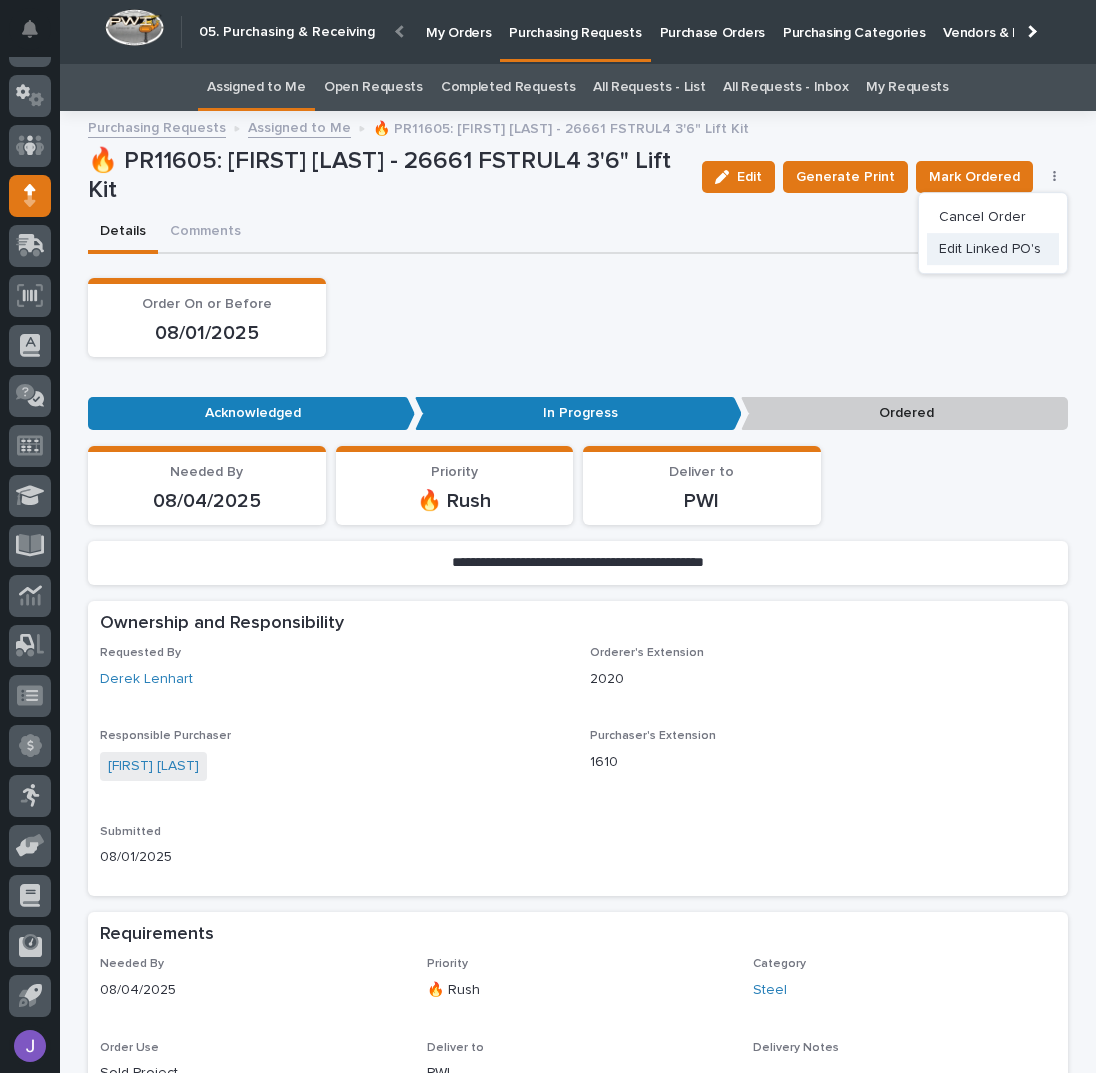 click on "Edit Linked PO's" at bounding box center (990, 249) 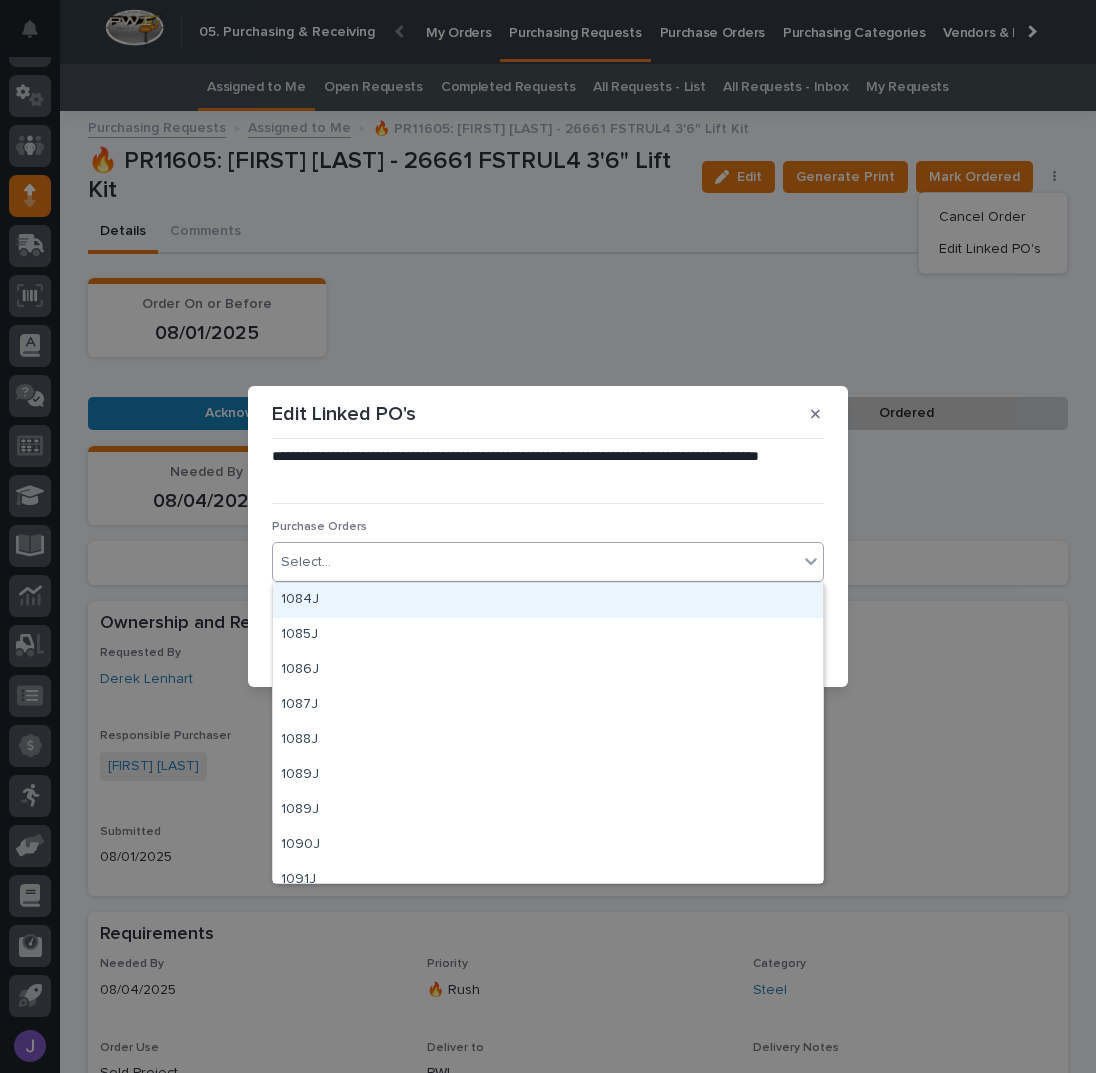 click on "Select..." at bounding box center (535, 562) 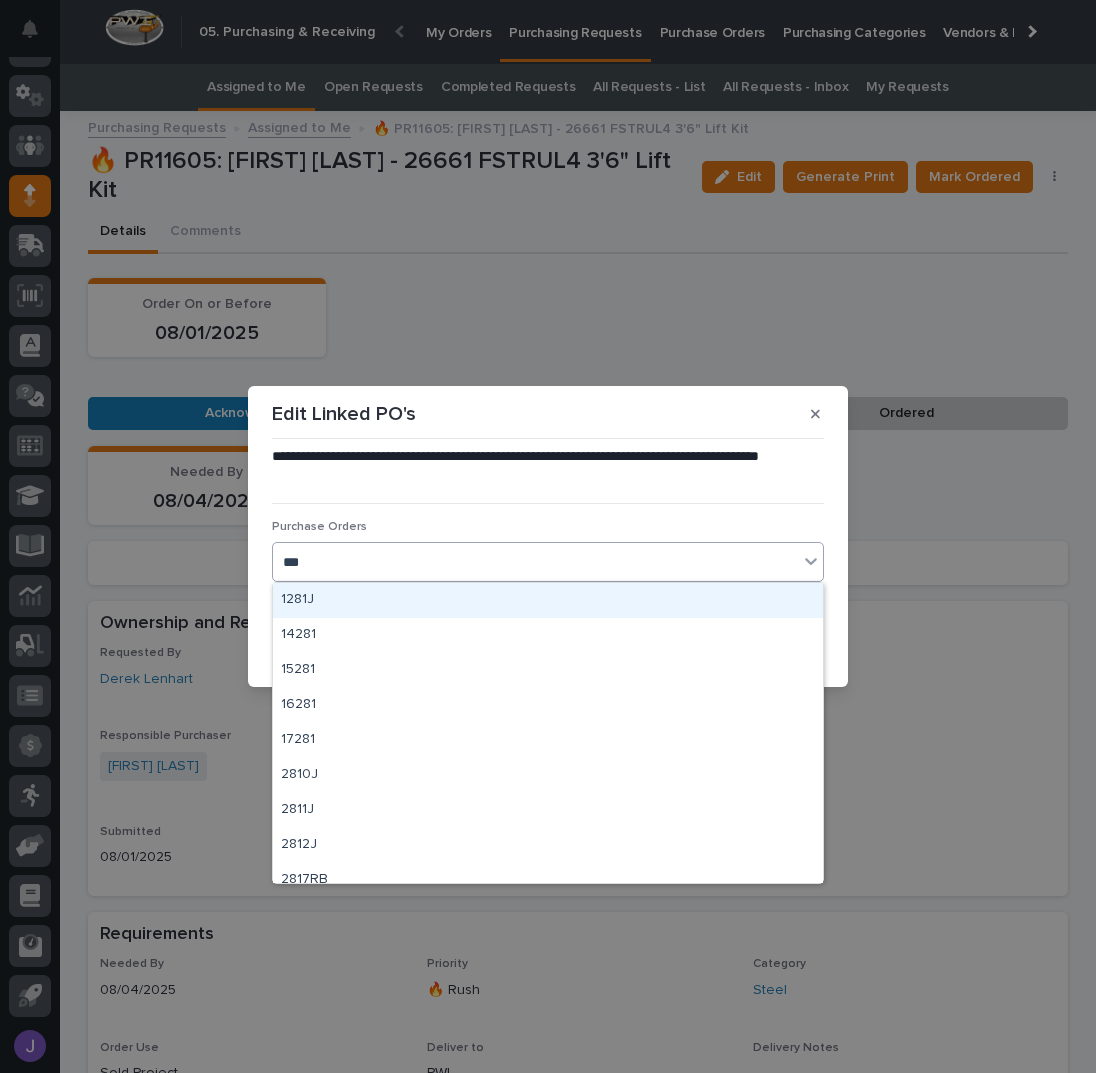 type on "****" 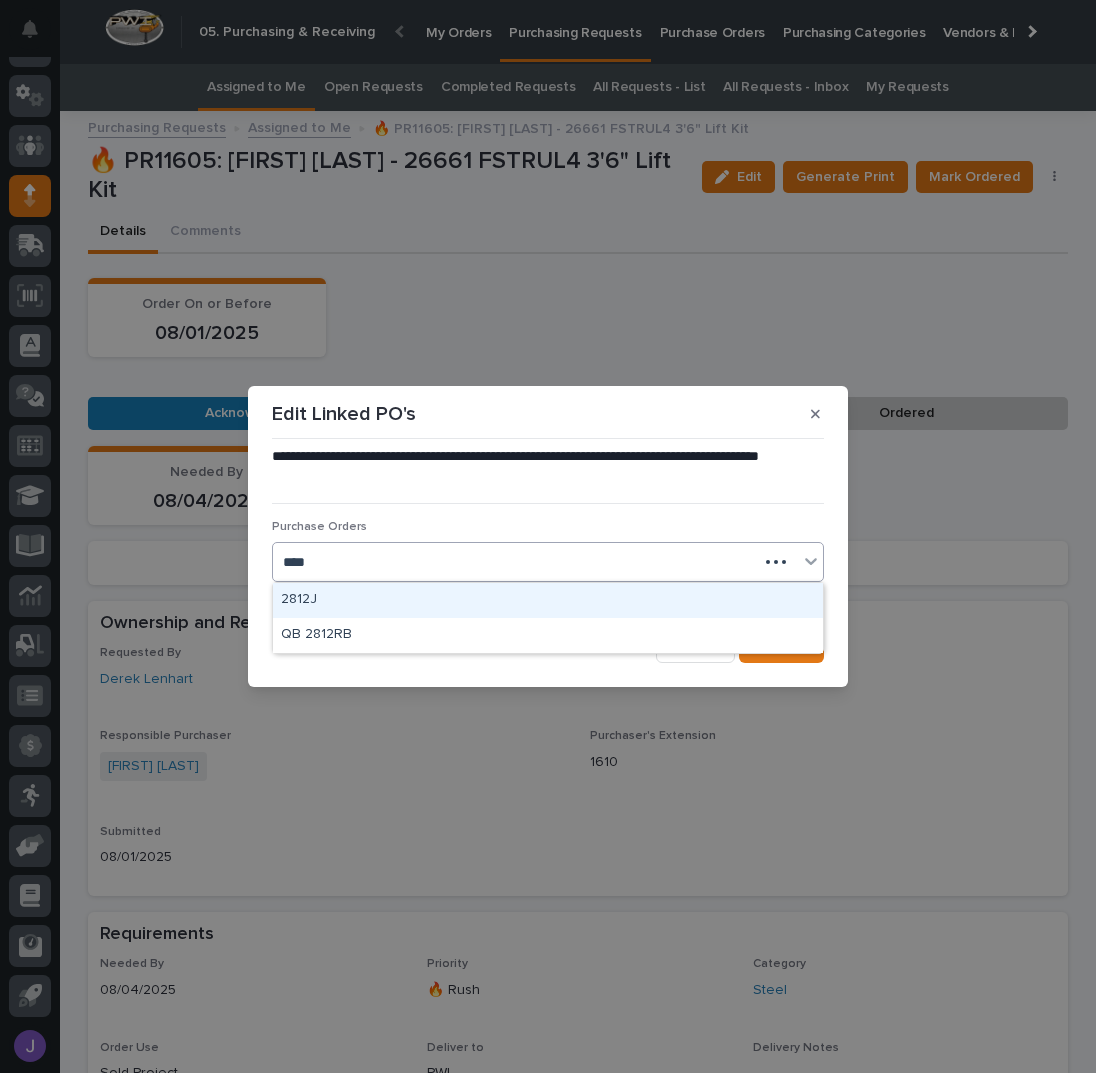 type 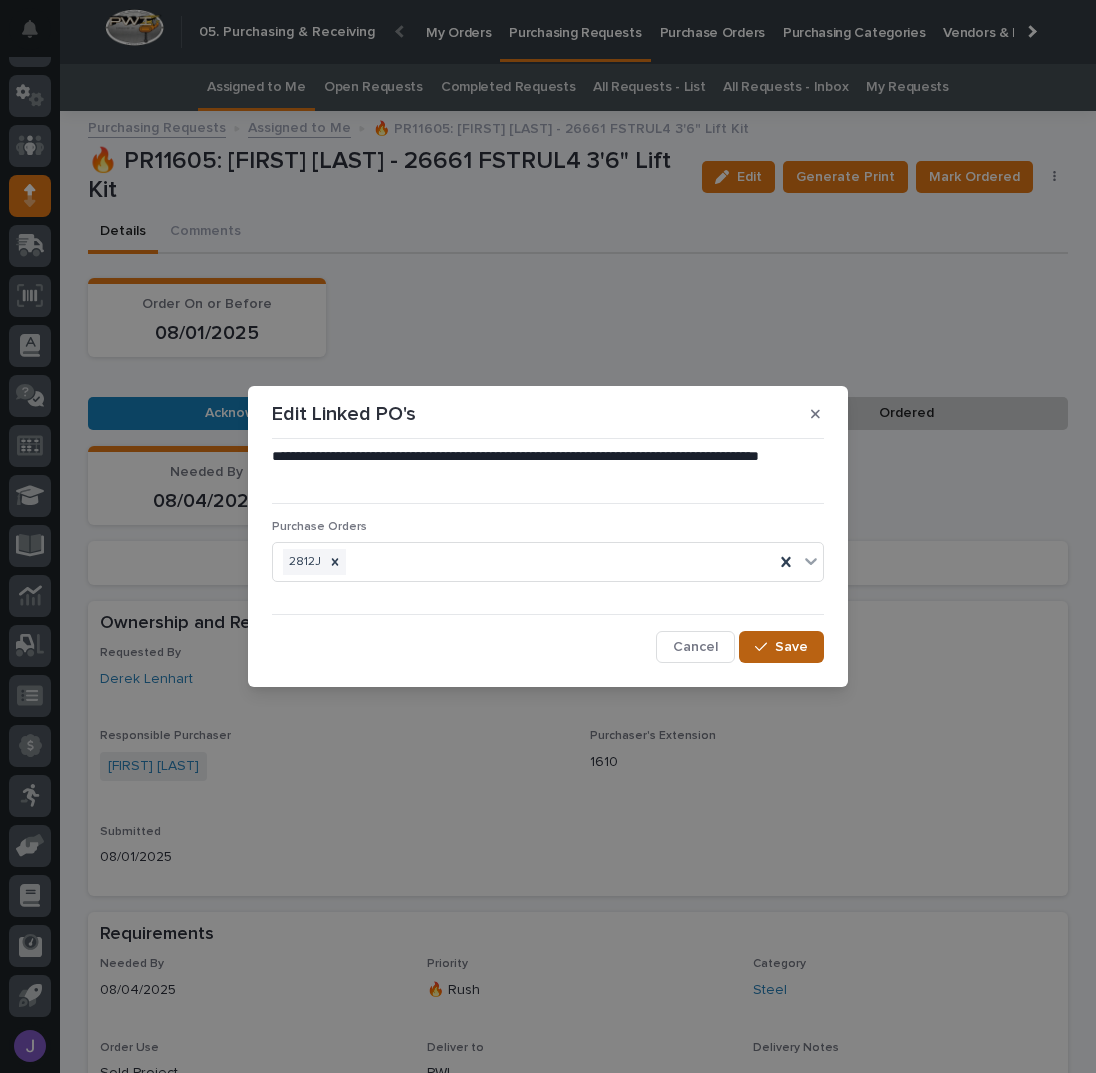click at bounding box center (765, 647) 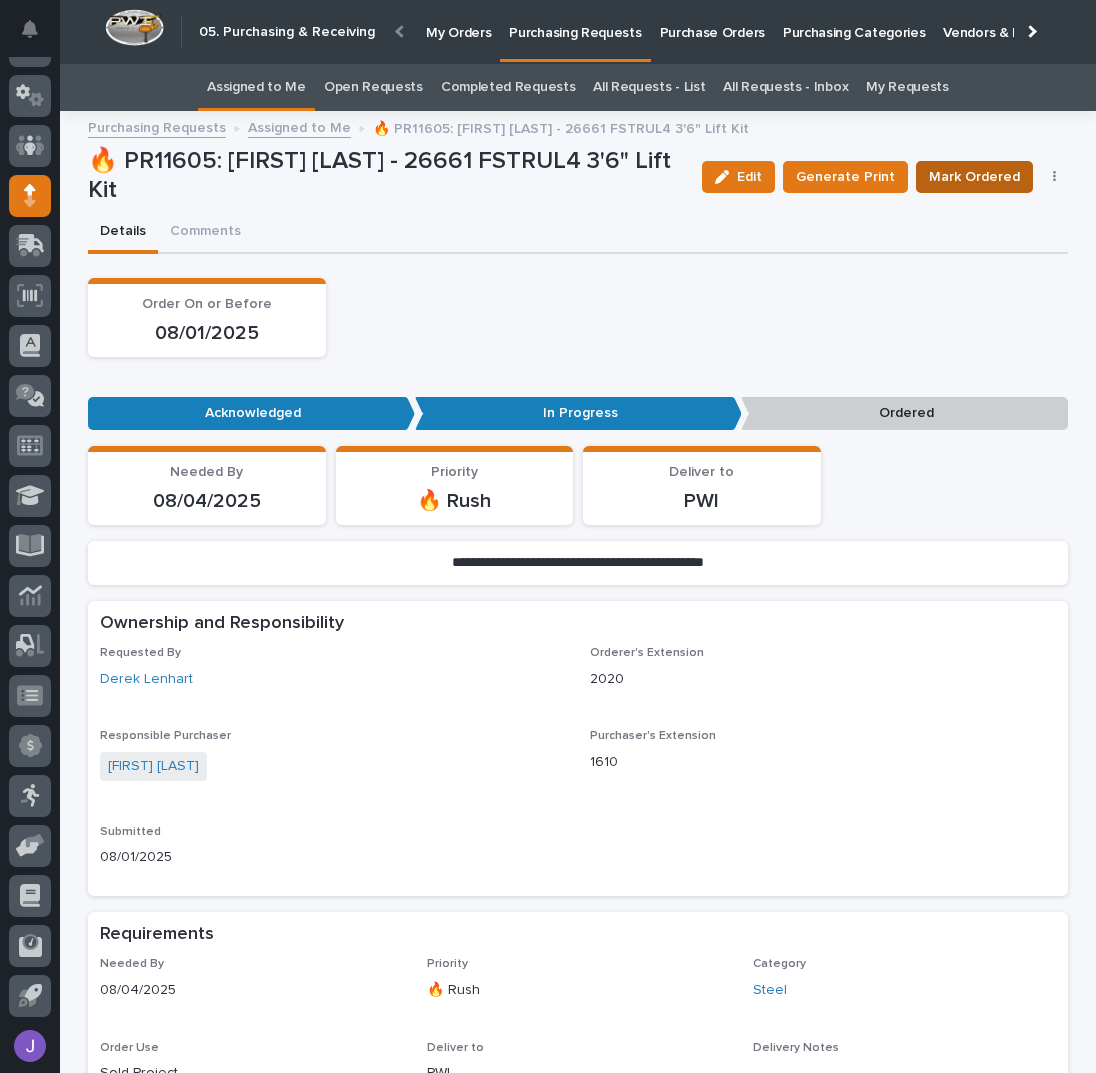 click on "Mark Ordered" at bounding box center [974, 177] 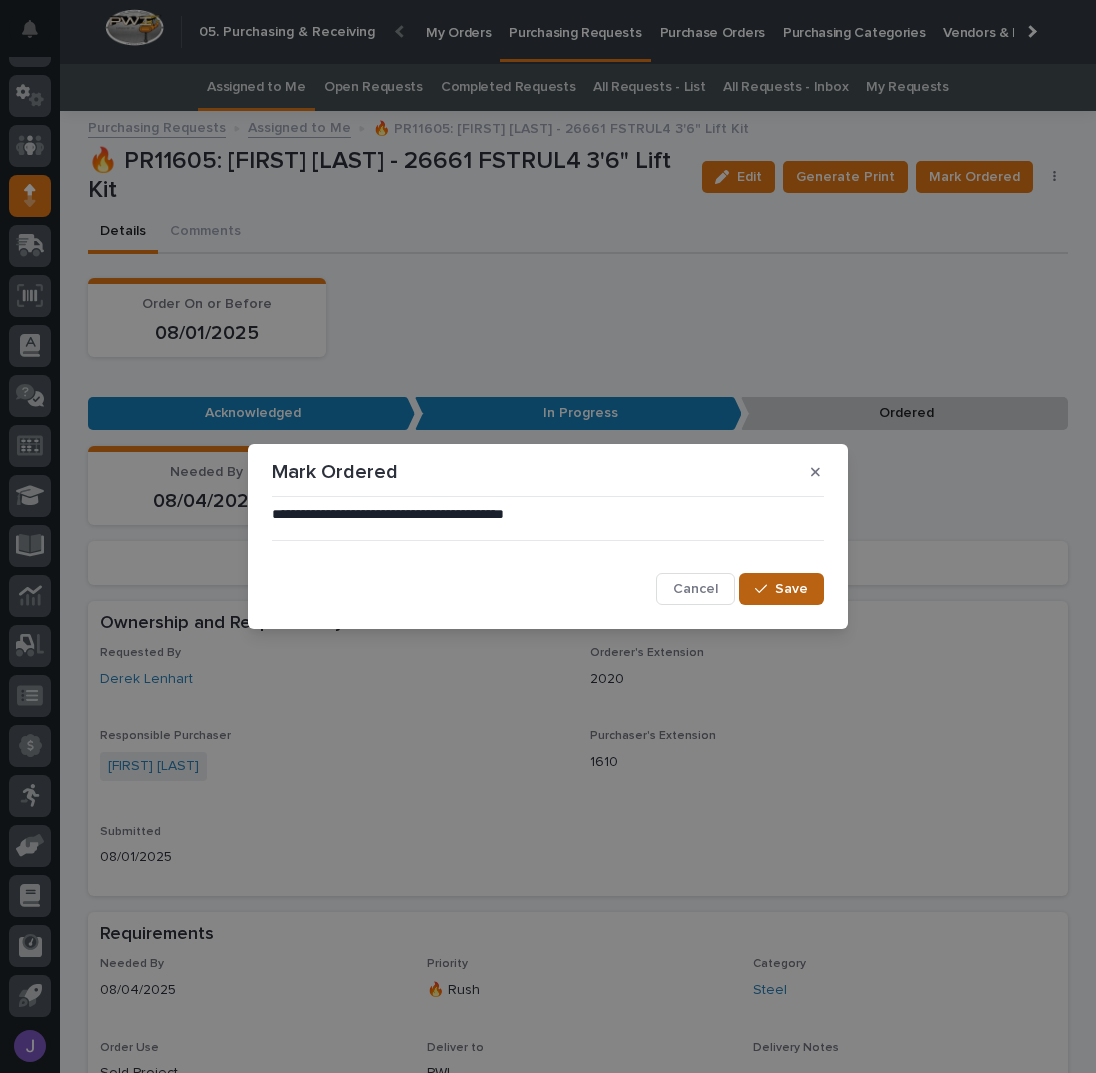 click 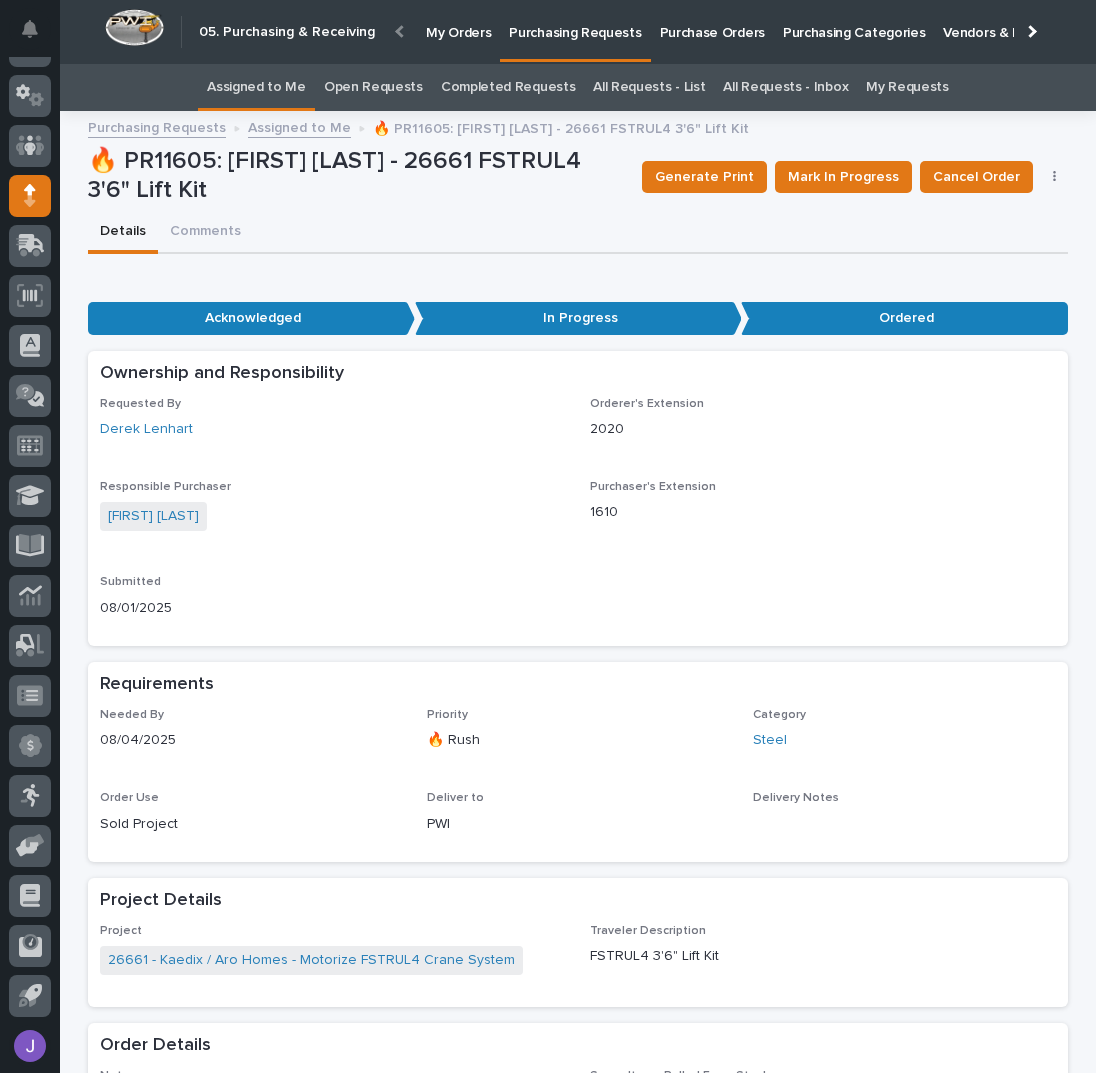click on "Assigned to Me" at bounding box center [256, 87] 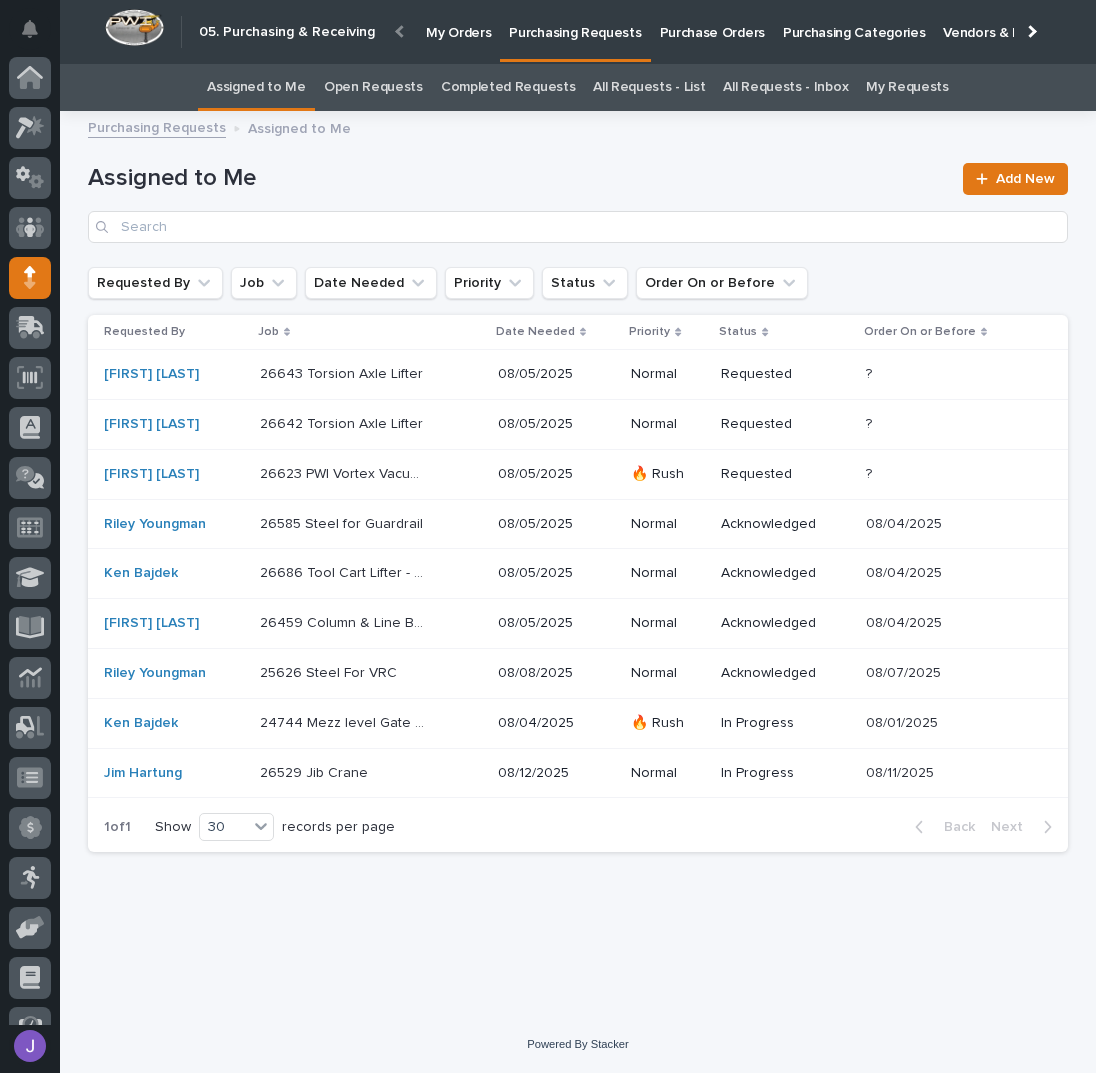 scroll, scrollTop: 82, scrollLeft: 0, axis: vertical 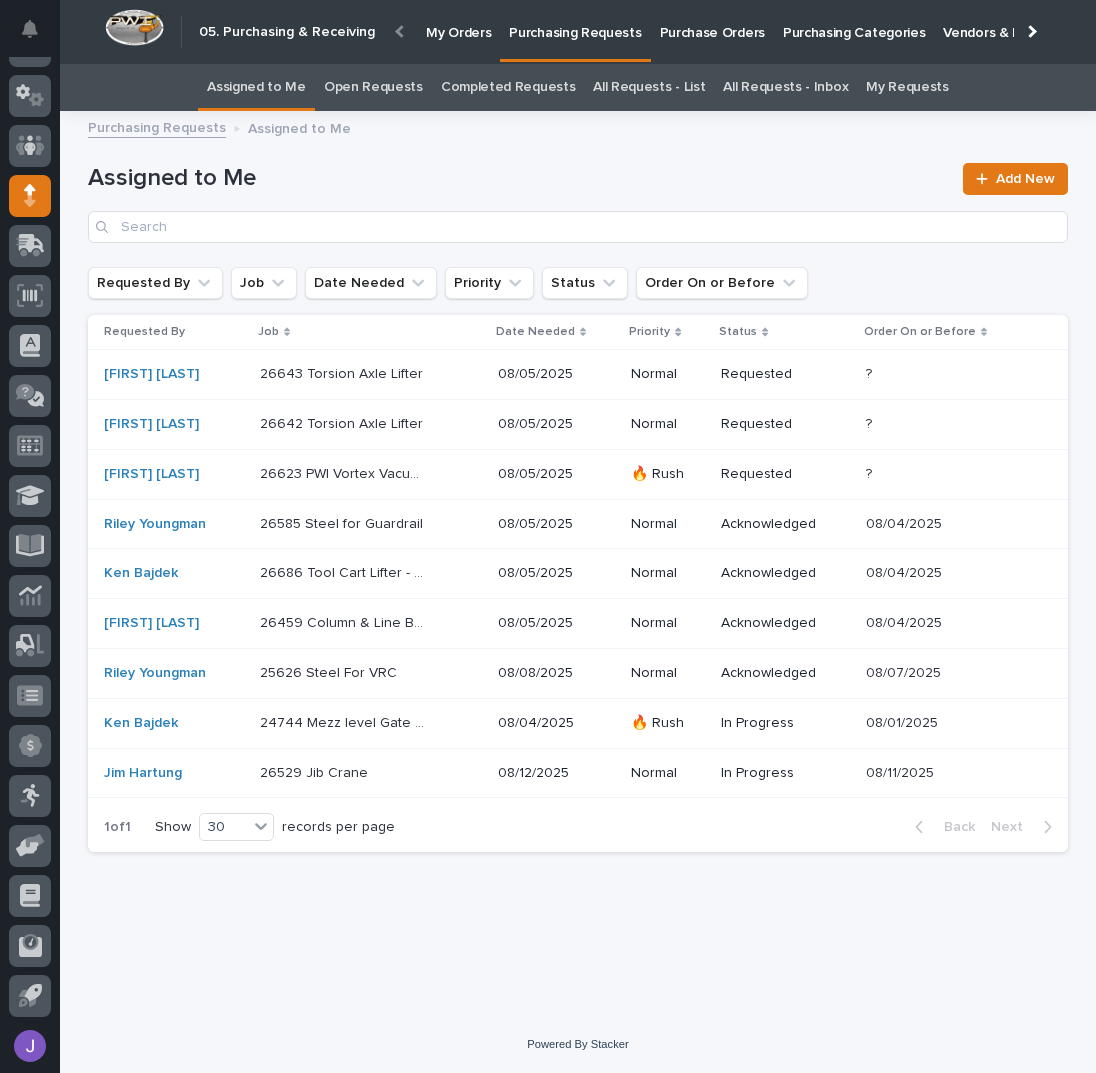 click on "24744 Mezz level Gate Covers - Steel  24744 Mezz level Gate Covers - Steel" at bounding box center (371, 723) 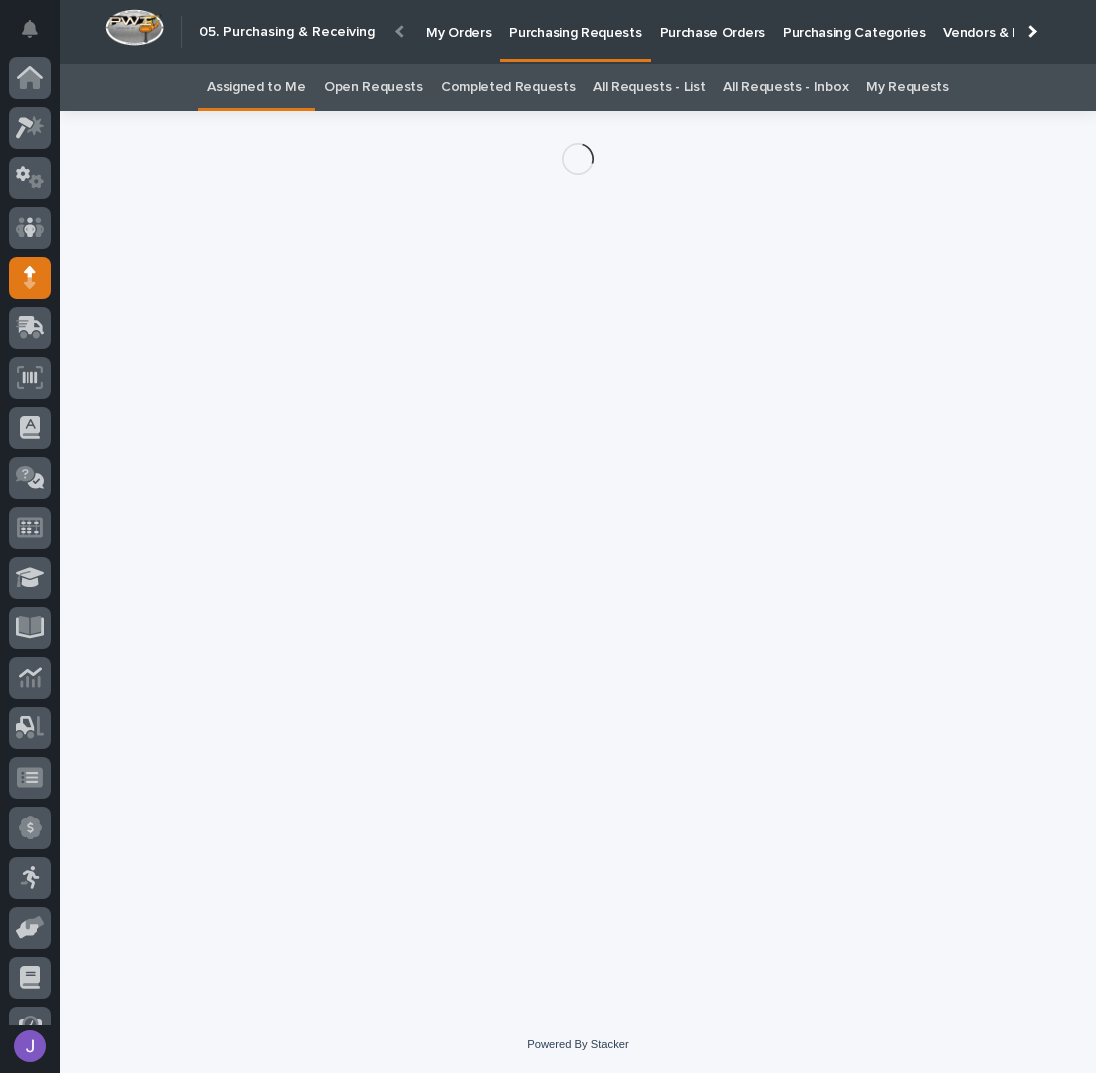 scroll, scrollTop: 82, scrollLeft: 0, axis: vertical 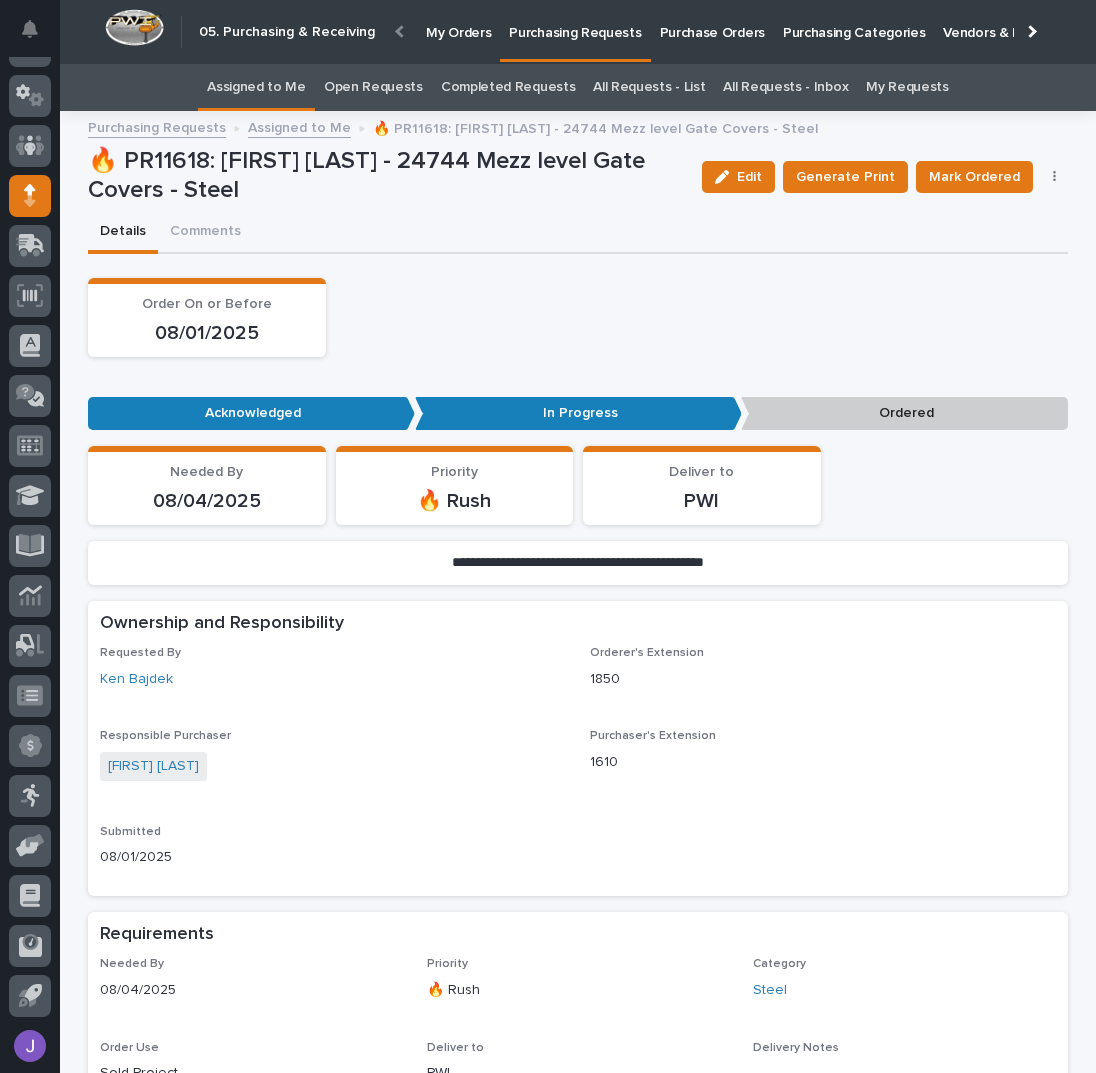 click at bounding box center (1055, 177) 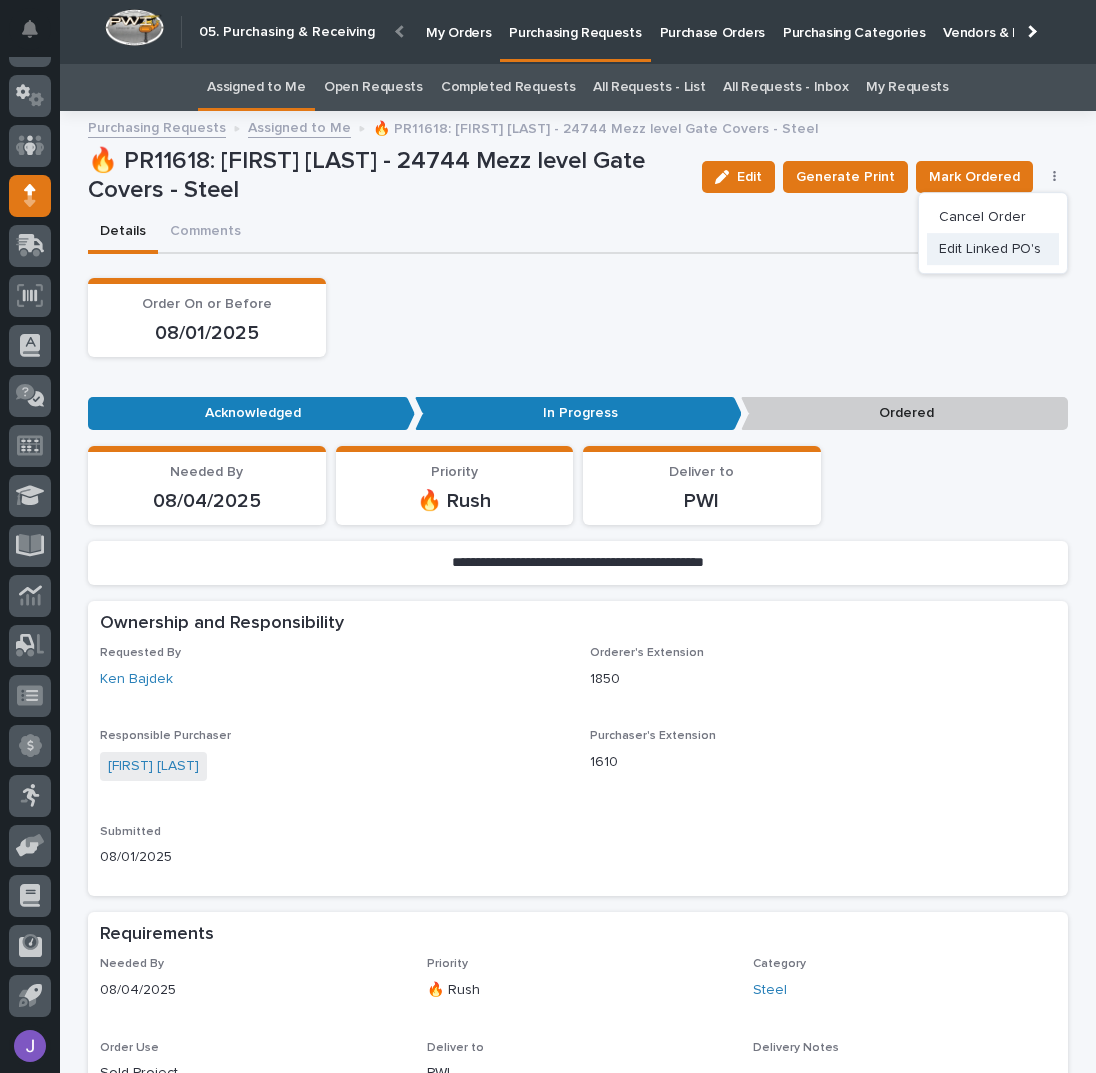 click on "Edit Linked PO's" at bounding box center [990, 249] 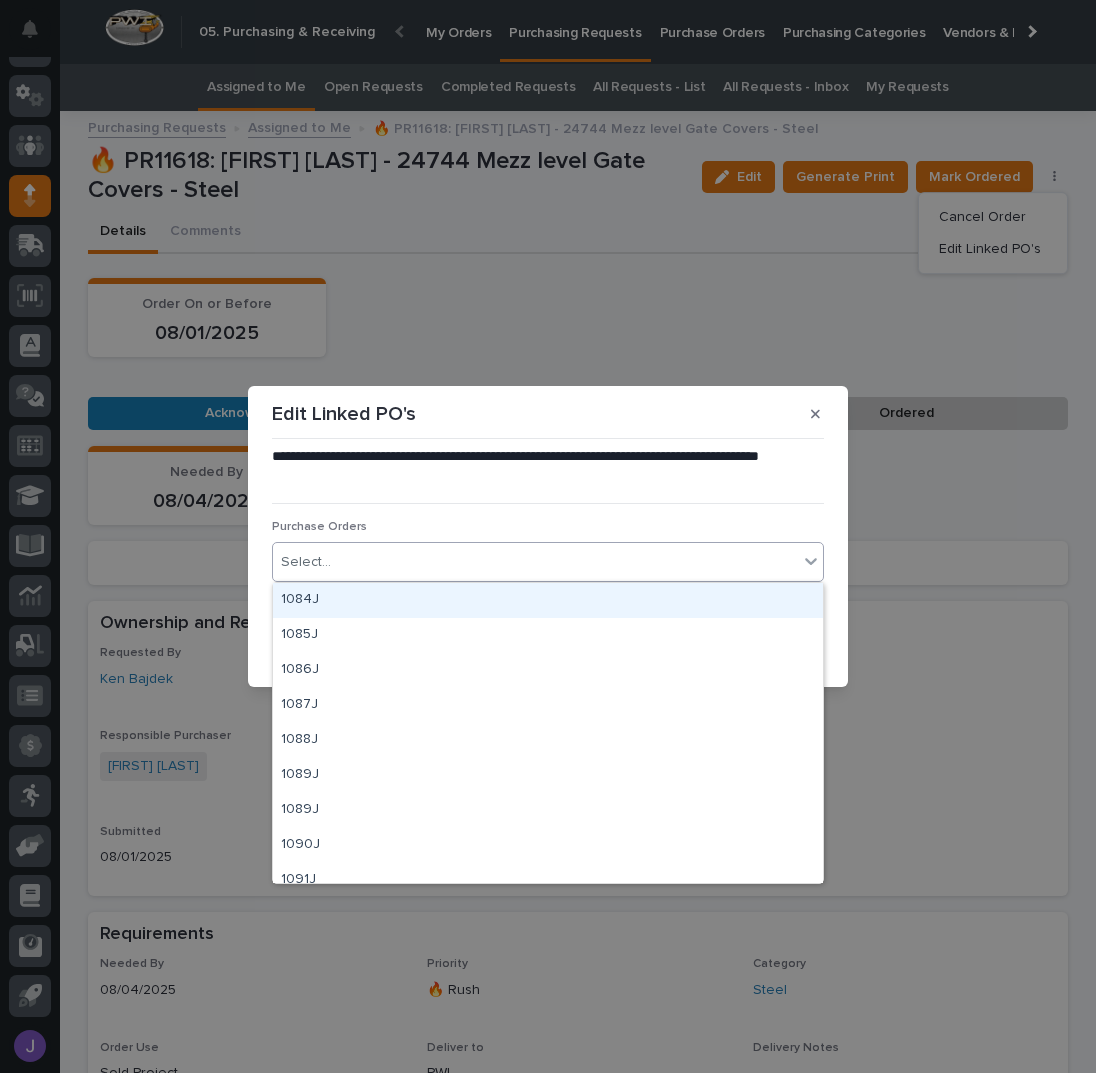 click on "Select..." at bounding box center (535, 562) 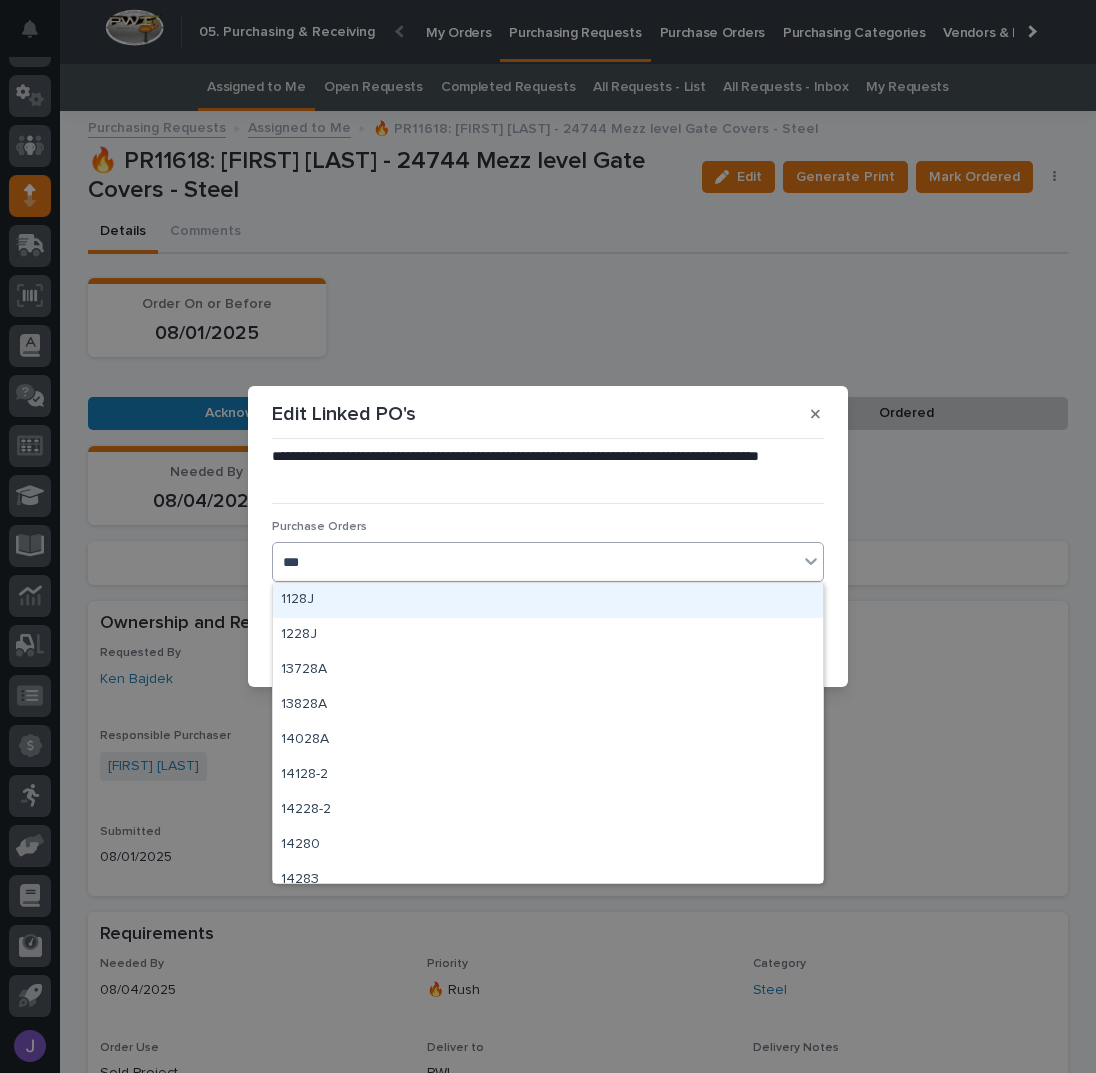 type on "****" 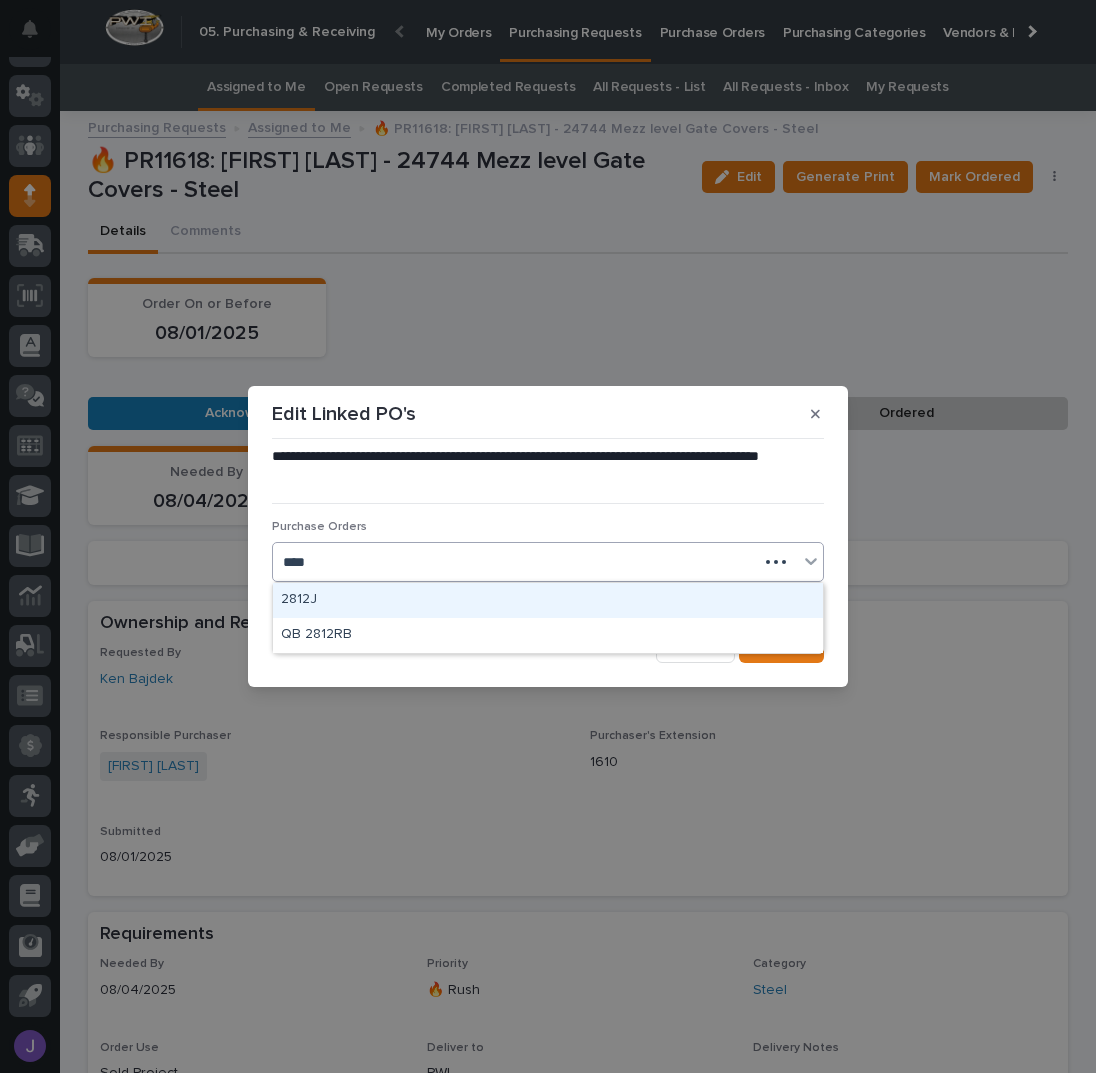 type 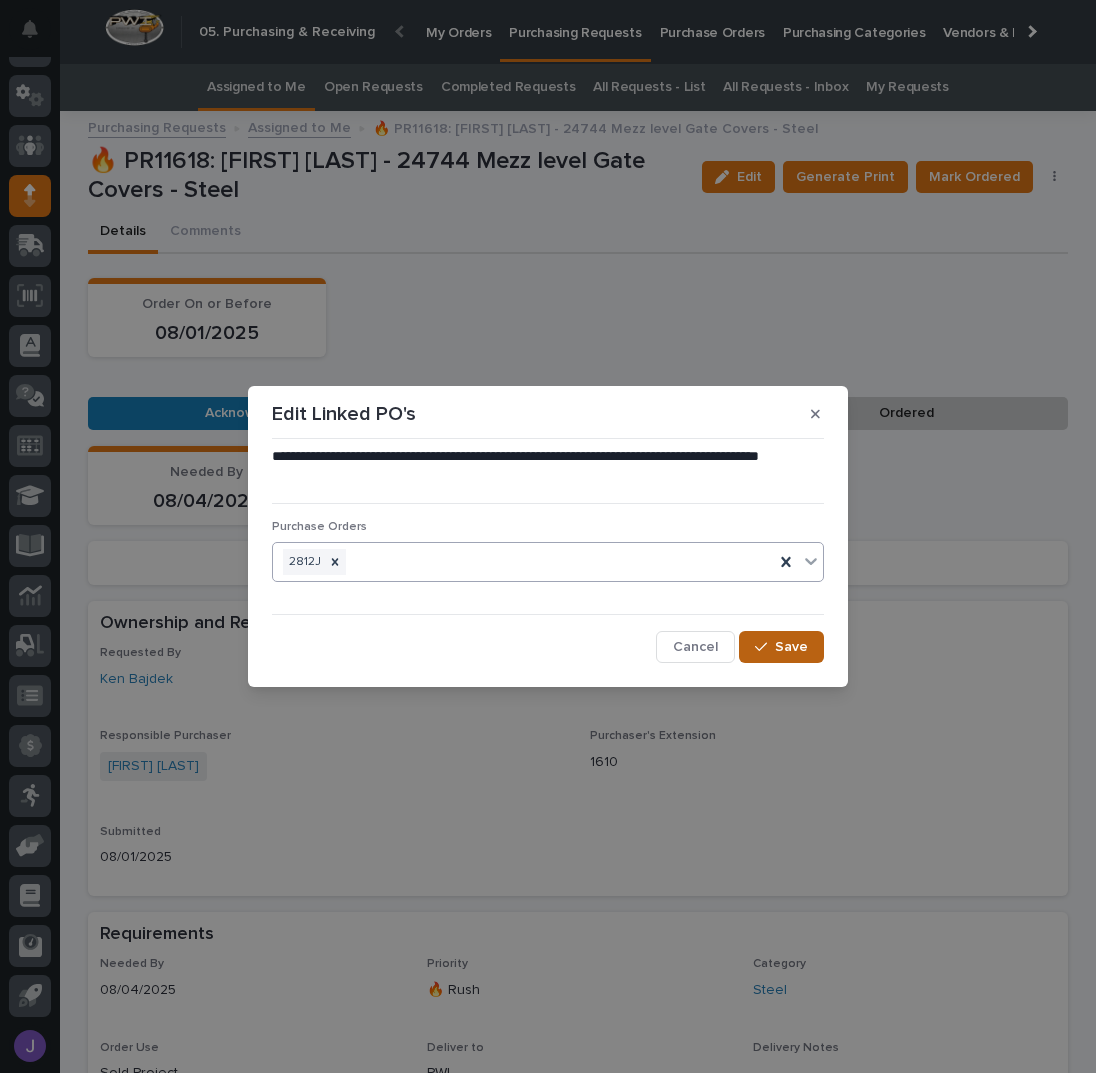 click on "Save" at bounding box center (791, 647) 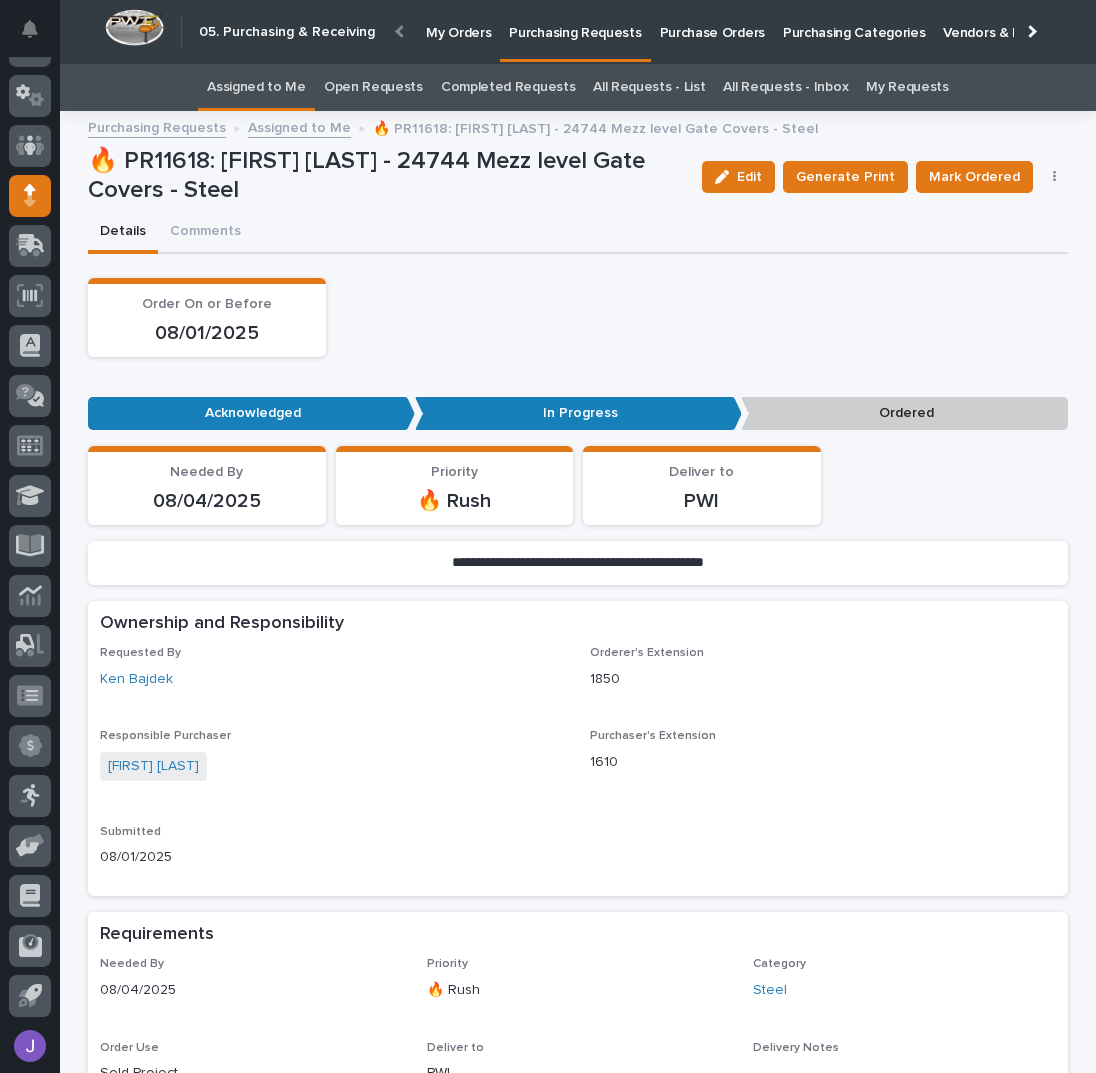 click on "Mark Ordered" at bounding box center (974, 177) 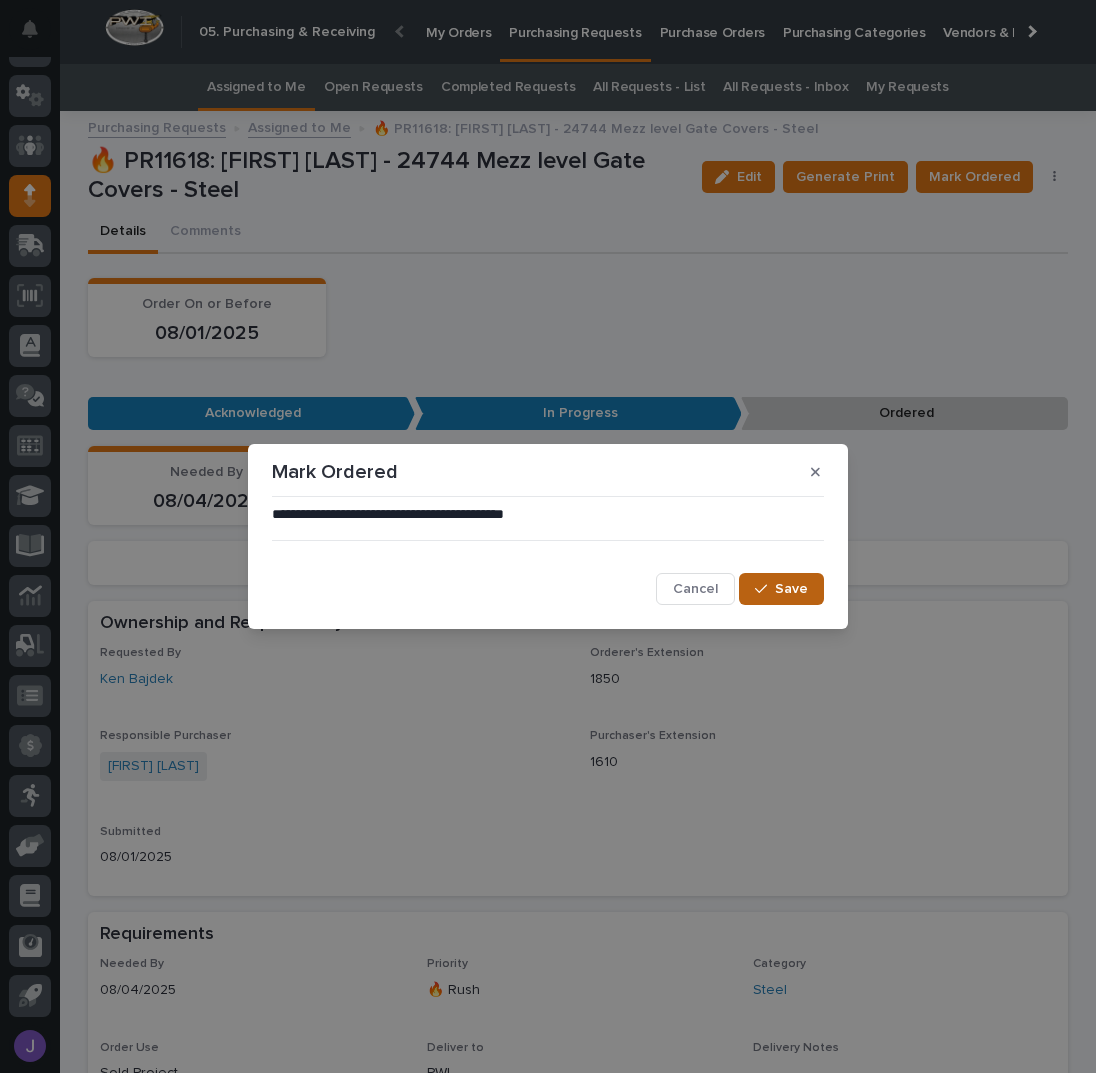 click on "Save" at bounding box center [791, 589] 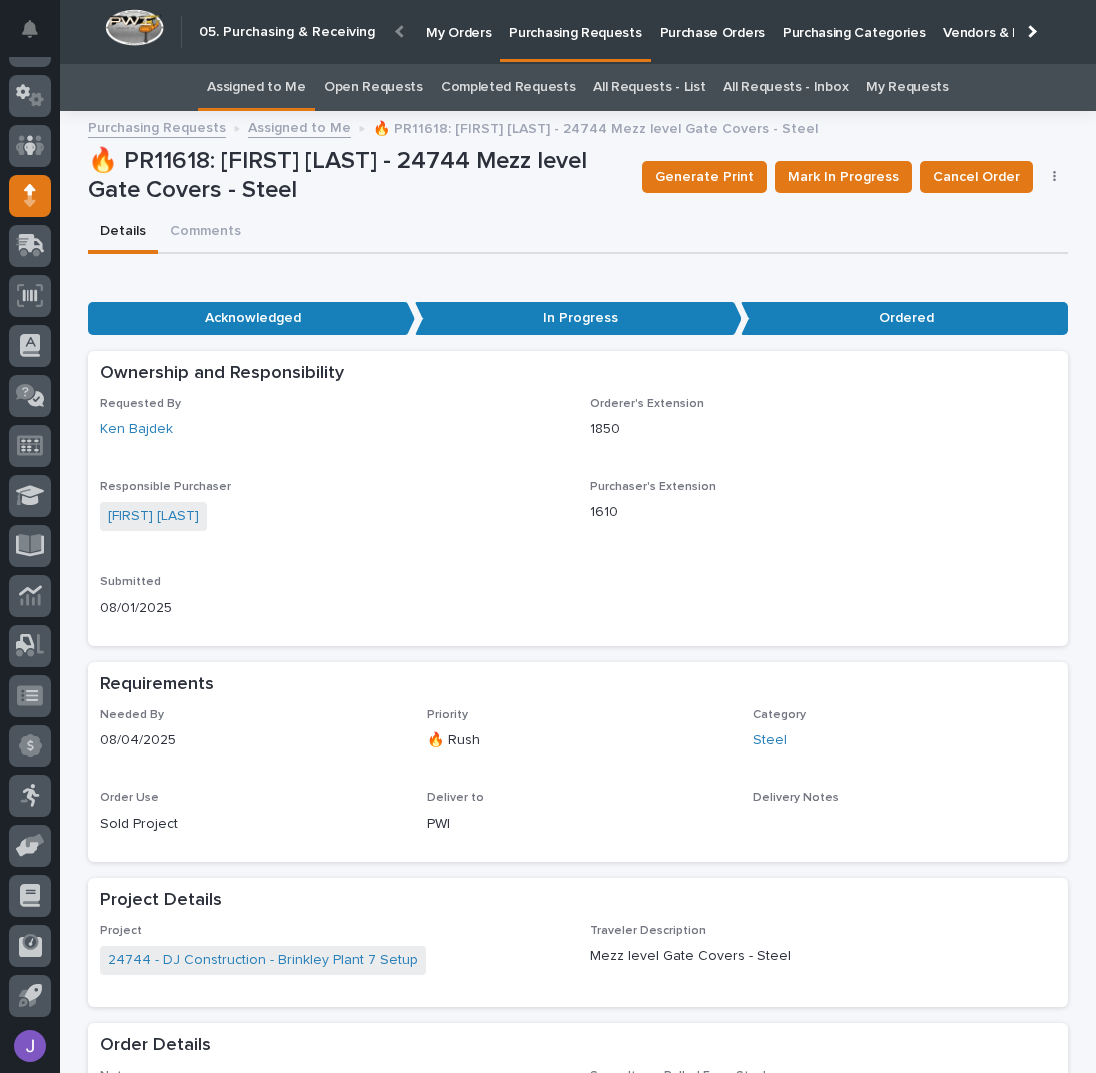 click on "Assigned to Me" at bounding box center [256, 87] 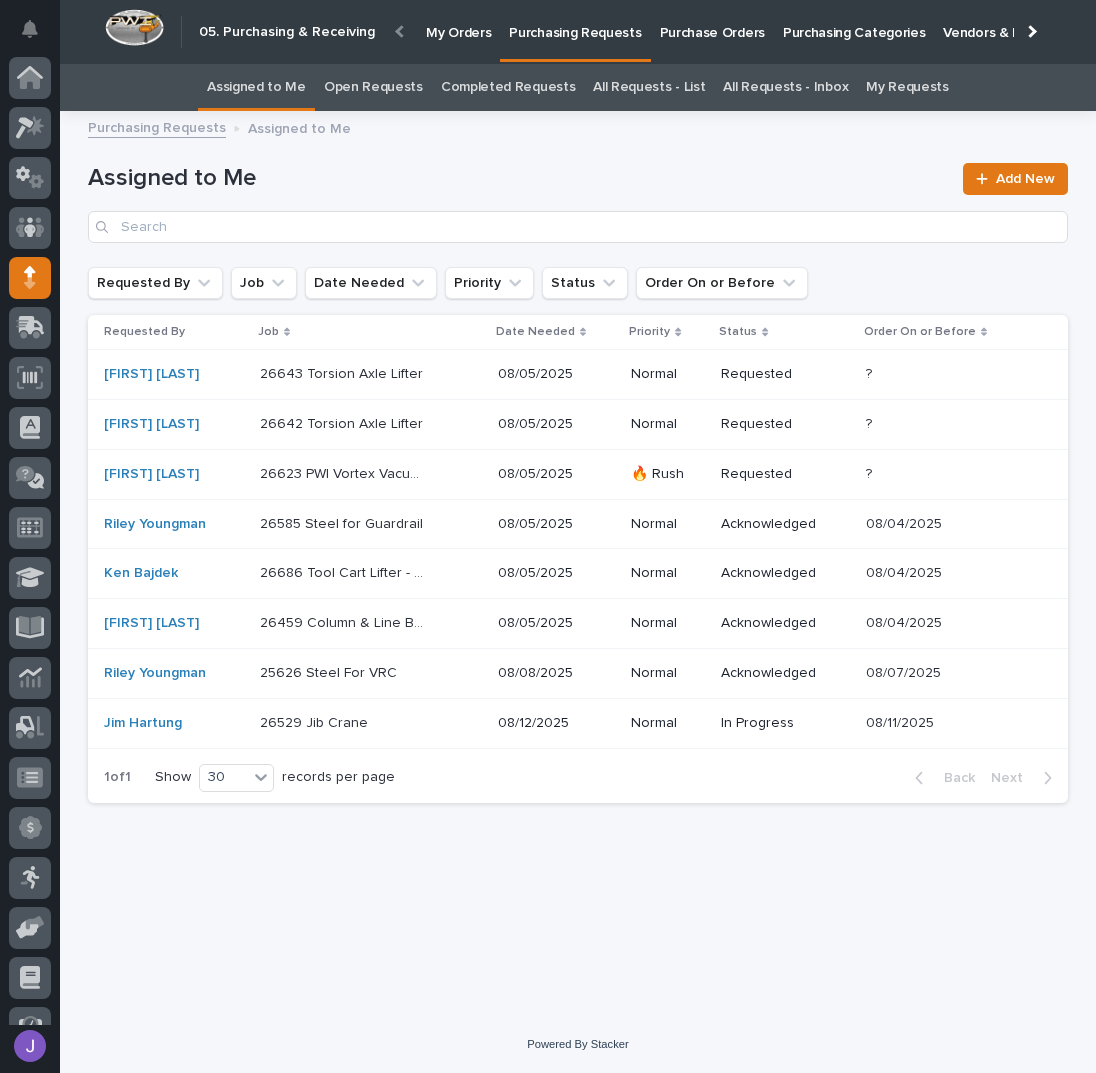 scroll, scrollTop: 82, scrollLeft: 0, axis: vertical 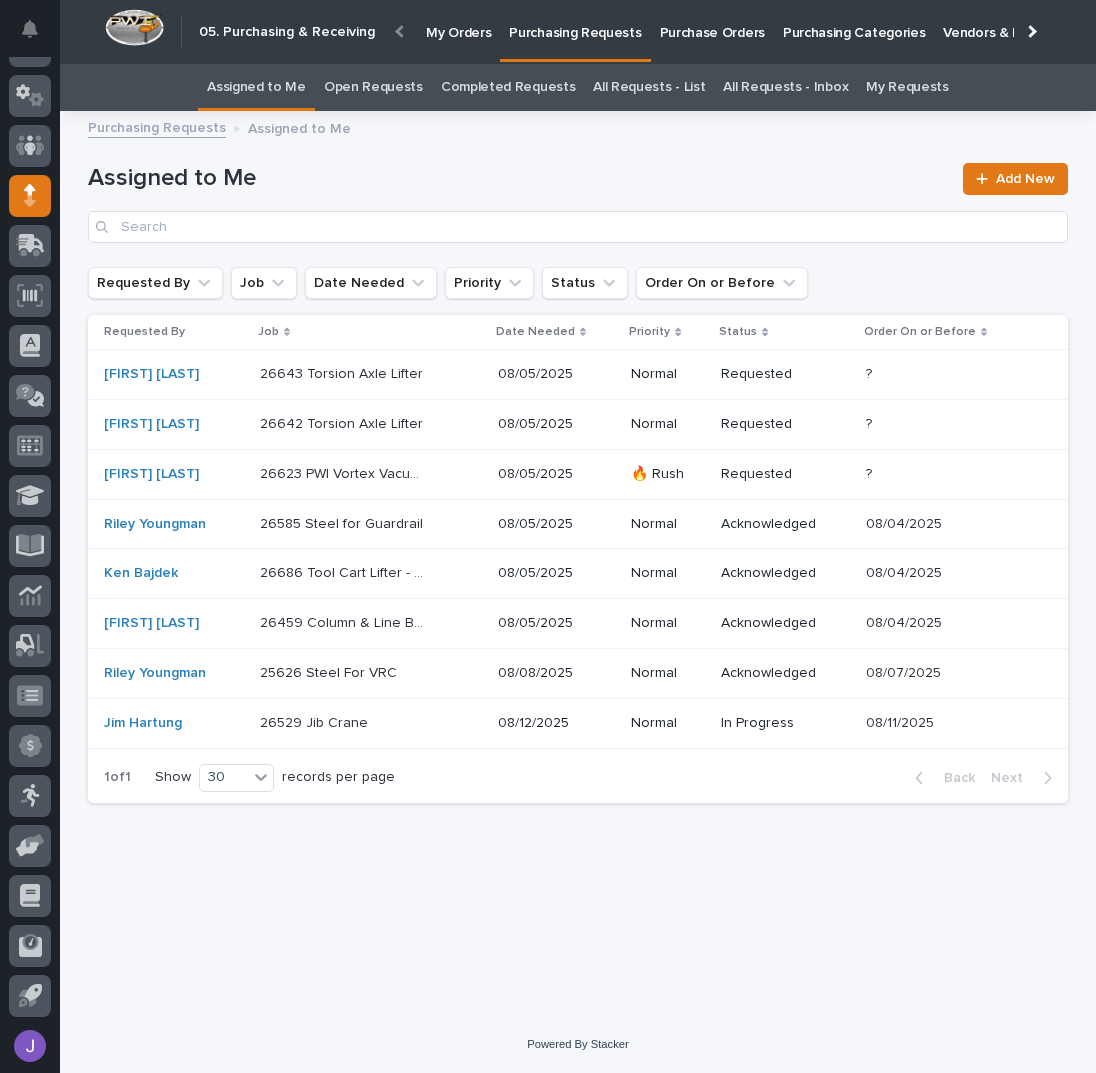 click on "Loading... Saving… Loading... Saving… Assigned to Me Add New Requested By Job Date Needed Priority Status Order On or Before Requested By Job Date Needed Priority Status Order On or Before [FIRST] [LAST]   26643 Torsion Axle Lifter 26643 Torsion Axle Lifter   [MM]/[DD]/[YYYY] Normal Requested ? ?   [FIRST] [LAST]   26642 Torsion Axle Lifter 26642 Torsion Axle Lifter   [MM]/[DD]/[YYYY] Normal Requested ? ?   [FIRST] [LAST]   26623 PWI Vortex Vacuum Lifter 26623 PWI Vortex Vacuum Lifter   [MM]/[DD]/[YYYY] 🔥 Rush Requested ? ?   [FIRST] [LAST]   26585 Steel for Guardrail 26585 Steel for Guardrail   [MM]/[DD]/[YYYY] Normal Acknowledged [MM]/[DD]/[YYYY] [MM]/[DD]/[YYYY]   [FIRST] [LAST]   26686 Tool Cart Lifter - Steel  26686 Tool Cart Lifter - Steel    [MM]/[DD]/[YYYY] Normal Acknowledged [MM]/[DD]/[YYYY] [MM]/[DD]/[YYYY]   [FIRST] [LAST]   26459 Column & Line Bumpers 26459 Column & Line Bumpers   [MM]/[DD]/[YYYY] Normal Acknowledged [MM]/[DD]/[YYYY] [MM]/[DD]/[YYYY]   [FIRST] [LAST]   25626 Steel For VRC 25626 Steel For VRC   [MM]/[DD]/[YYYY] Normal Acknowledged [MM]/[DD]/[YYYY]       1" at bounding box center (578, 544) 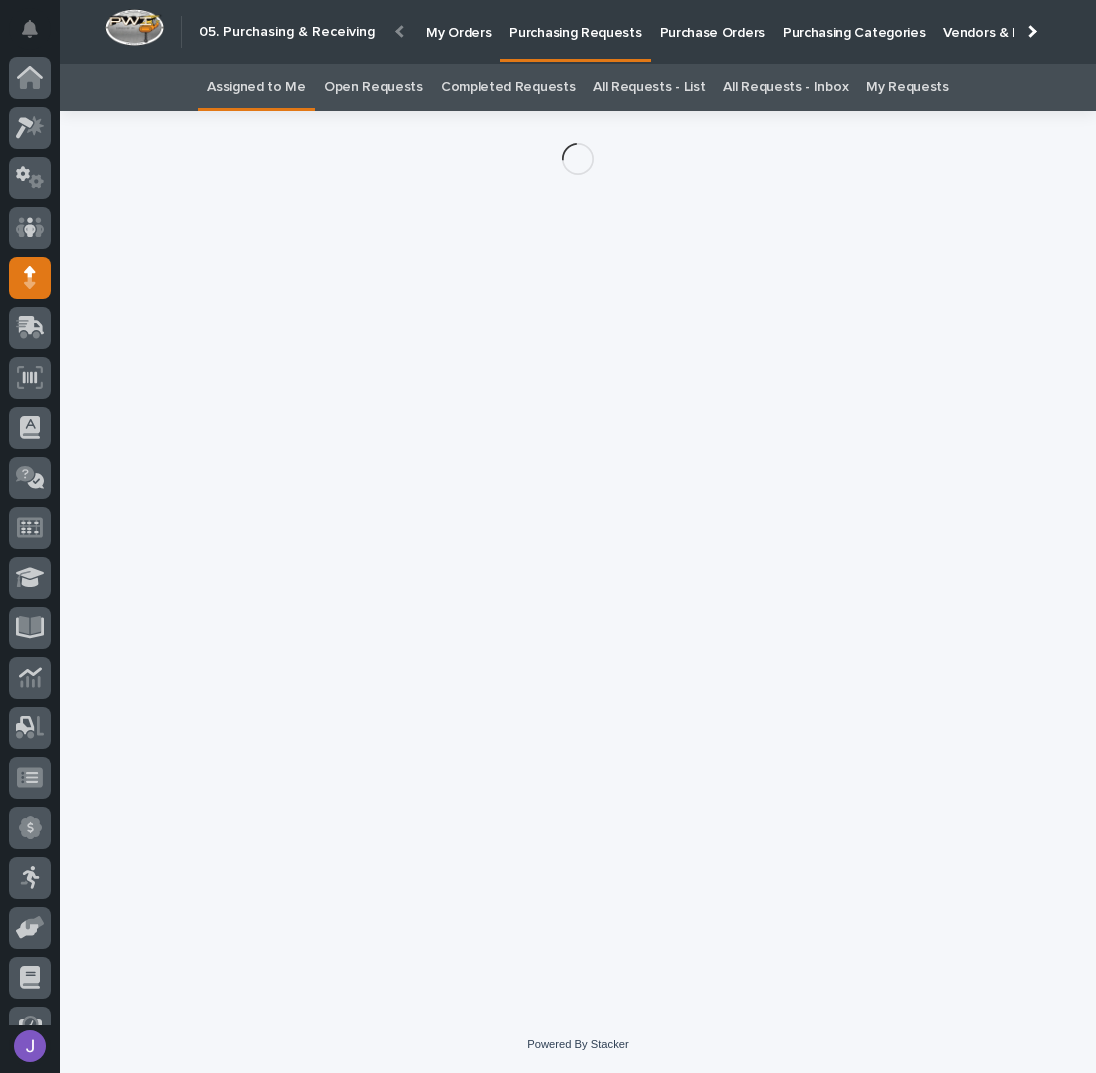 scroll, scrollTop: 82, scrollLeft: 0, axis: vertical 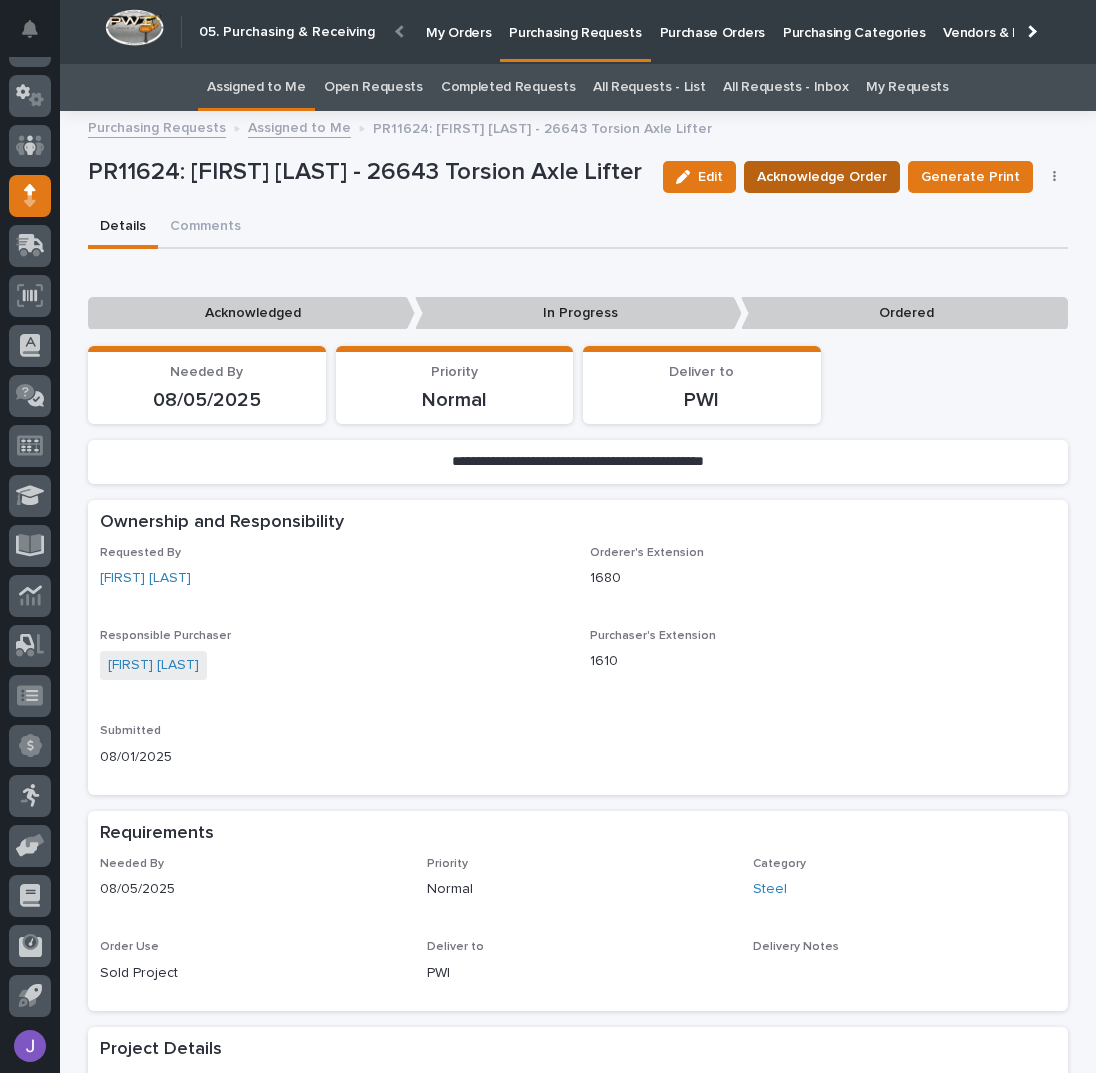 click on "Acknowledge Order" at bounding box center [822, 177] 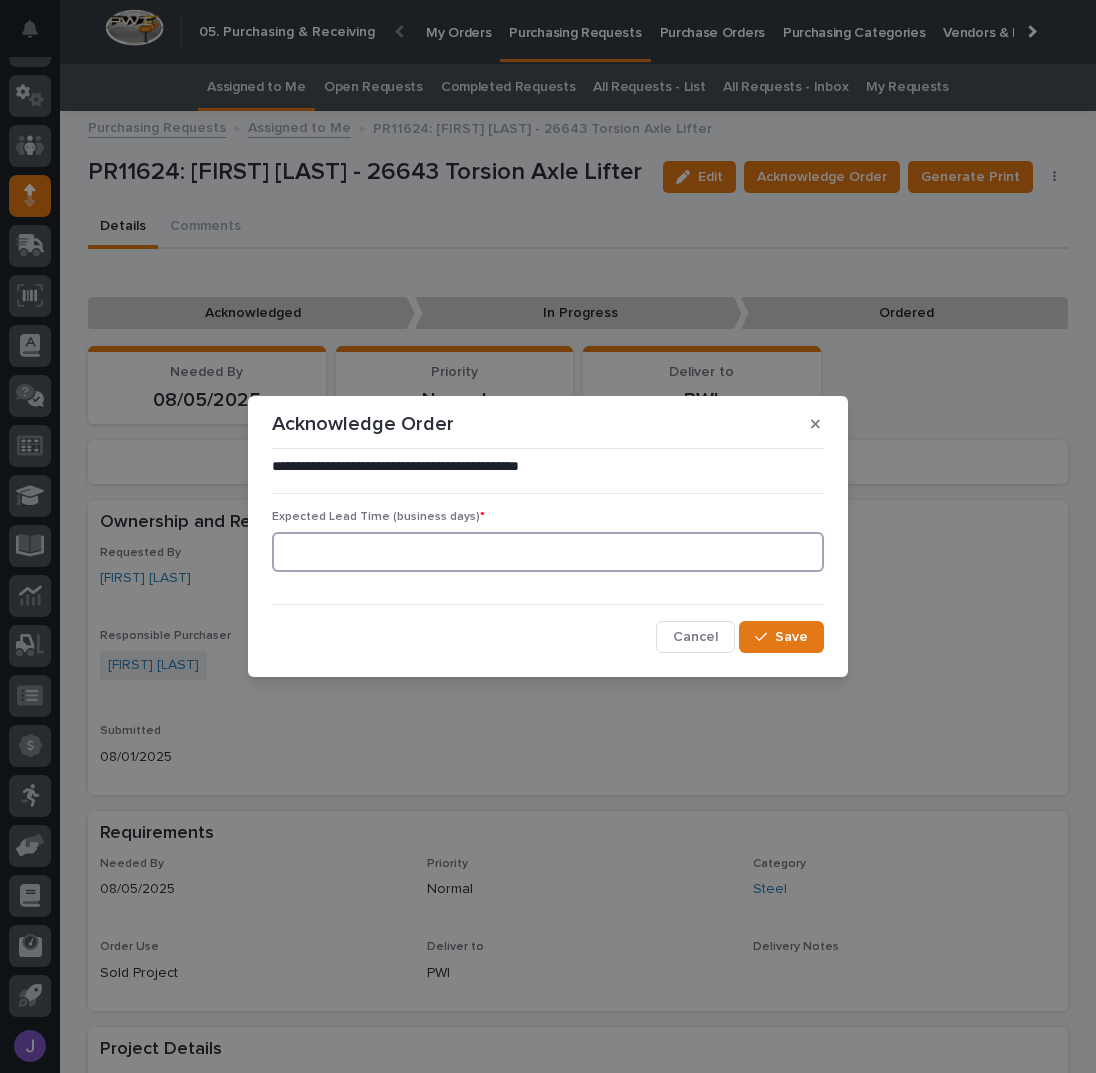 click at bounding box center [548, 552] 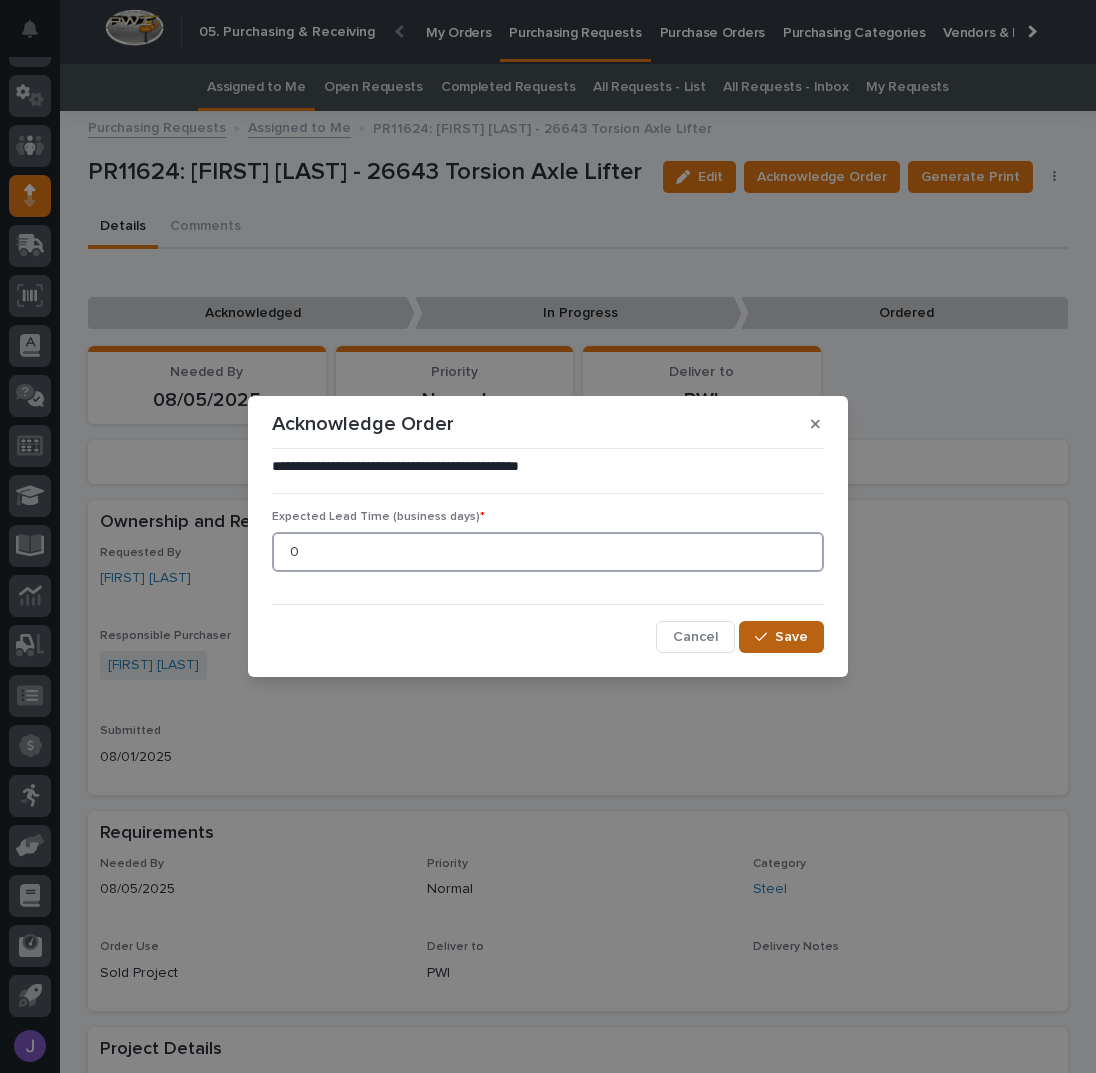 type on "0" 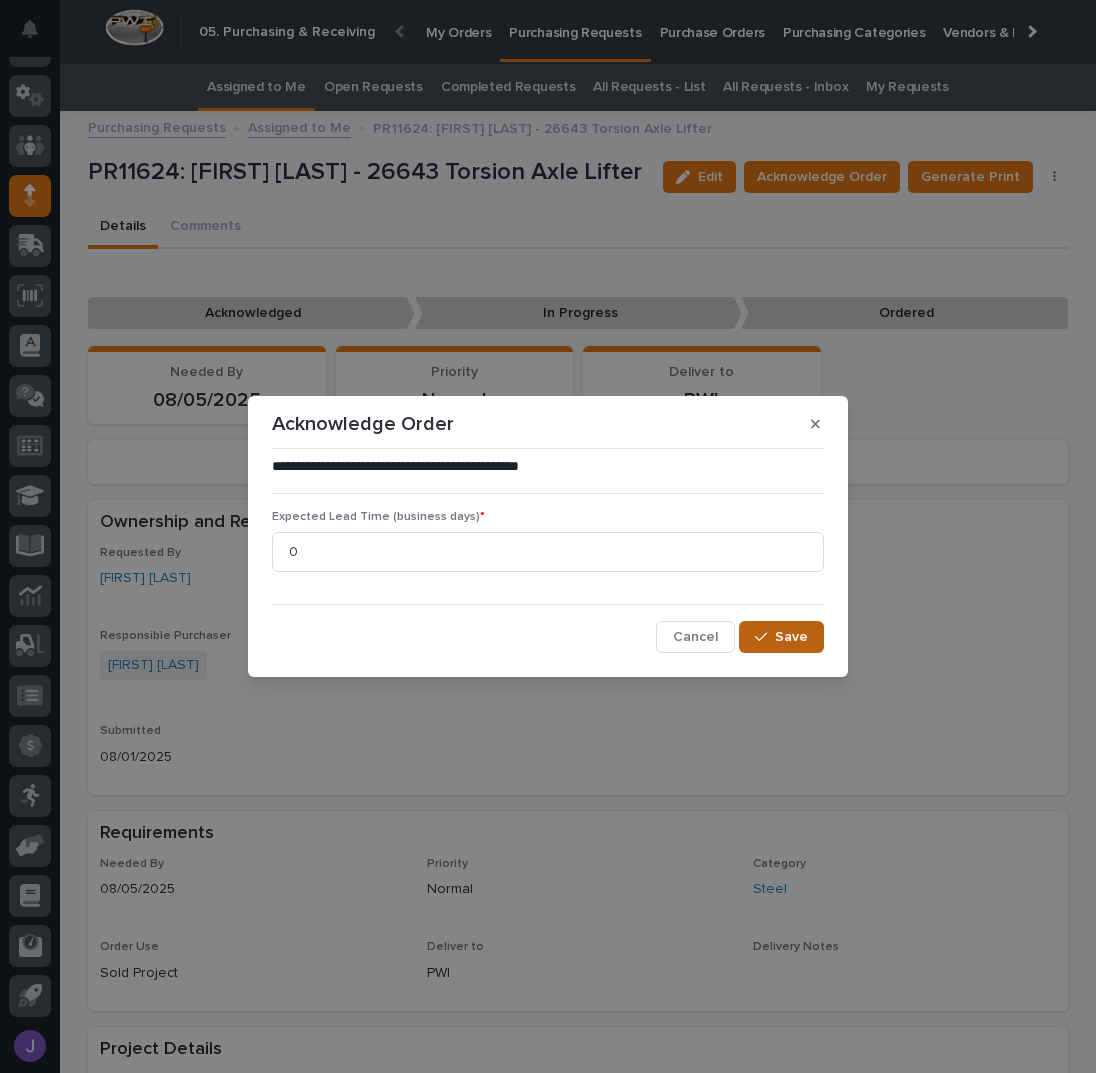 click at bounding box center [765, 637] 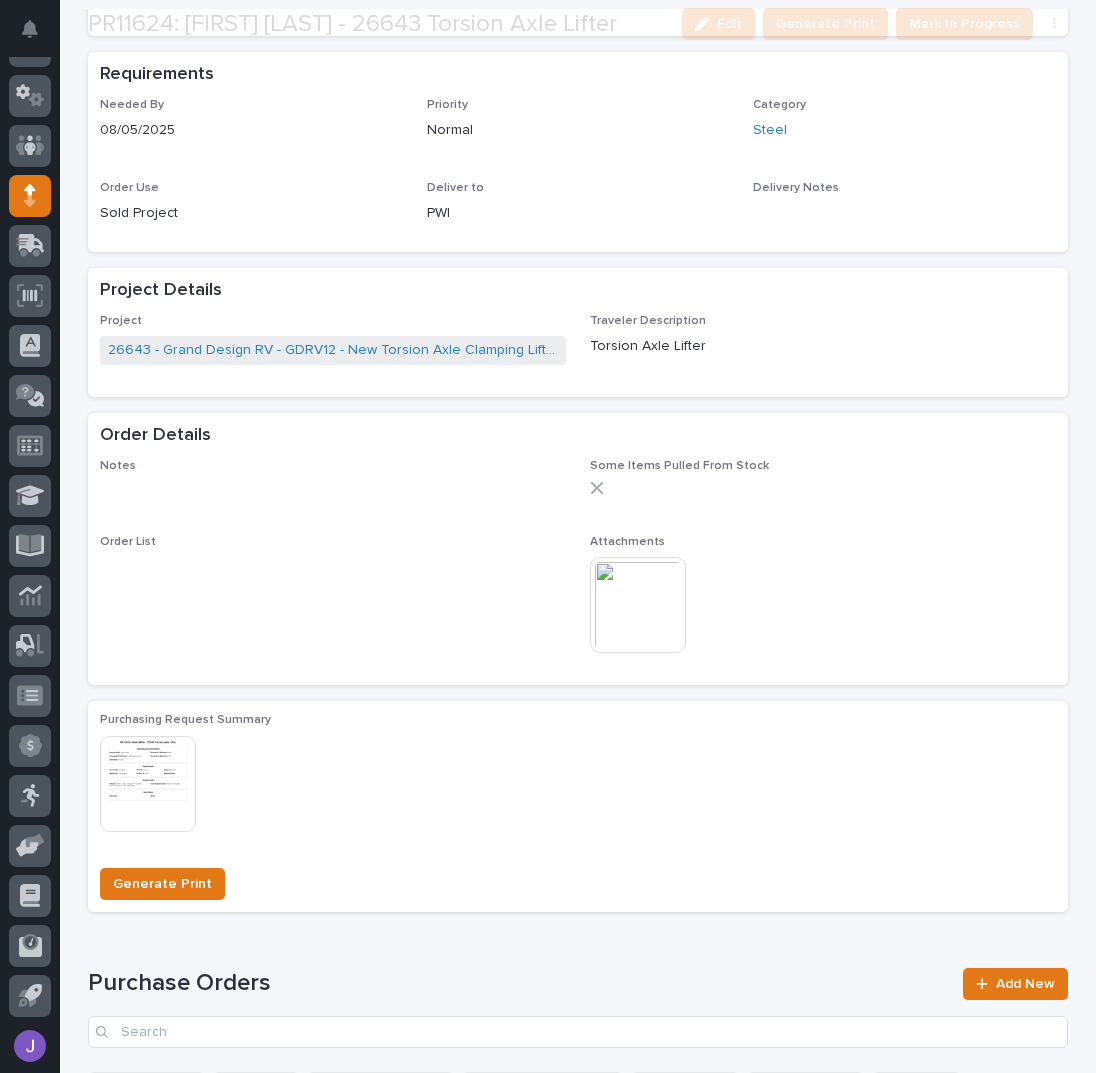 scroll, scrollTop: 942, scrollLeft: 0, axis: vertical 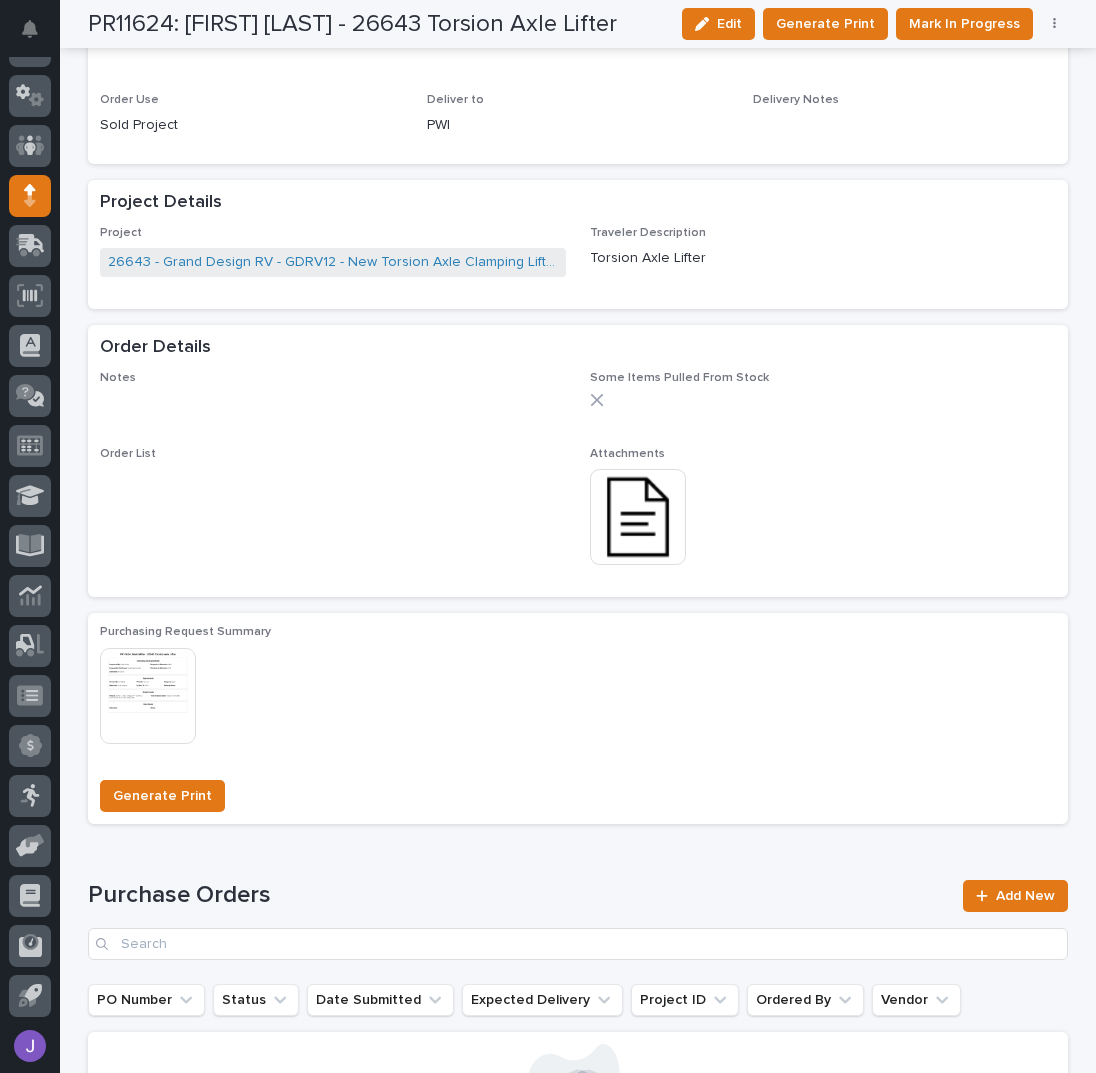 click at bounding box center [638, 517] 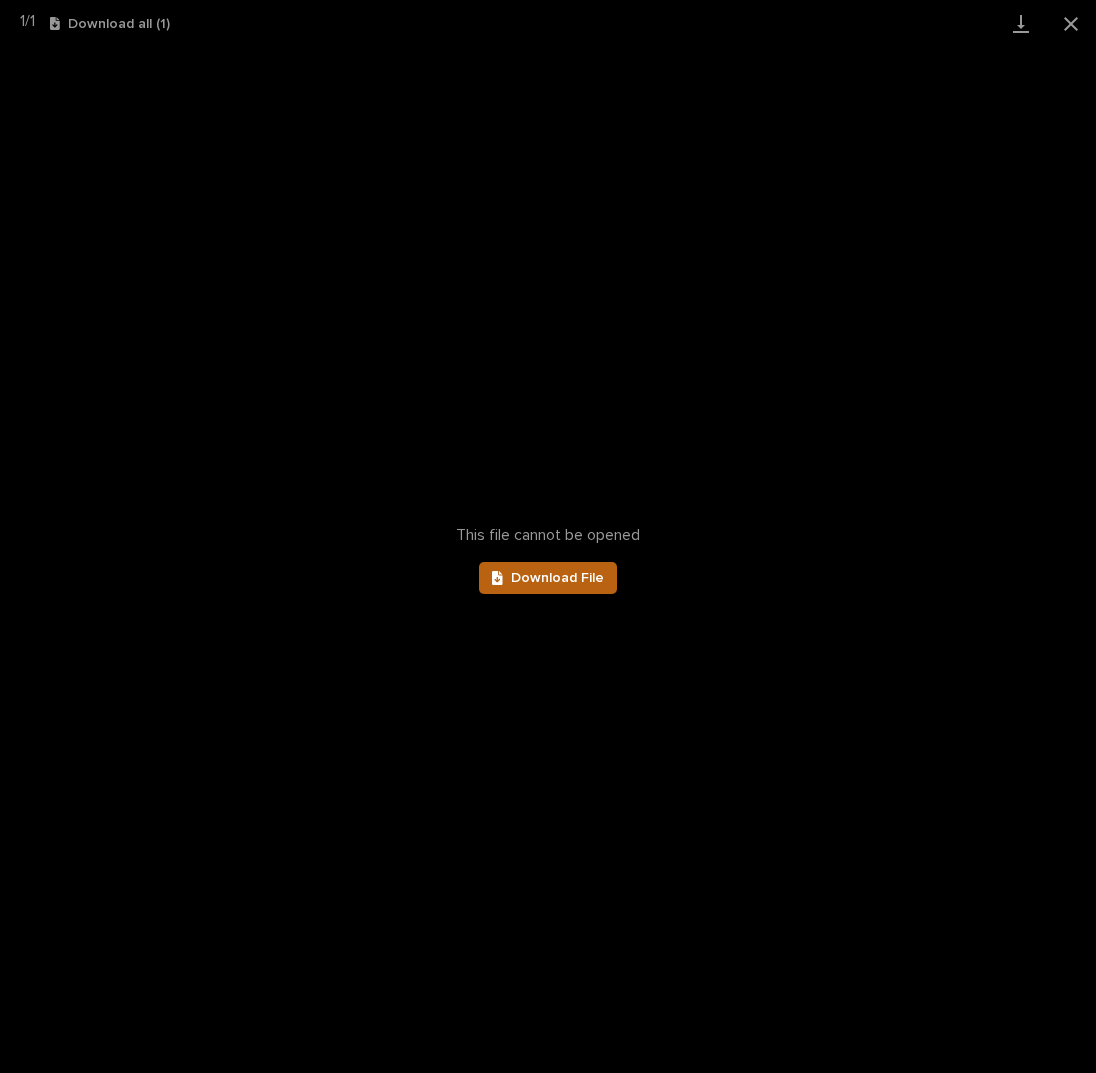 click on "Download File" at bounding box center (548, 578) 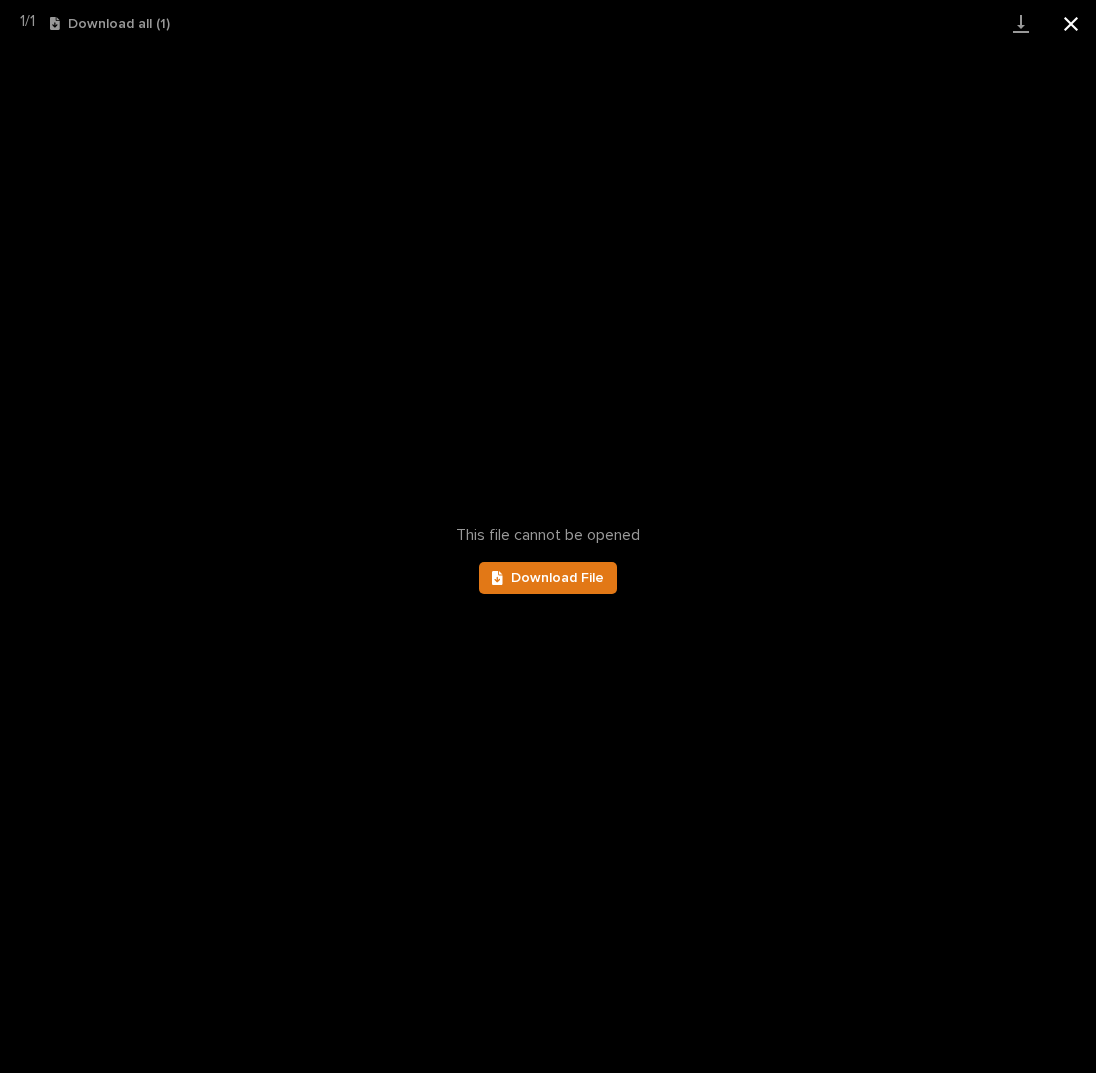 click at bounding box center (1071, 23) 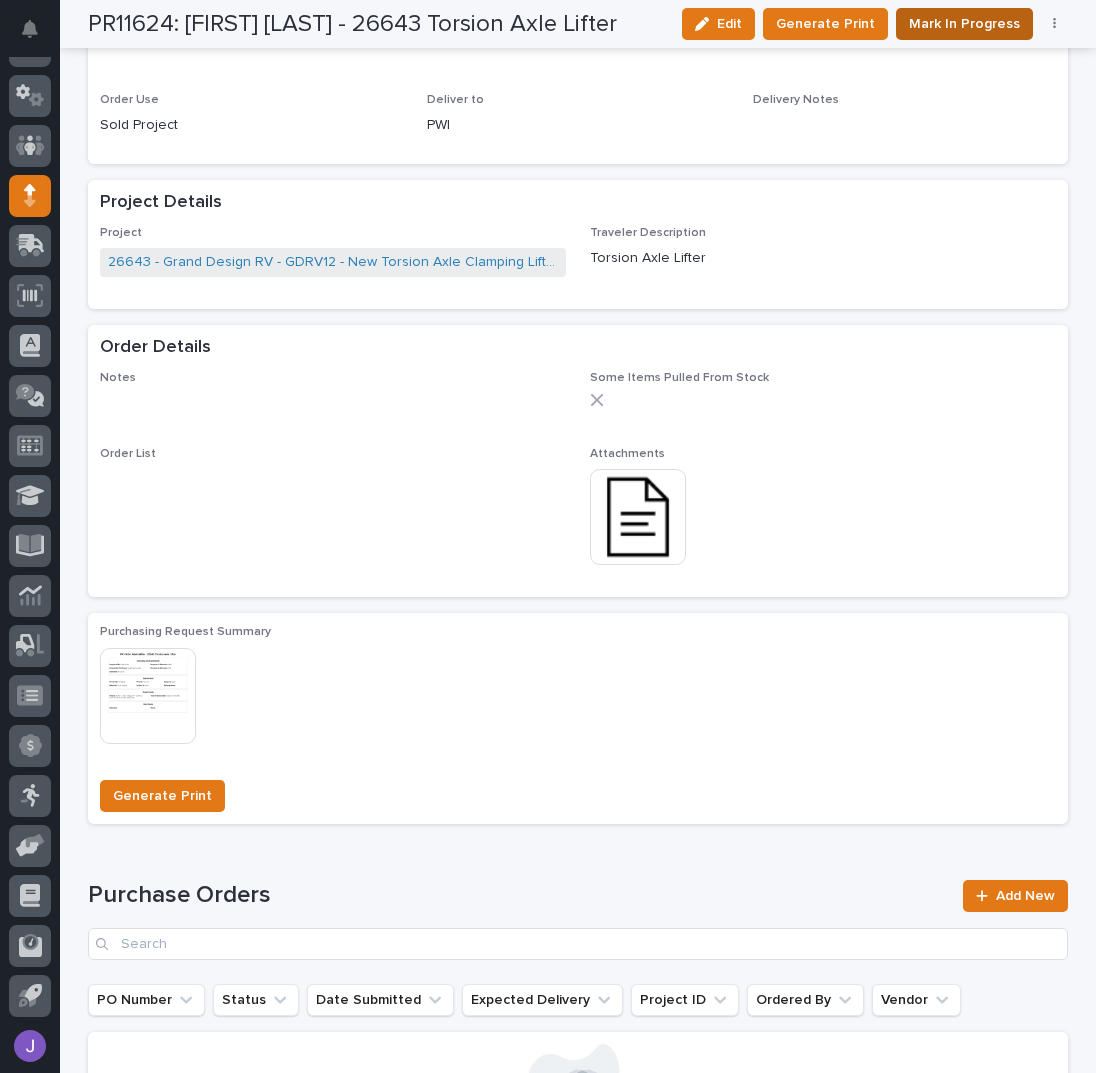 click on "Mark In Progress" at bounding box center [964, 24] 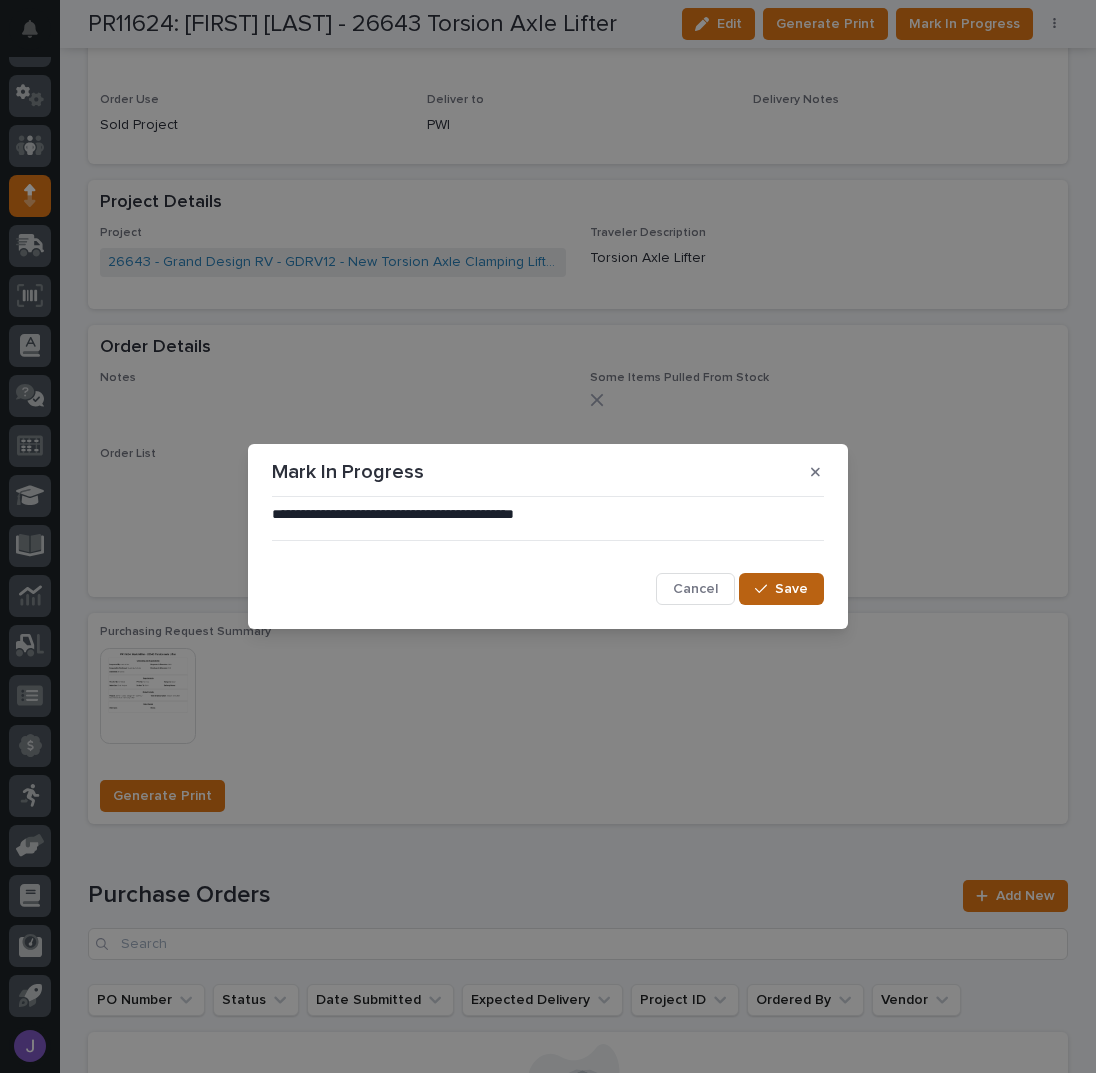 click on "Save" at bounding box center [781, 589] 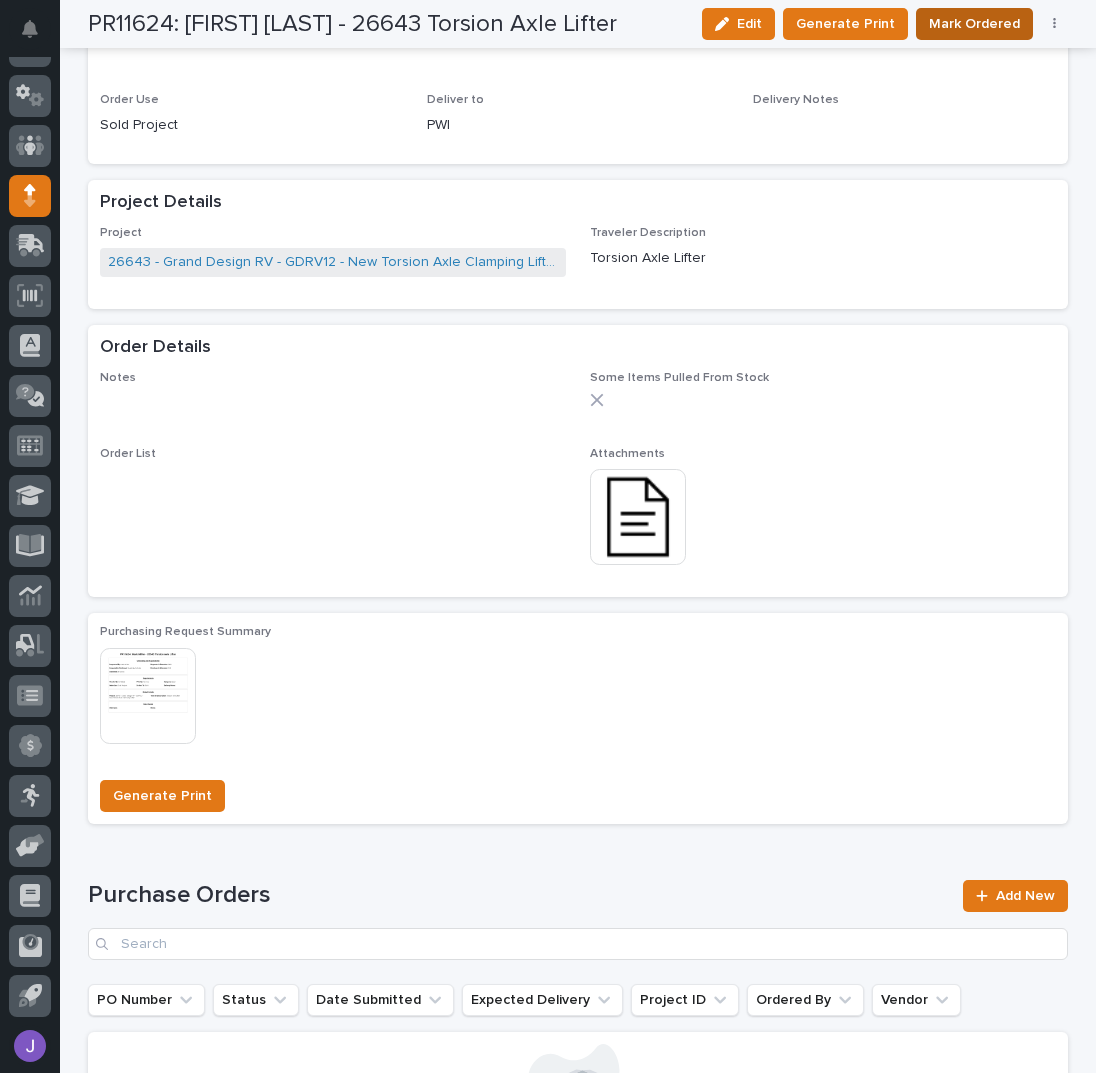click on "Mark Ordered" at bounding box center (974, 24) 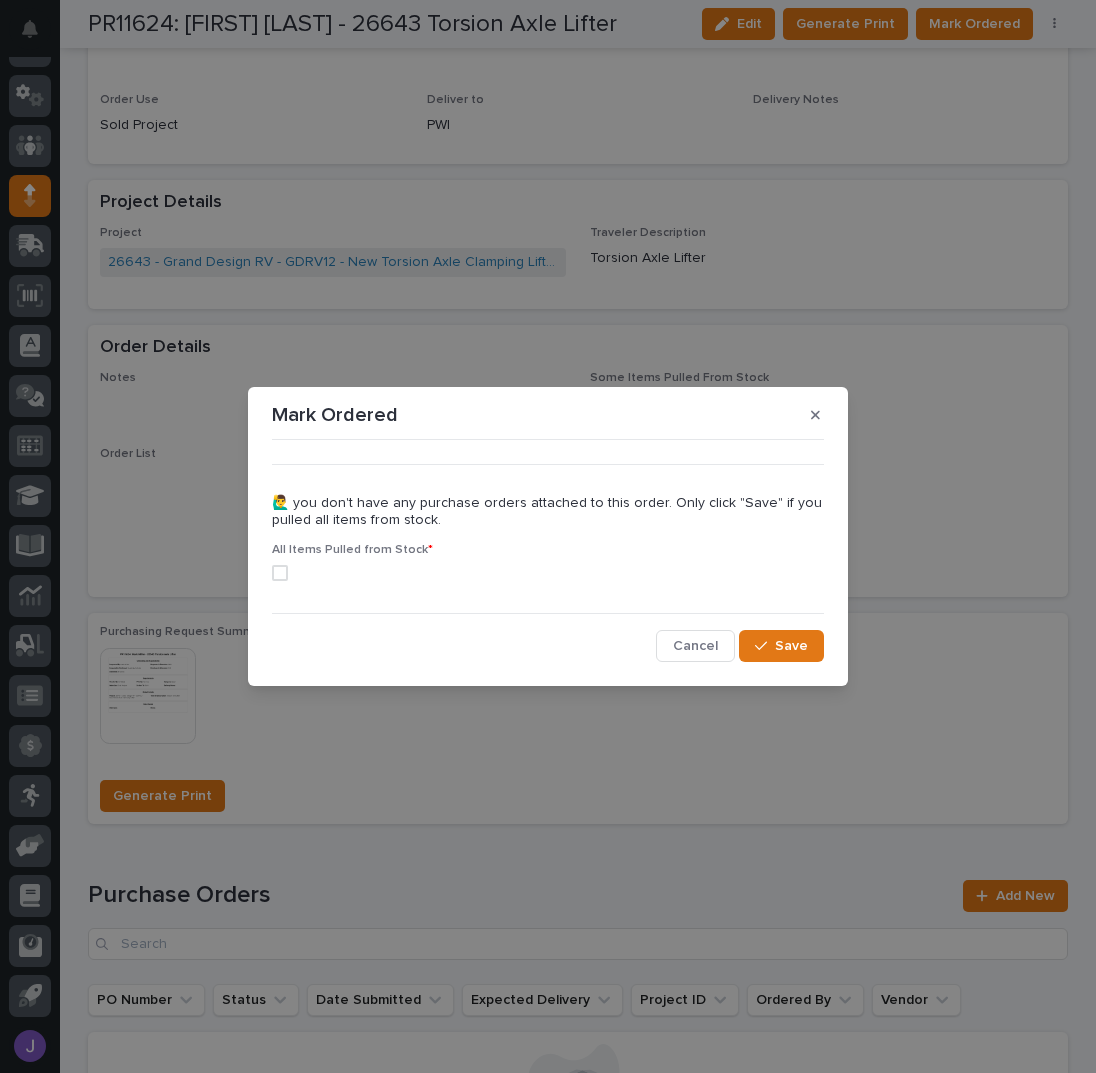 click at bounding box center (280, 573) 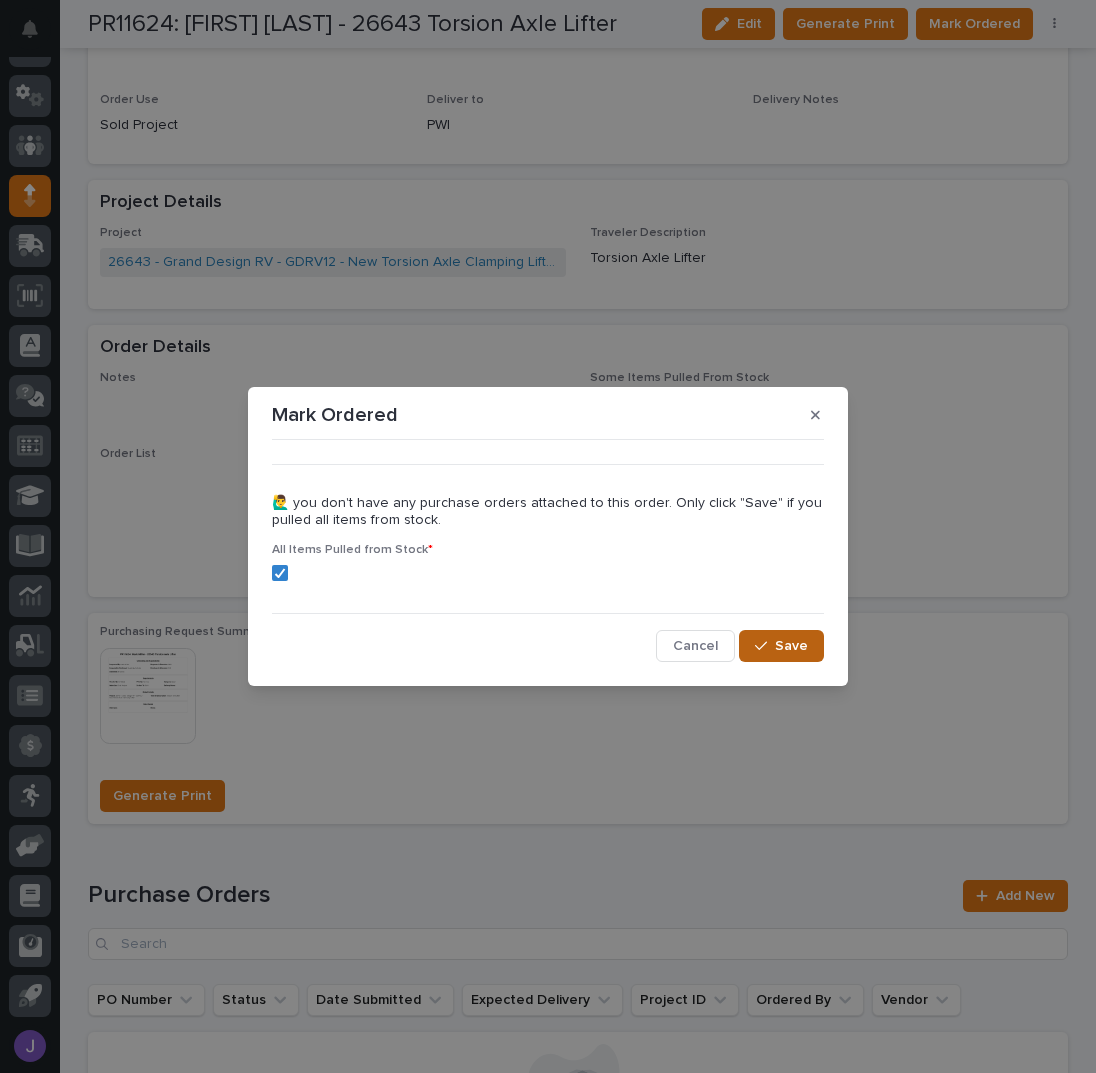 click on "Save" at bounding box center (781, 646) 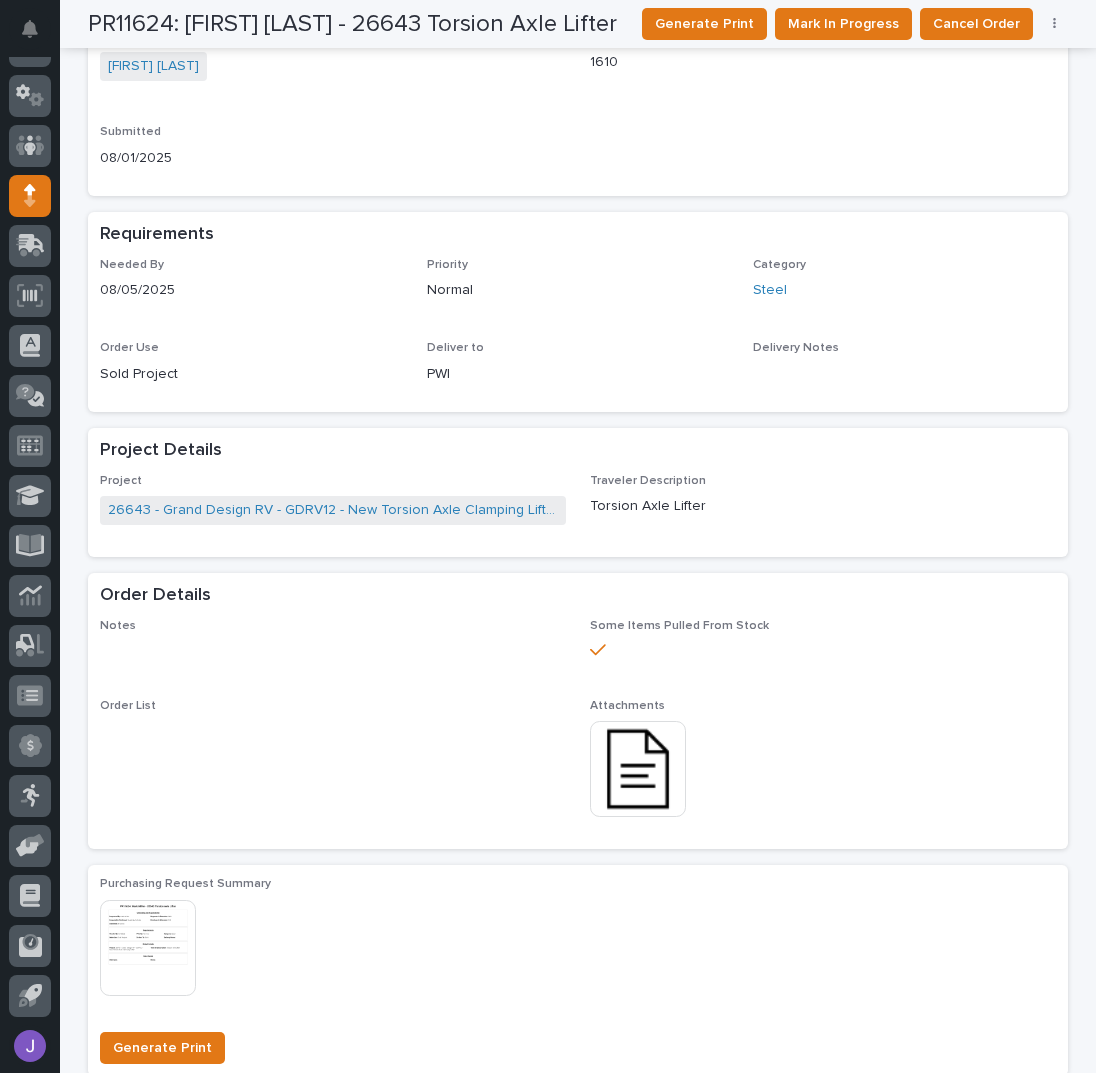 scroll, scrollTop: 0, scrollLeft: 0, axis: both 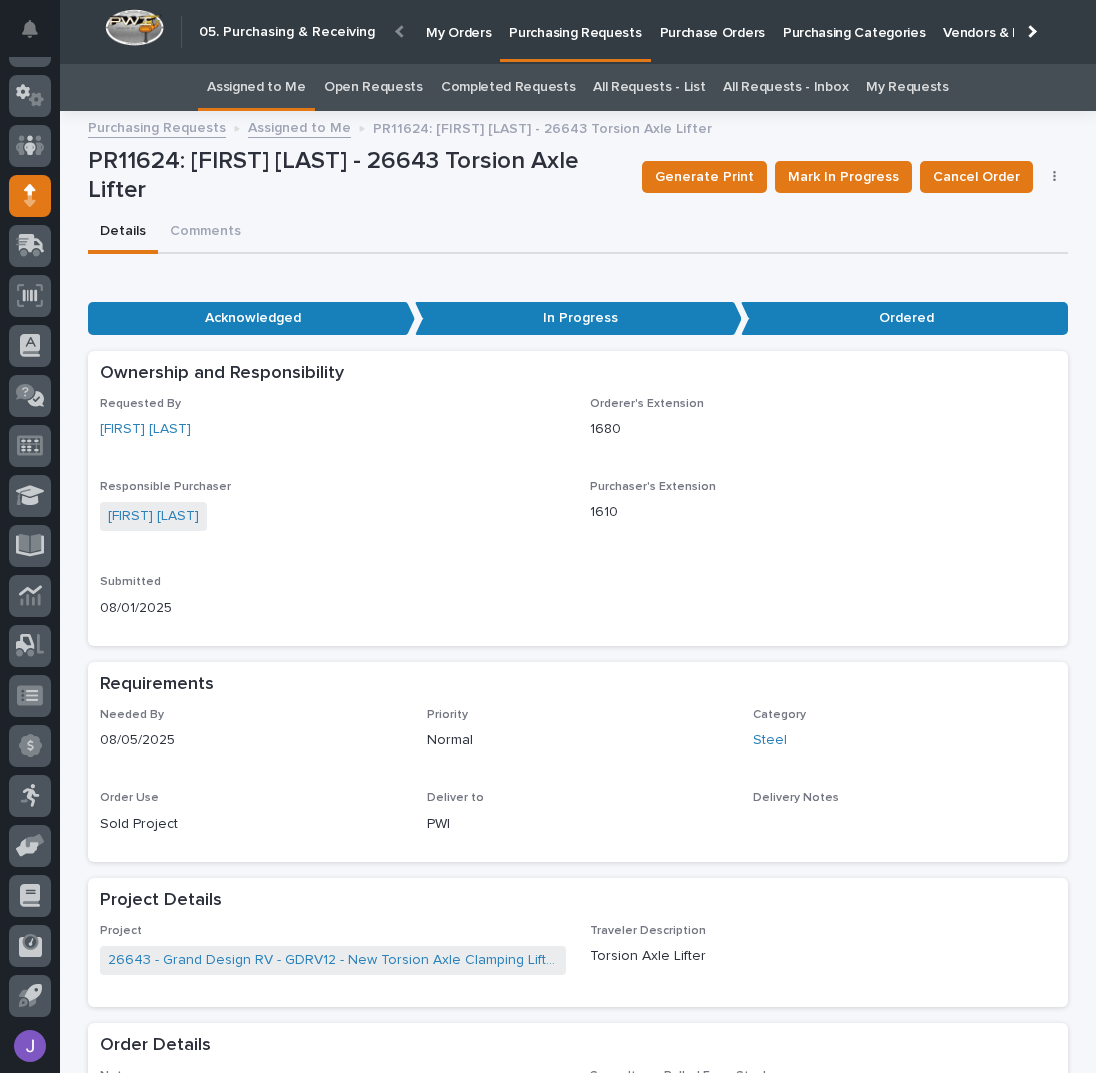 click on "Assigned to Me" at bounding box center (256, 87) 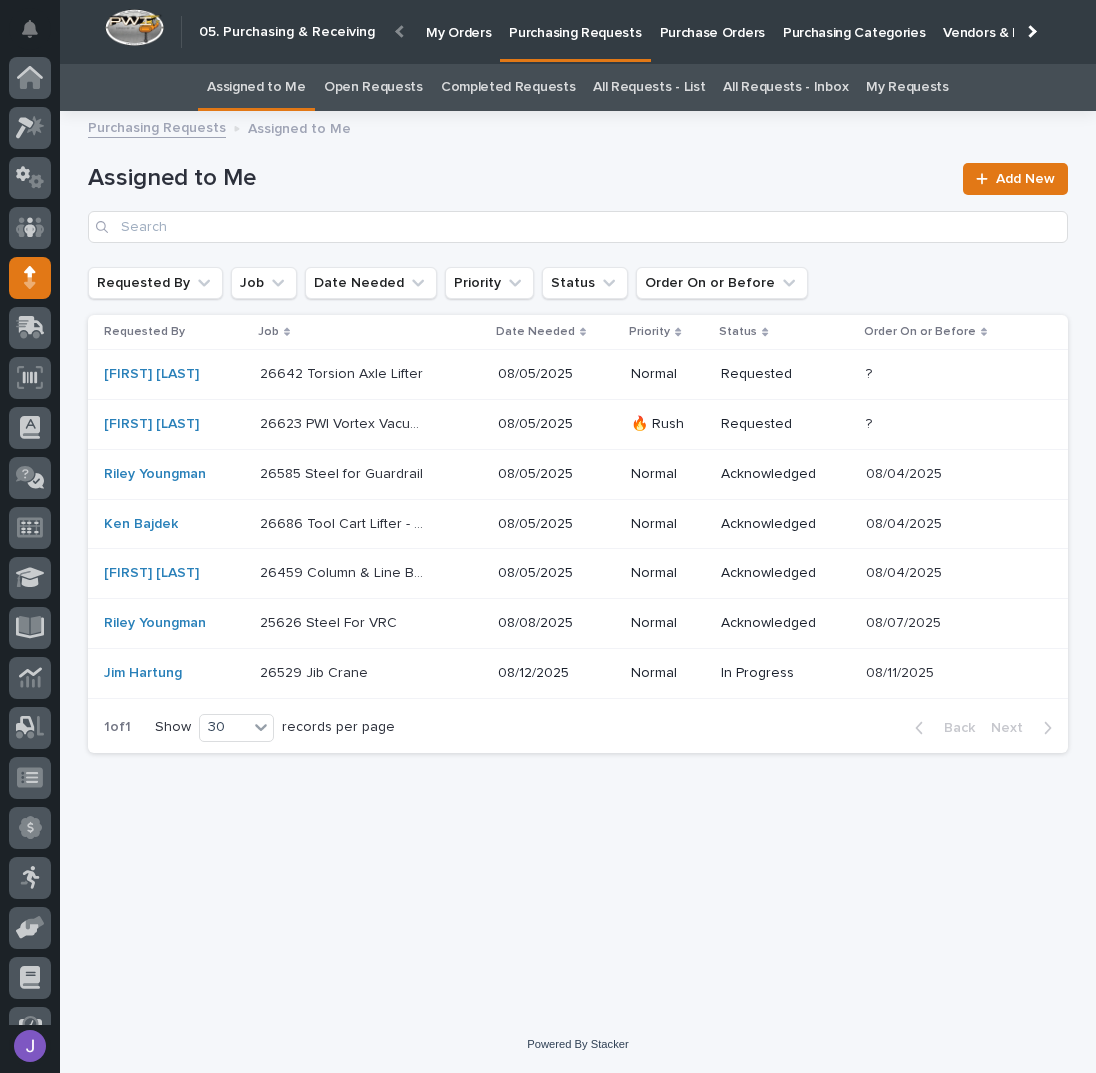 scroll, scrollTop: 82, scrollLeft: 0, axis: vertical 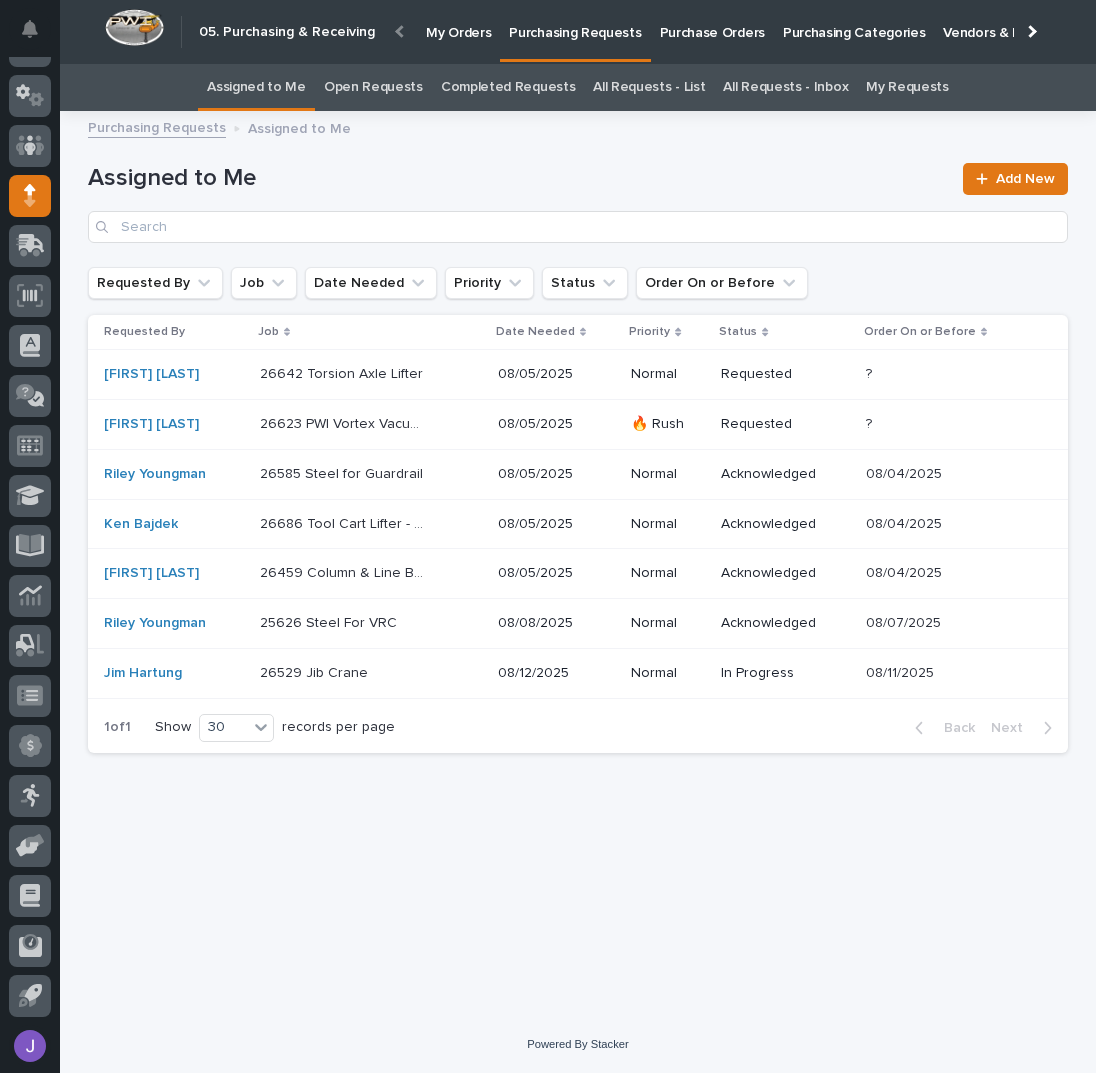 click on "26642 Torsion Axle Lifter 26642 Torsion Axle Lifter" at bounding box center (371, 375) 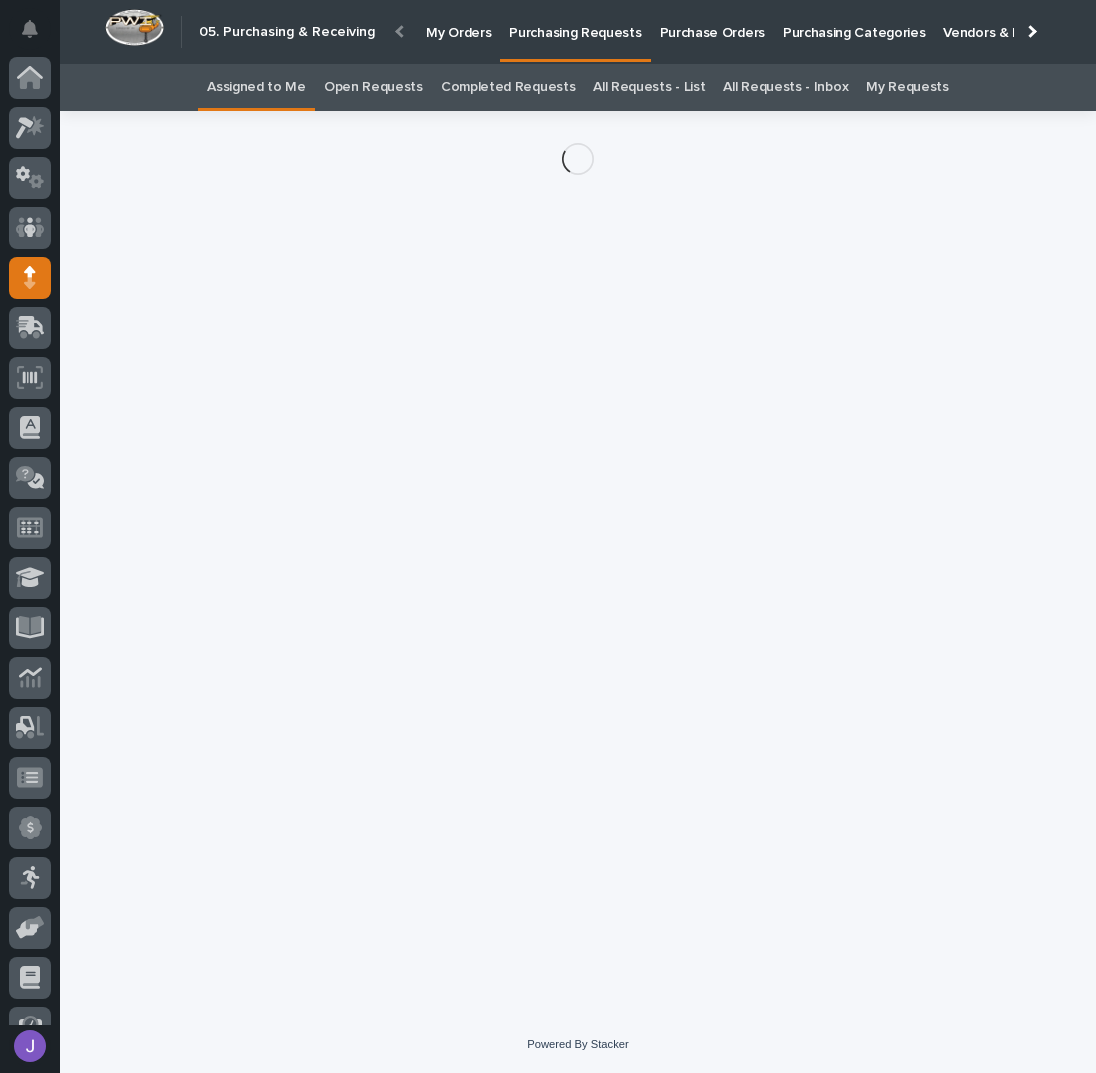 scroll, scrollTop: 82, scrollLeft: 0, axis: vertical 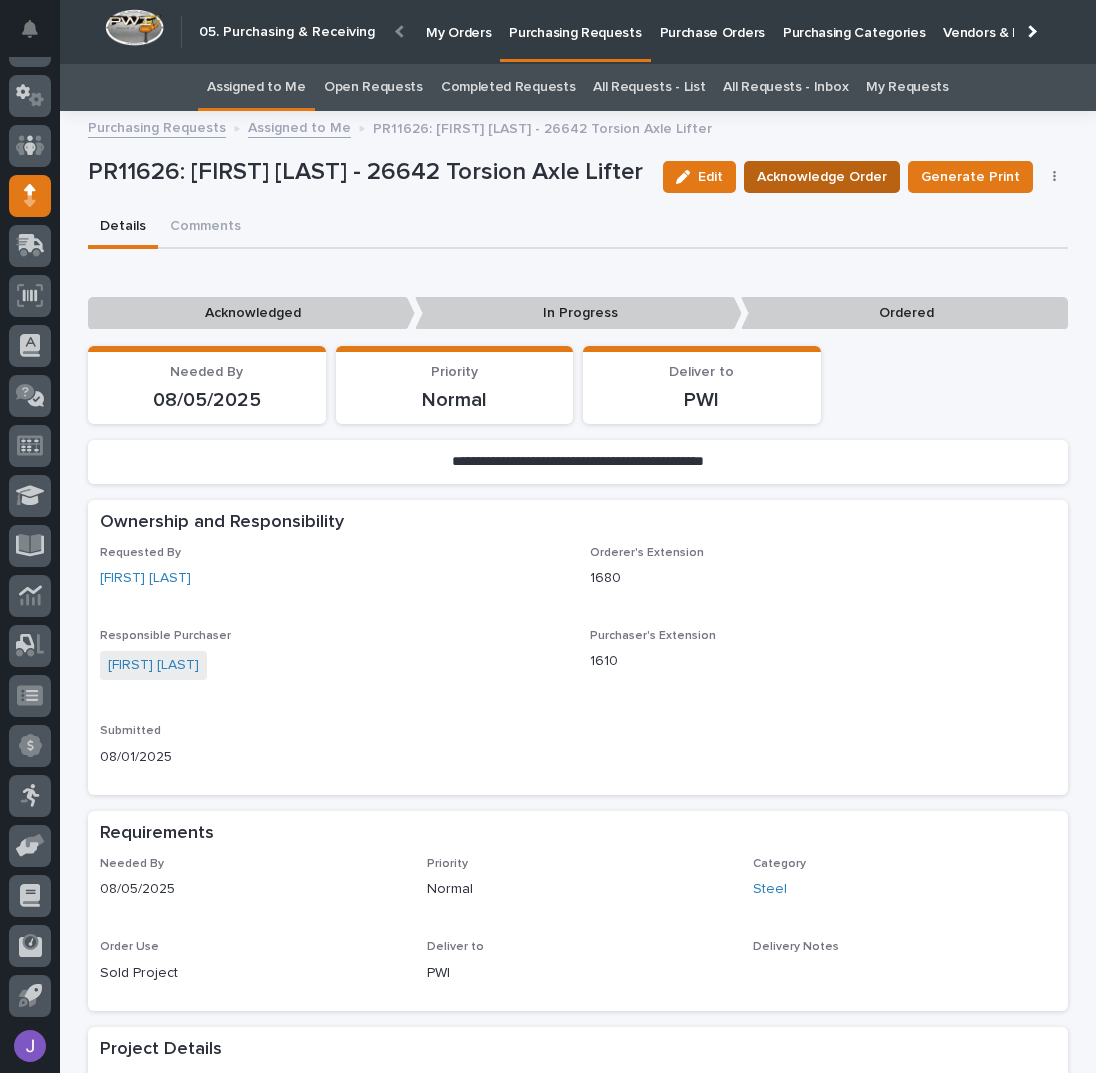click on "Acknowledge Order" at bounding box center (822, 177) 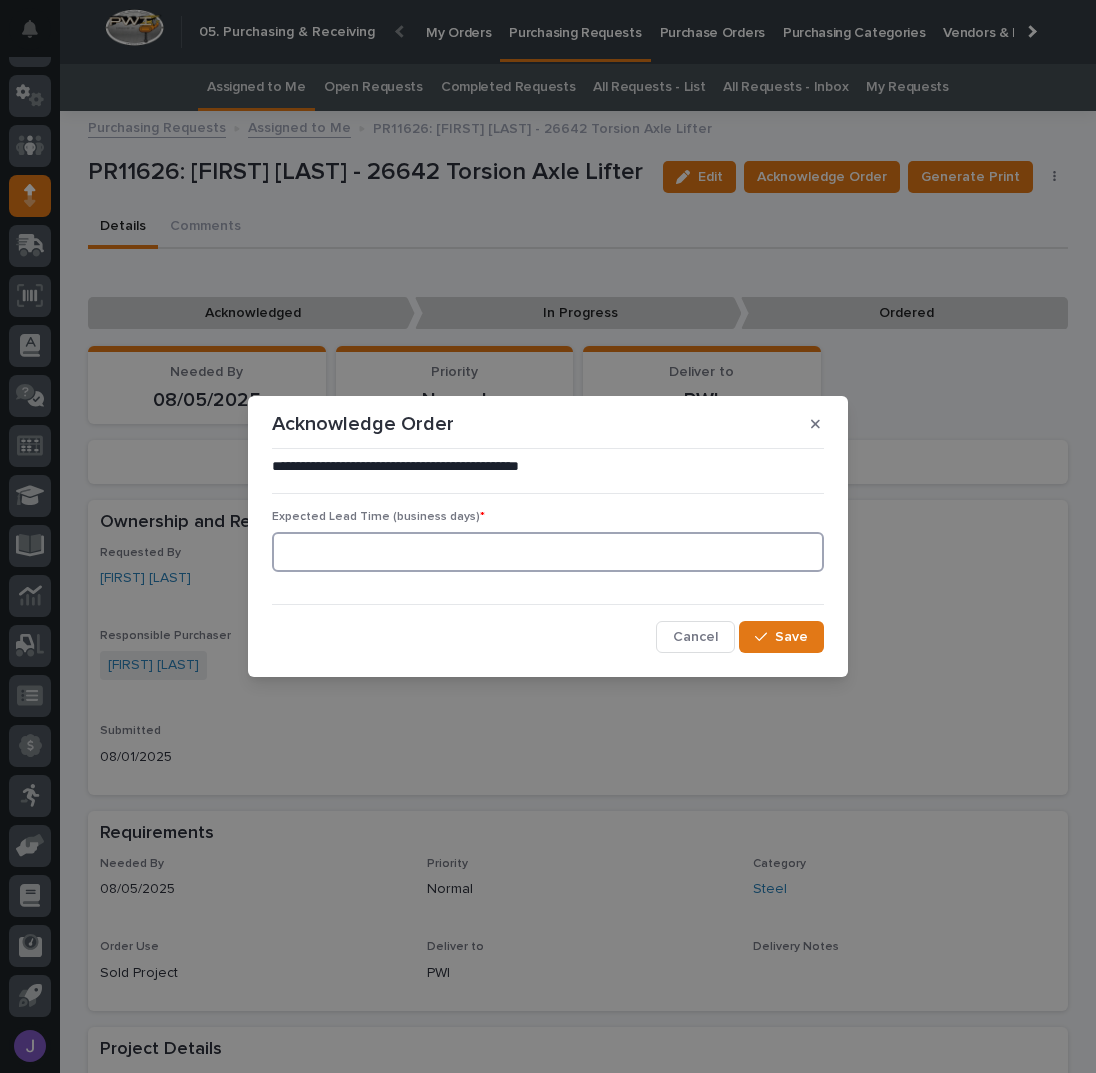 click at bounding box center (548, 552) 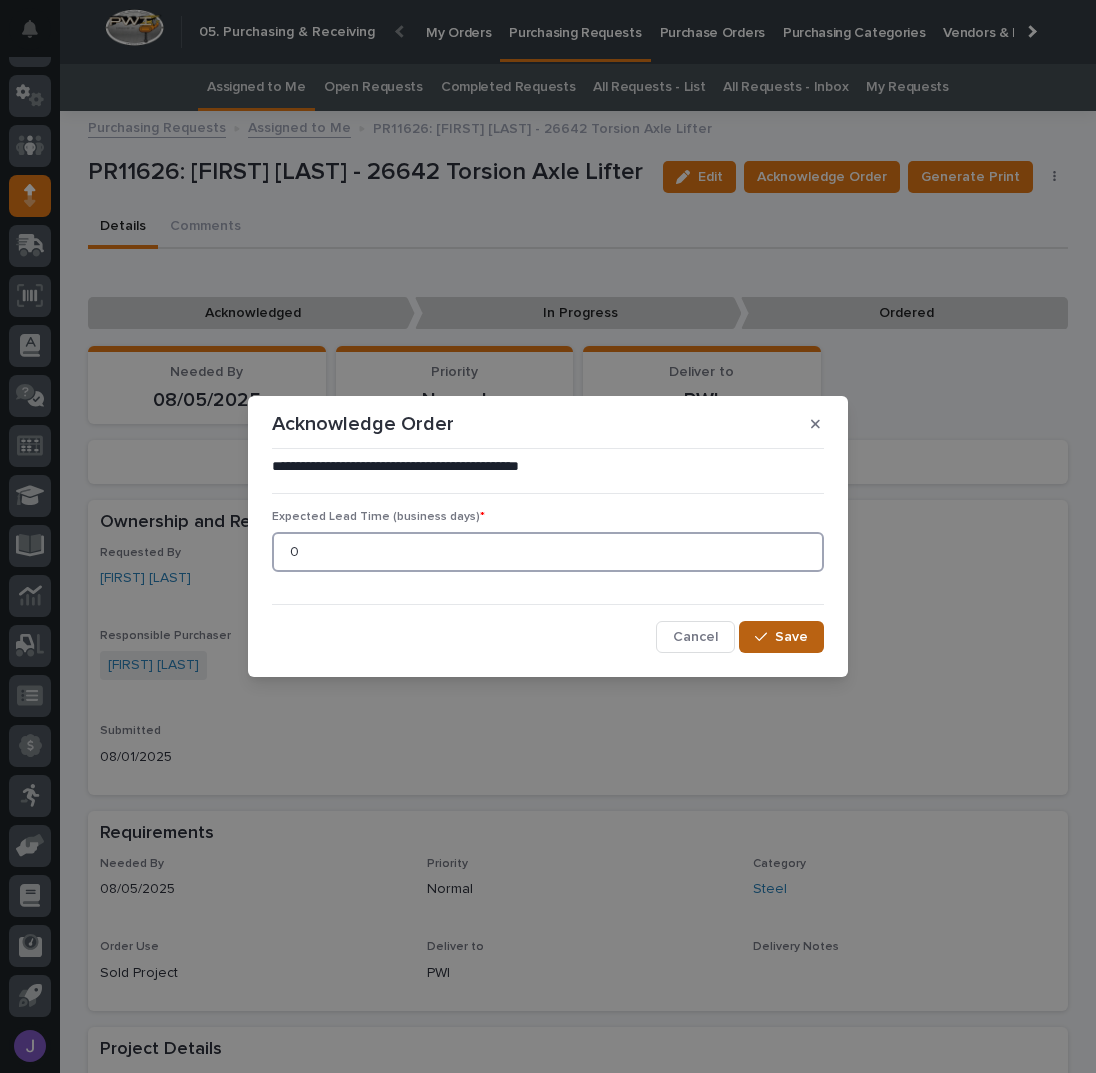 type on "0" 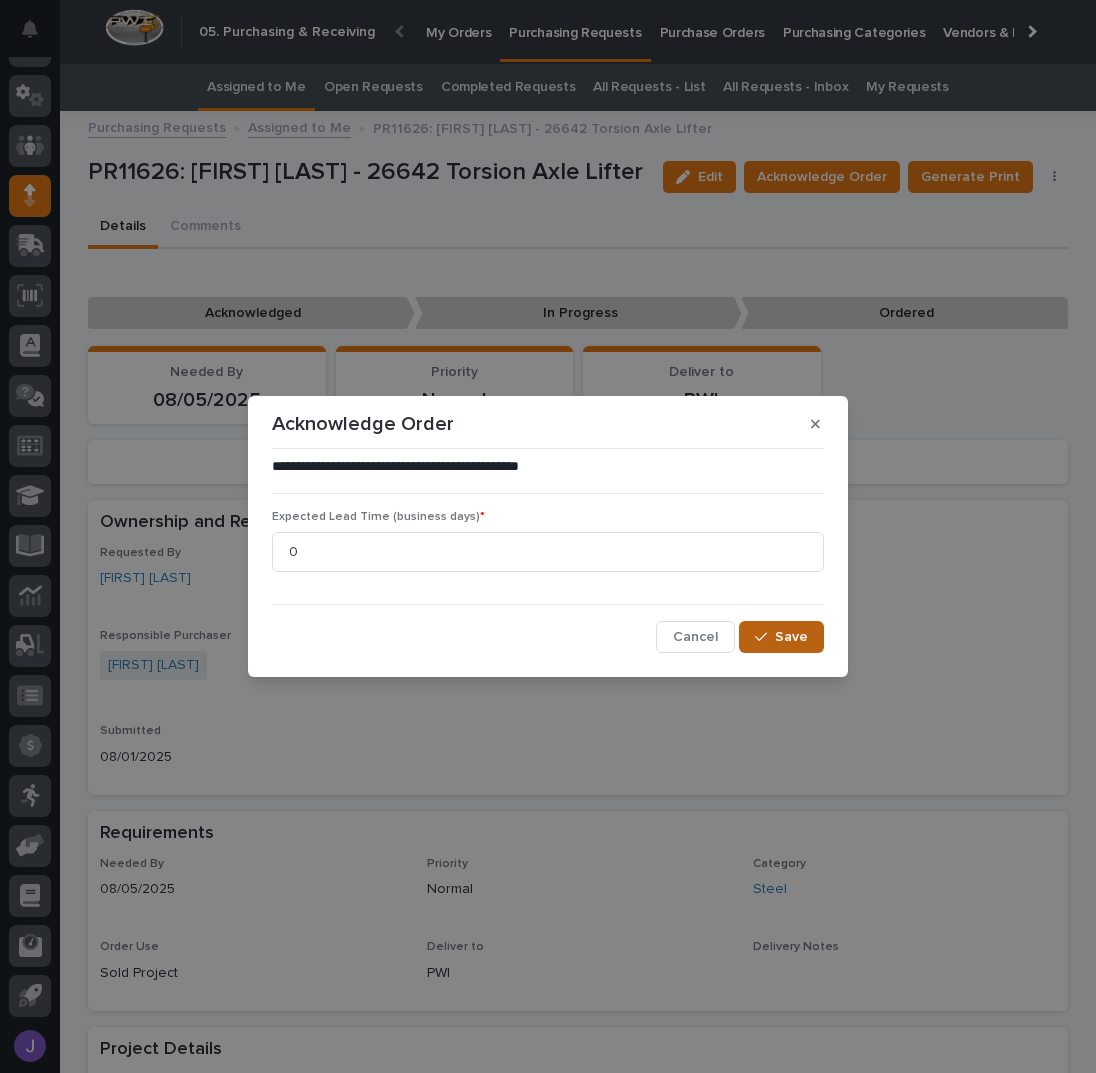 click on "Save" at bounding box center (791, 637) 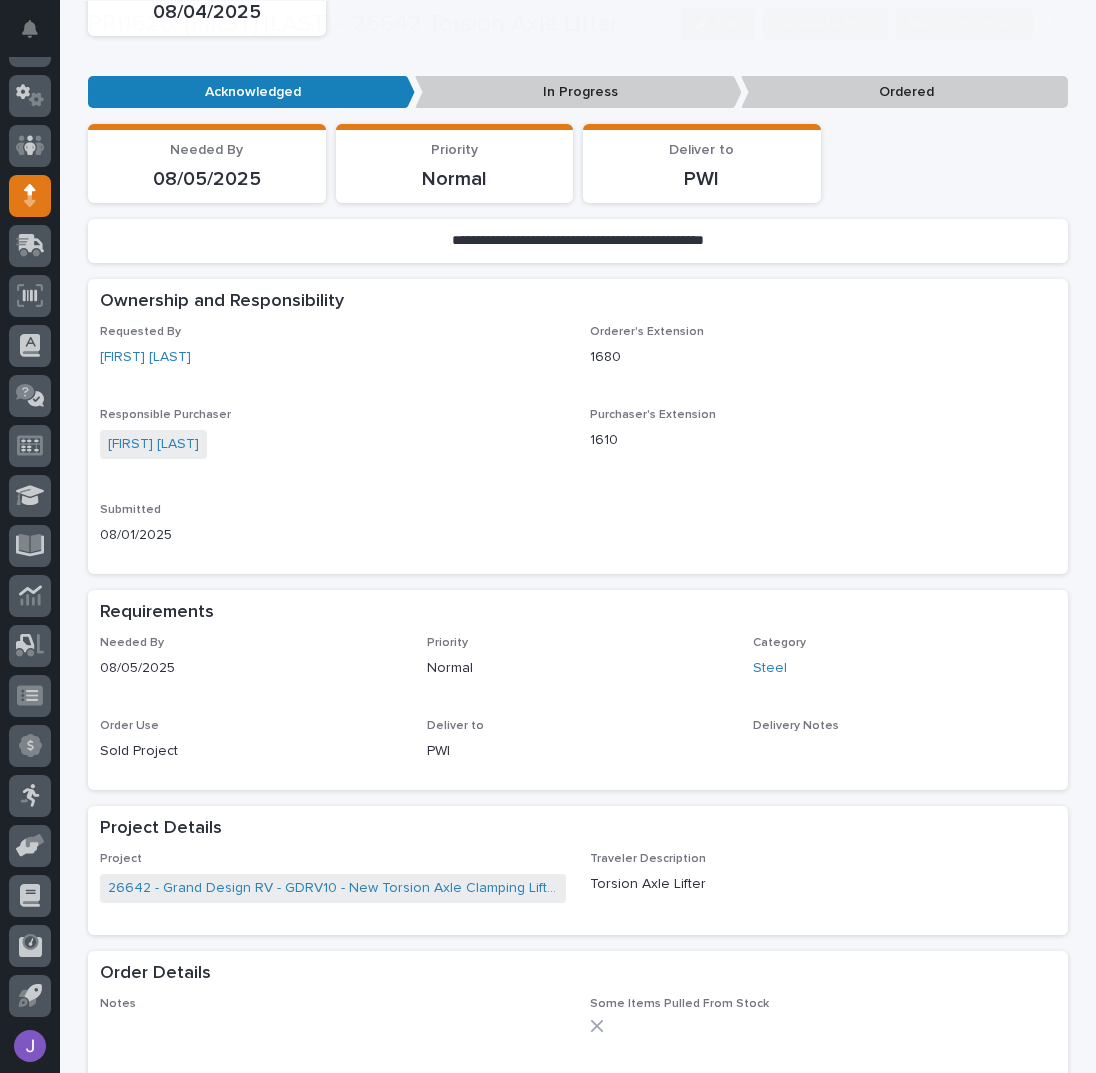 scroll, scrollTop: 666, scrollLeft: 0, axis: vertical 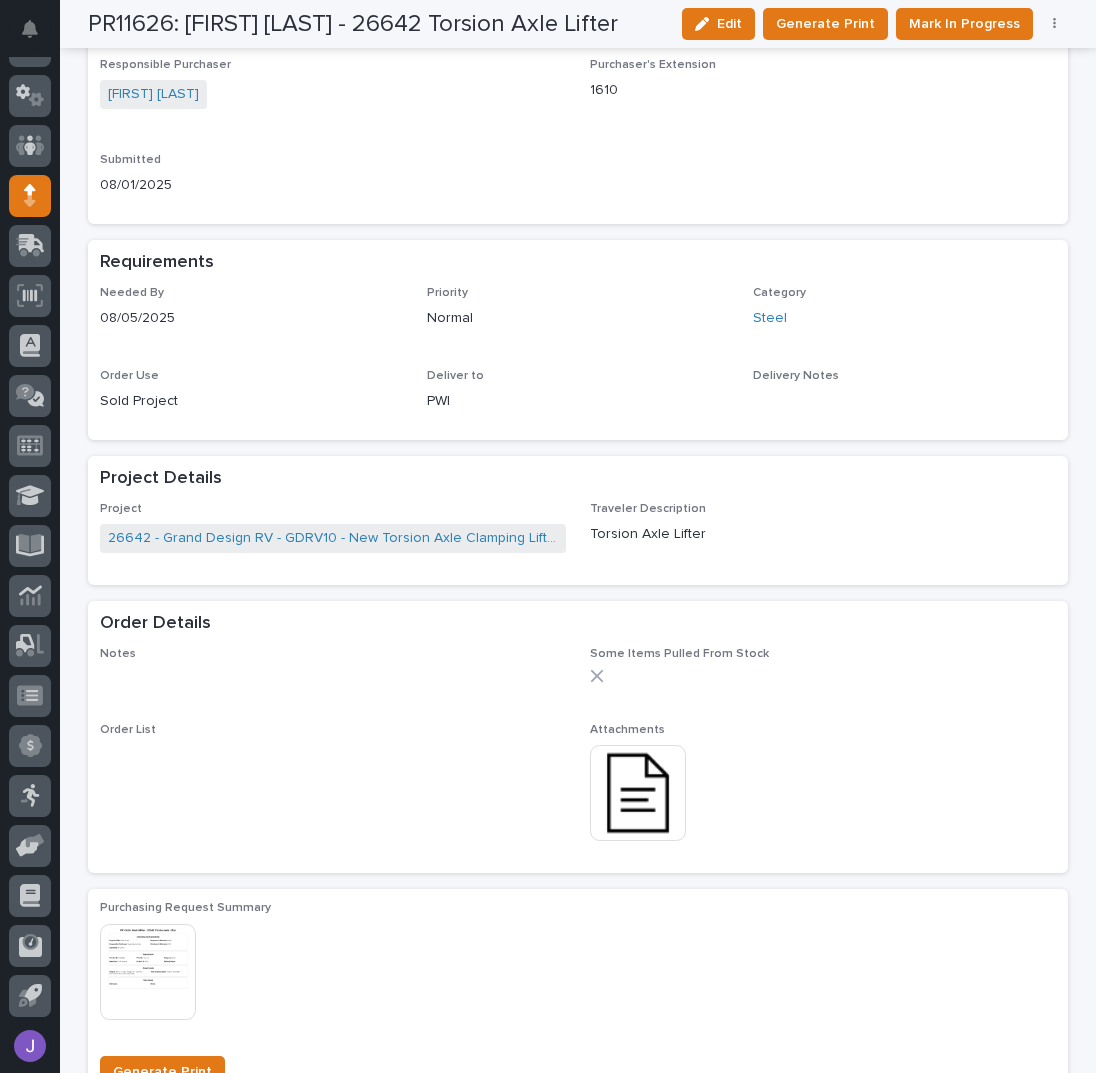 click at bounding box center (638, 793) 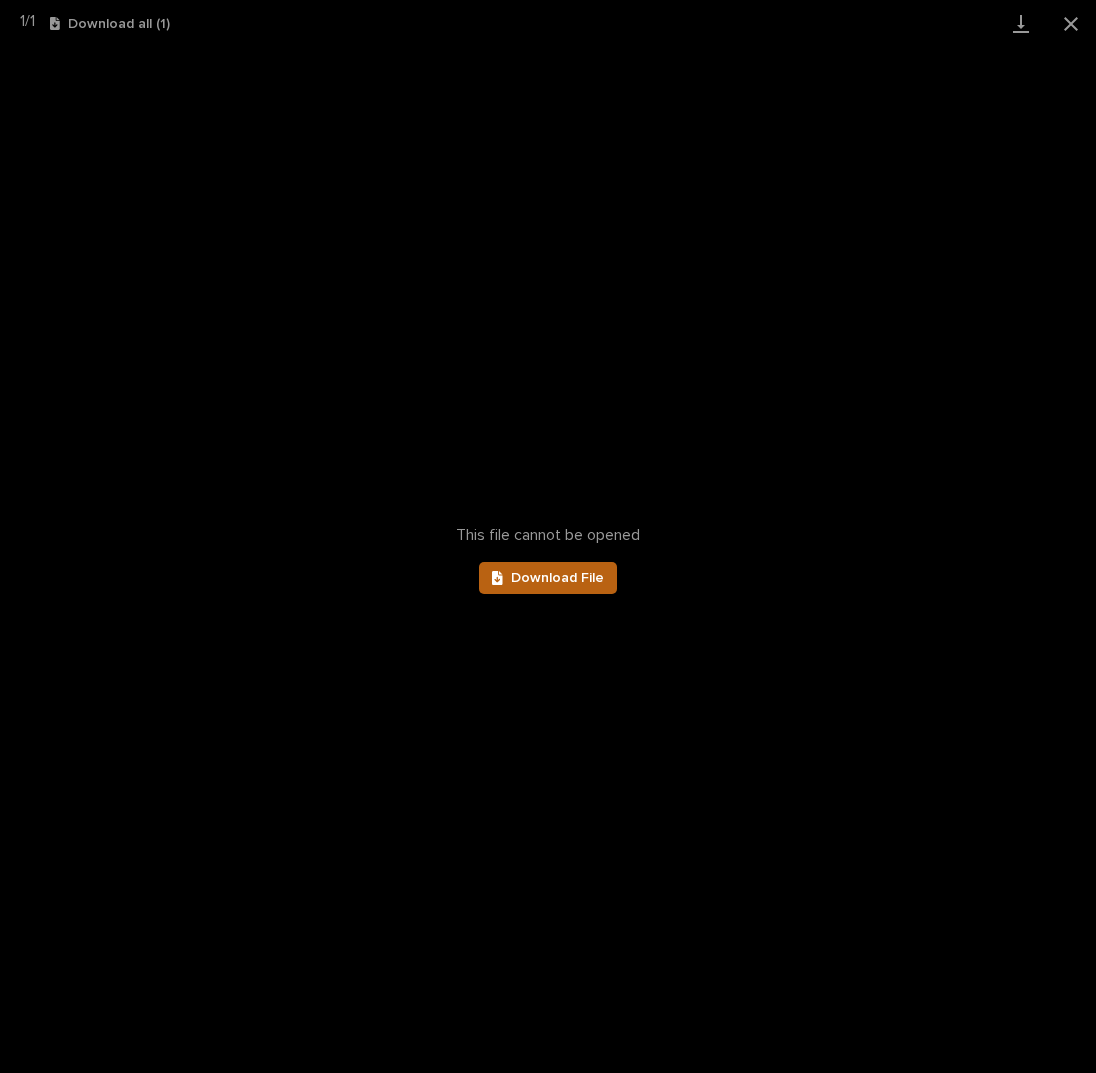 click on "Download File" at bounding box center (548, 578) 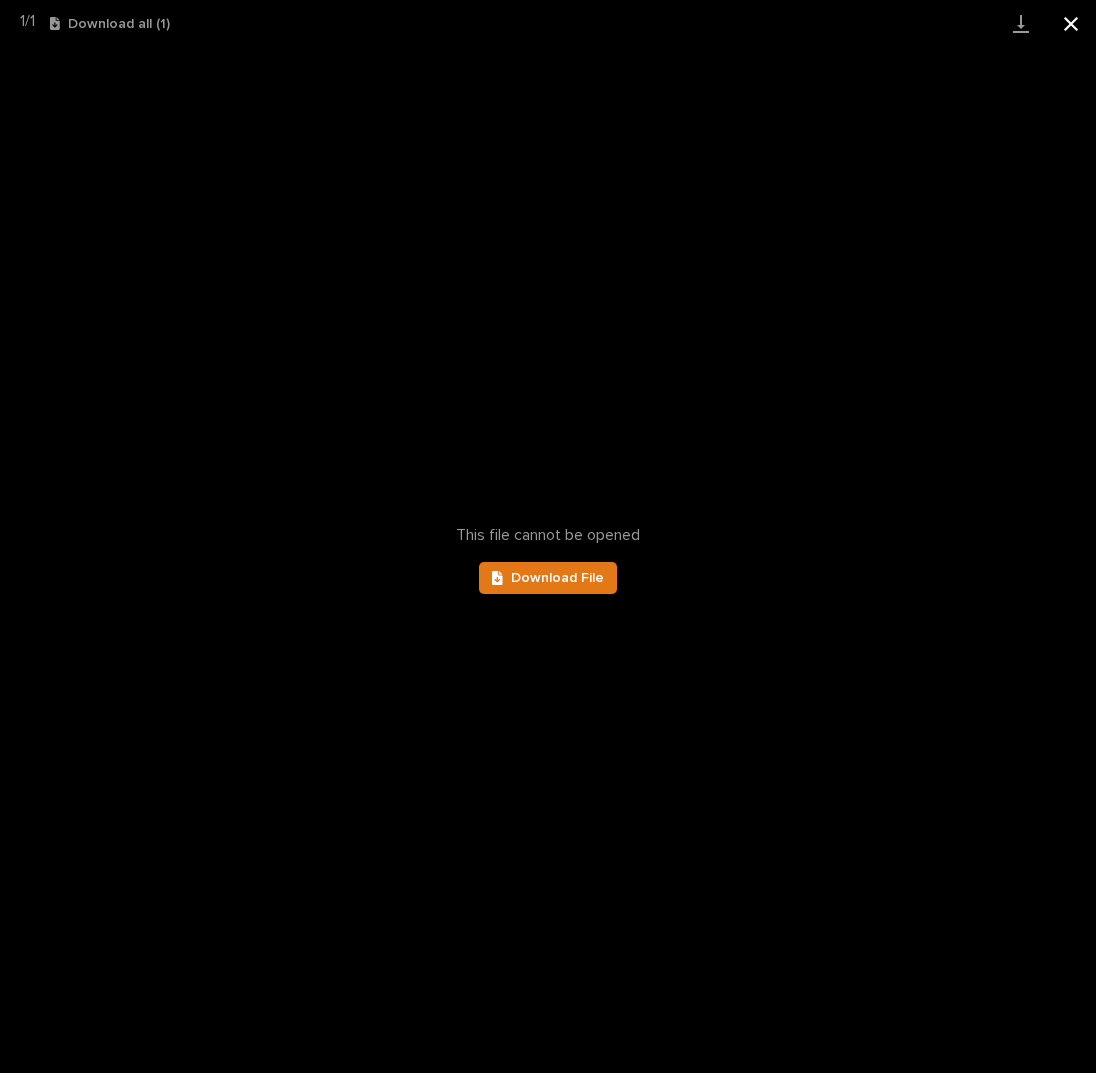 click at bounding box center [1071, 23] 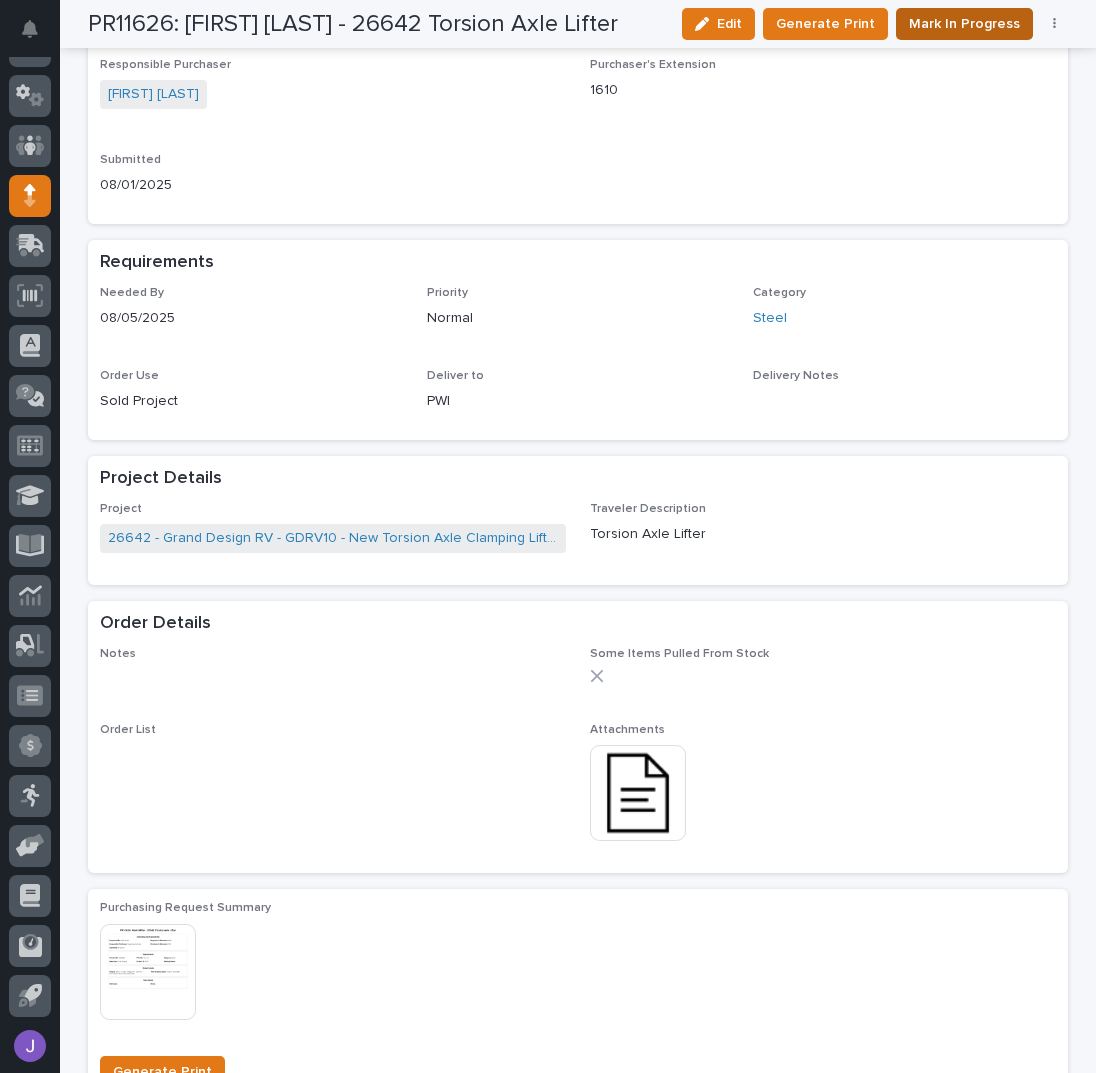 click on "Mark In Progress" at bounding box center (964, 24) 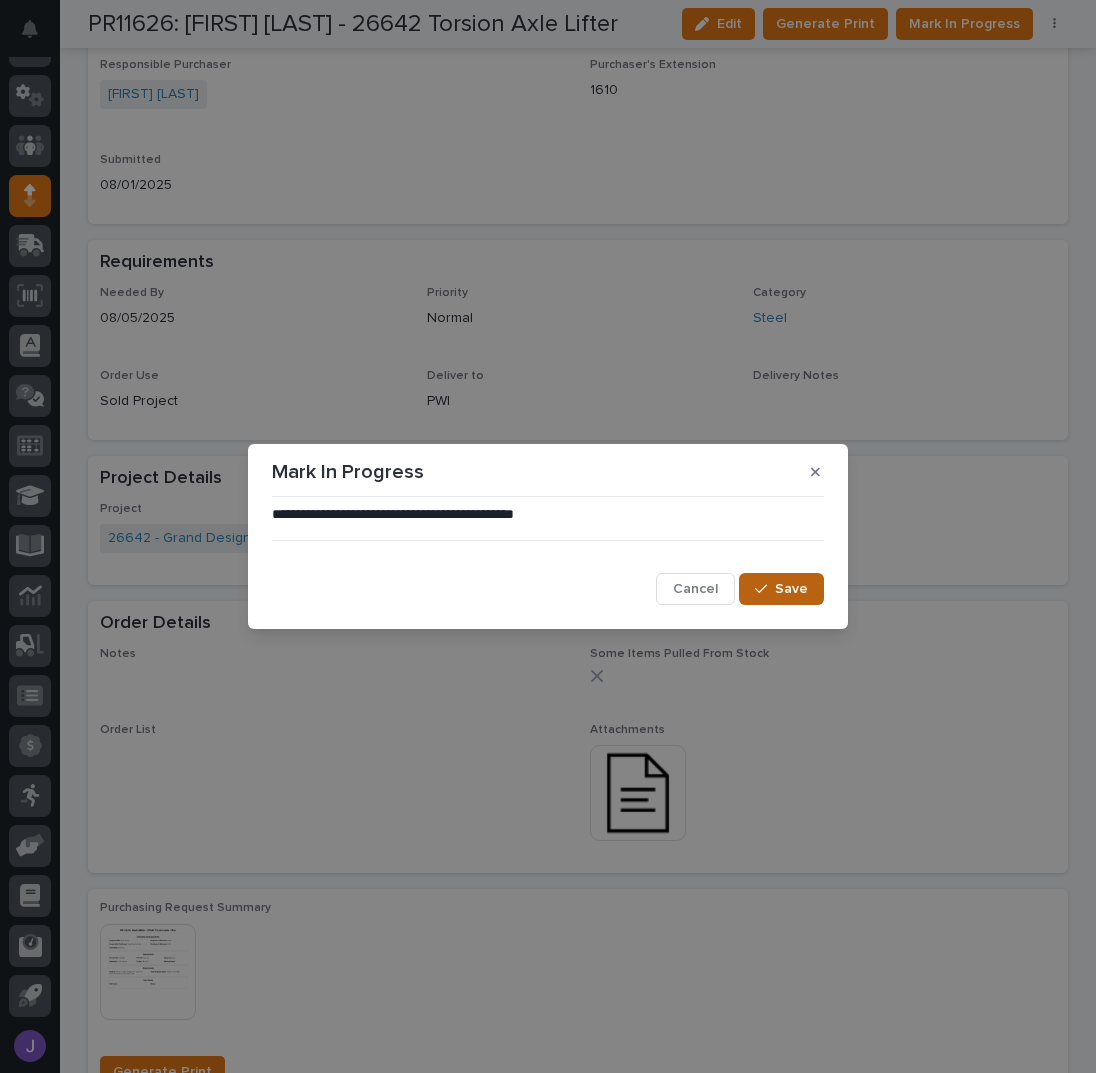 click on "Save" at bounding box center (791, 589) 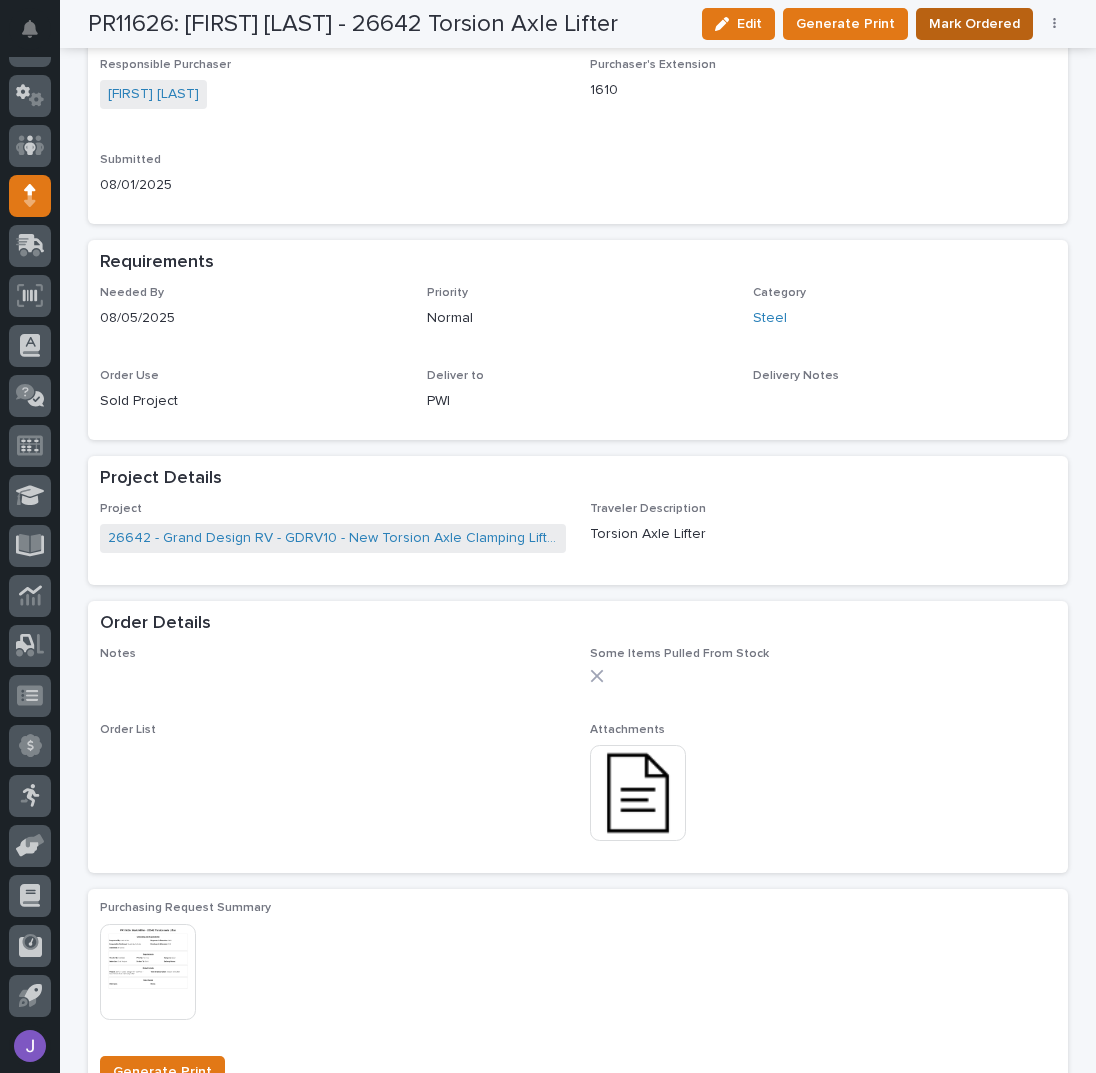click on "Mark Ordered" at bounding box center [974, 24] 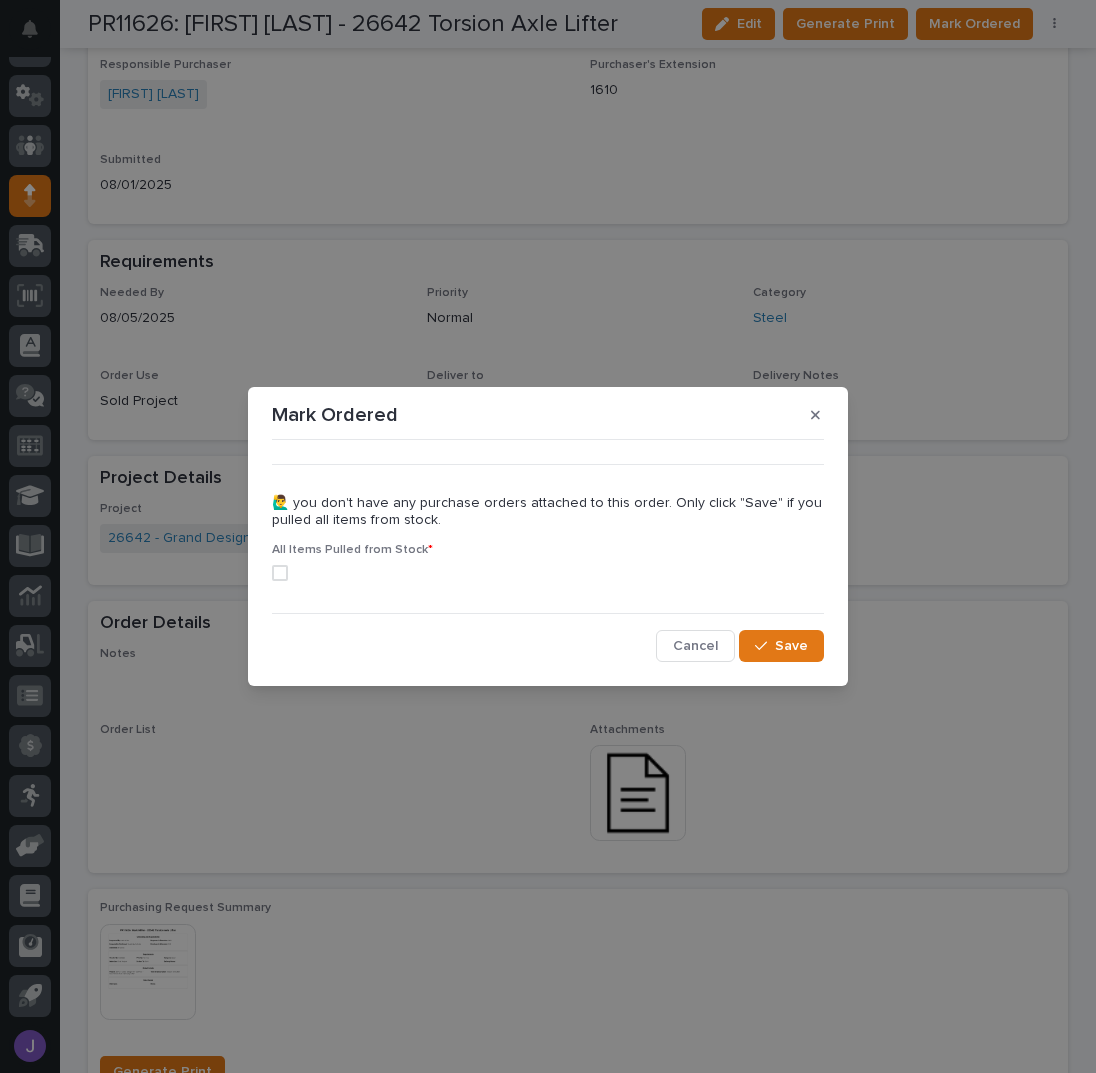 click at bounding box center (280, 573) 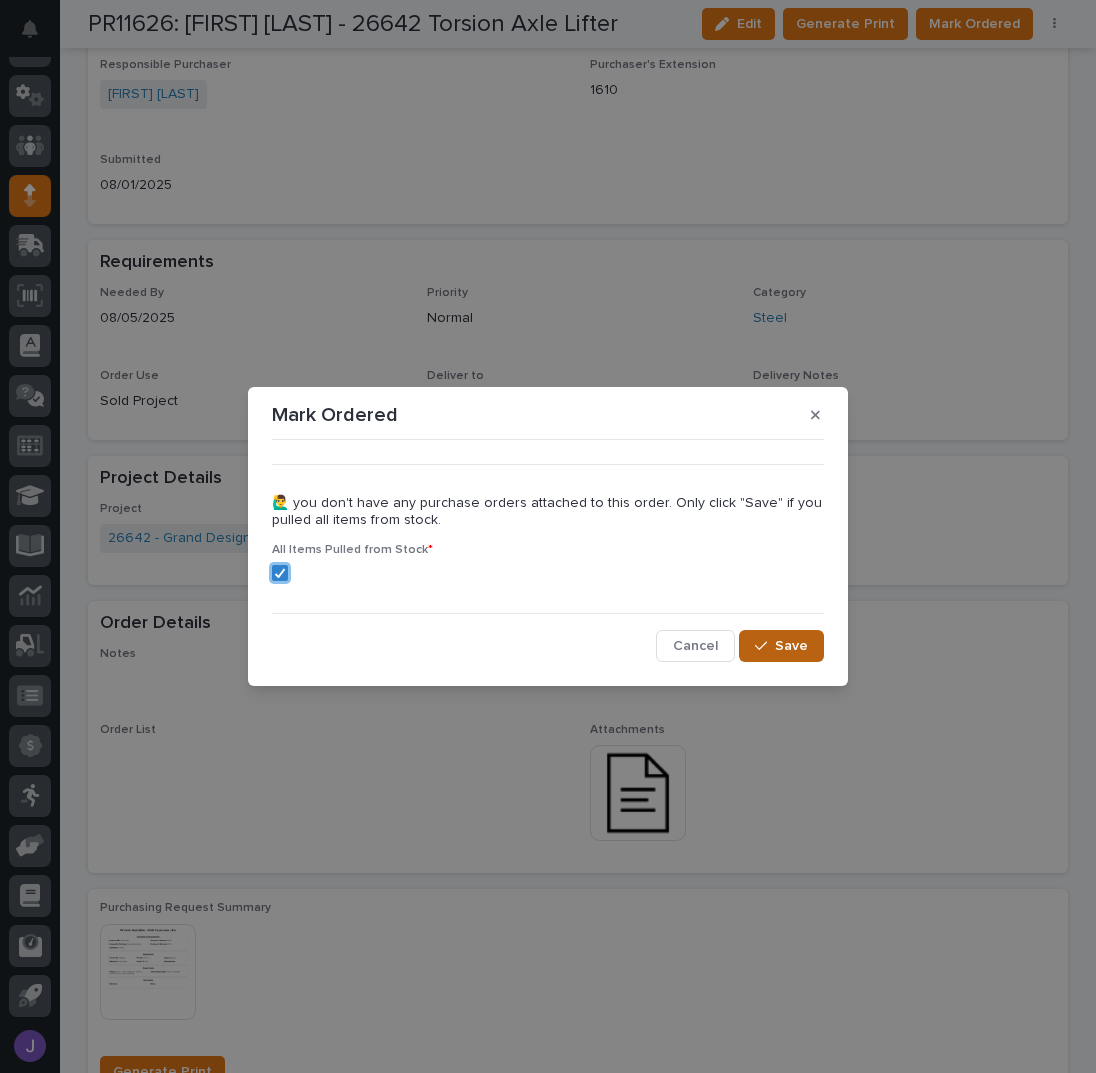 click on "Save" at bounding box center (781, 646) 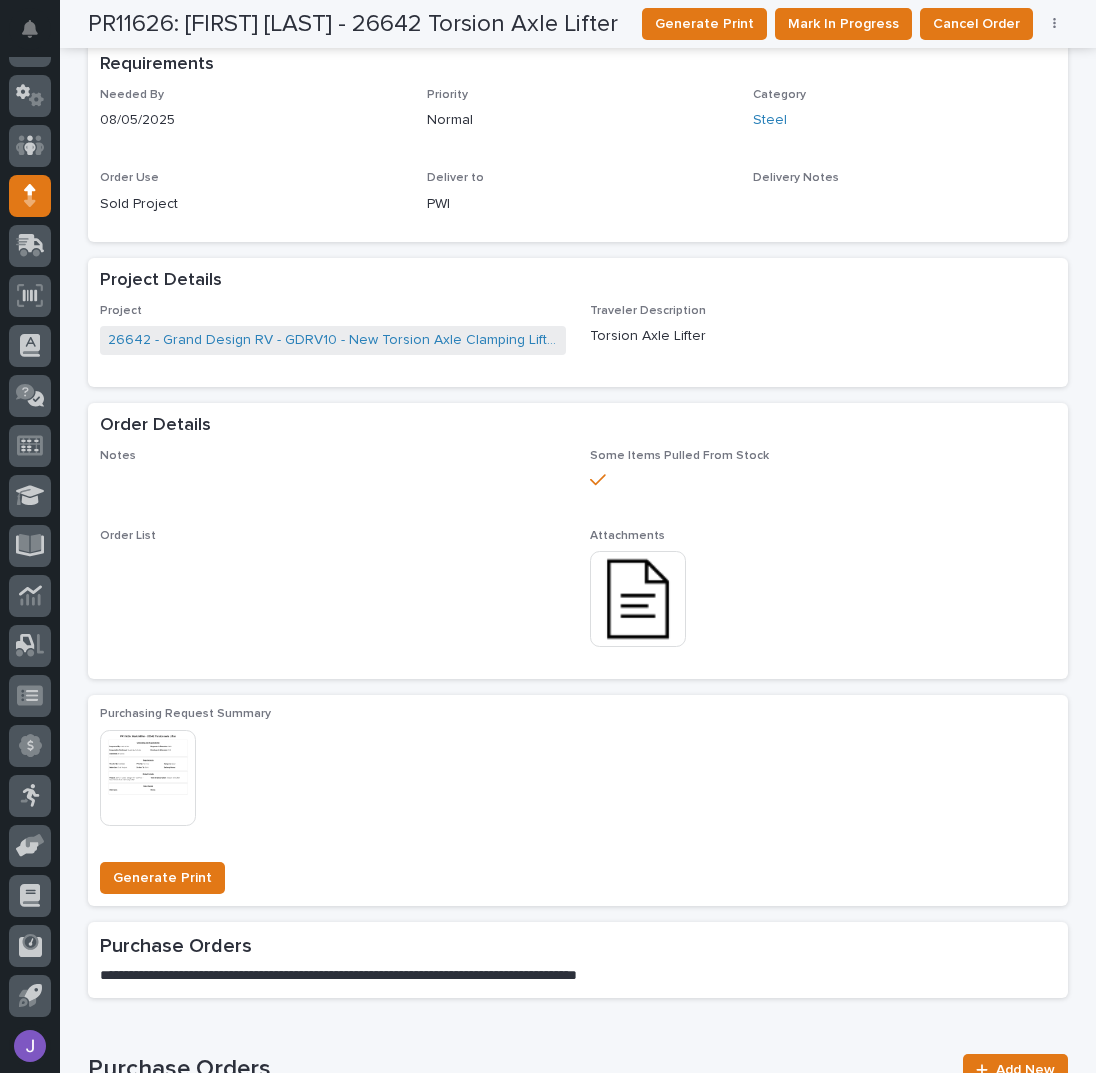 scroll, scrollTop: 0, scrollLeft: 0, axis: both 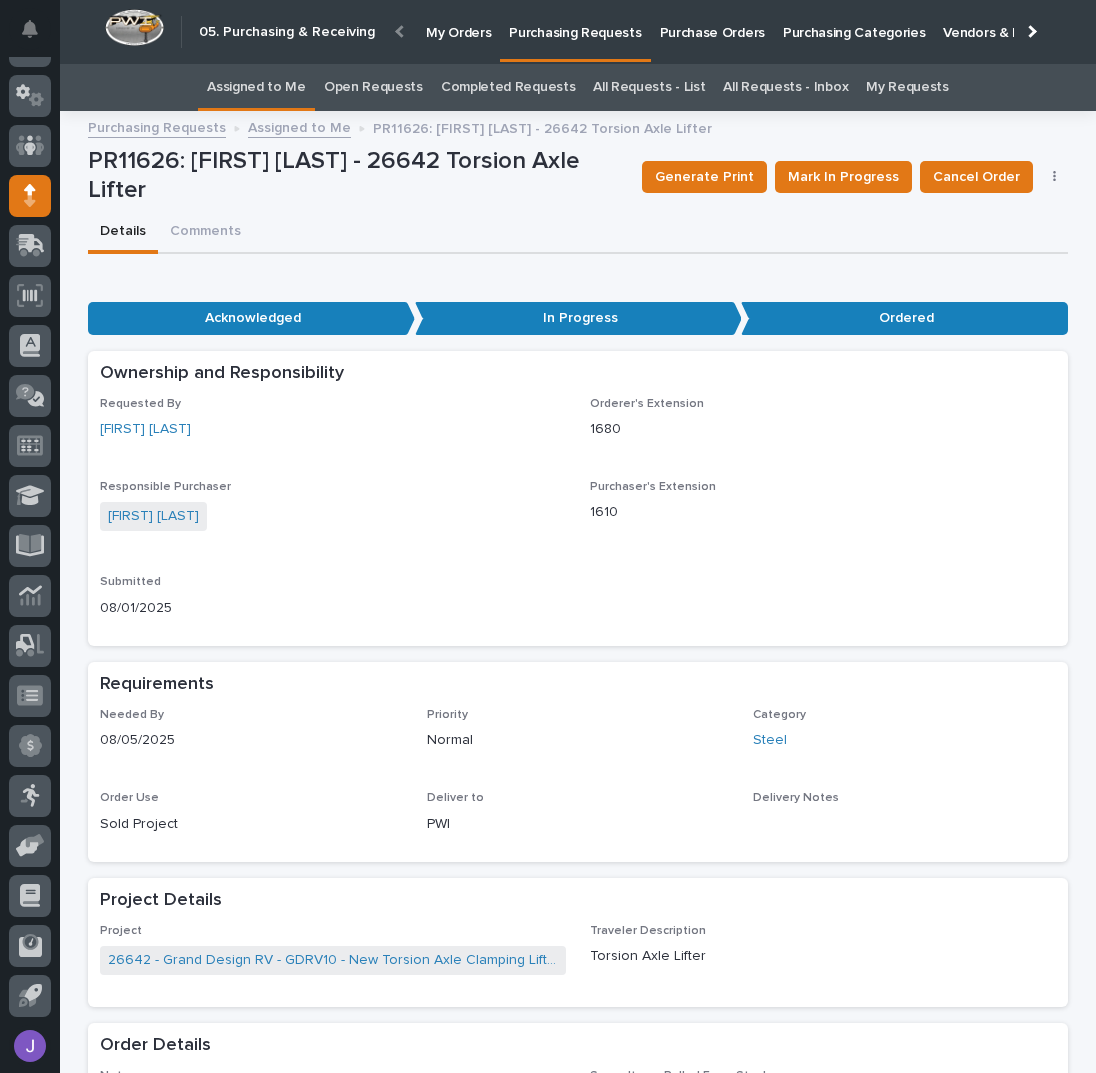 click on "Assigned to Me" at bounding box center [256, 87] 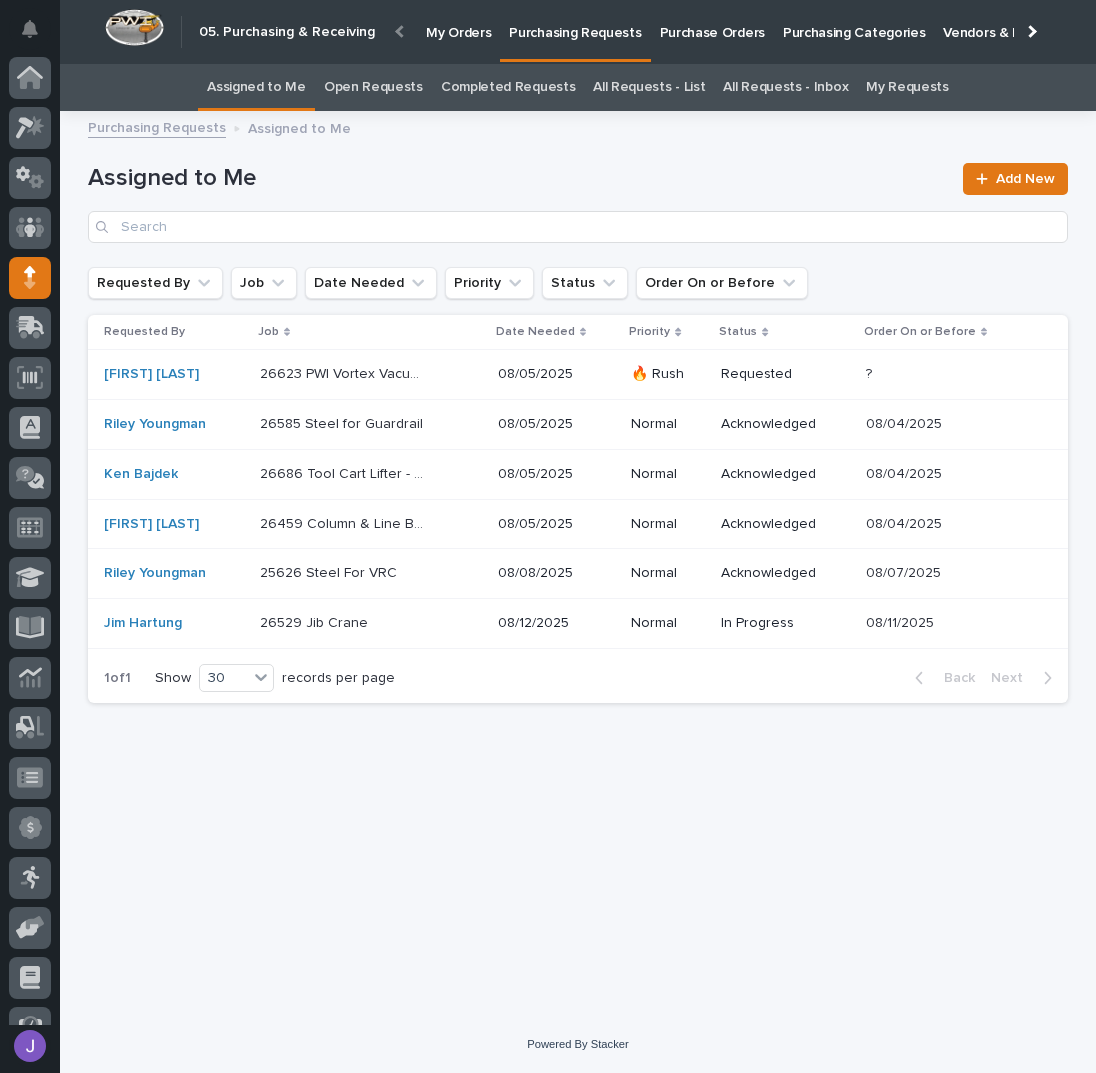scroll, scrollTop: 82, scrollLeft: 0, axis: vertical 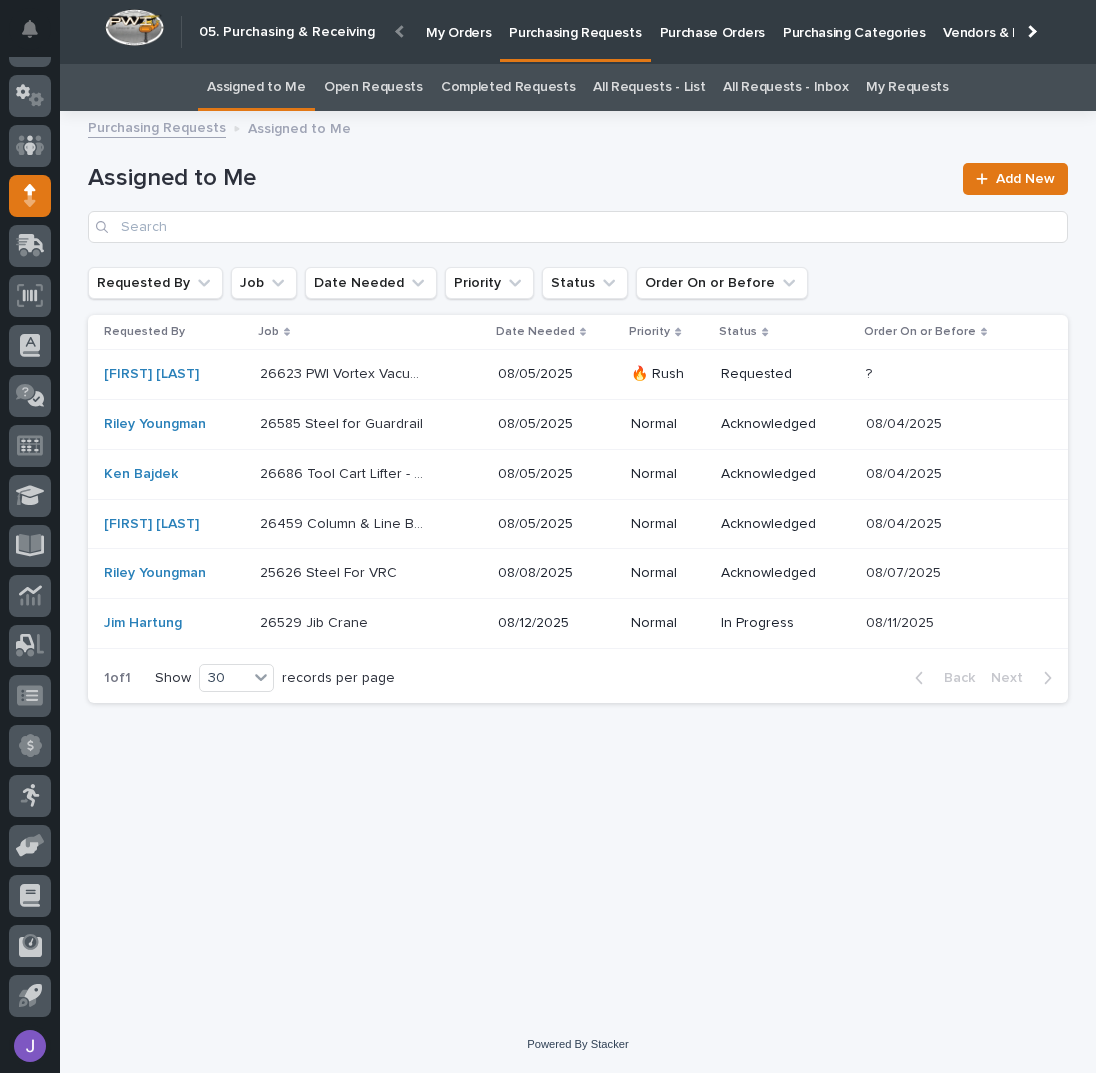 click on "26623 PWI Vortex Vacuum Lifter 26623 PWI Vortex Vacuum Lifter" at bounding box center (371, 374) 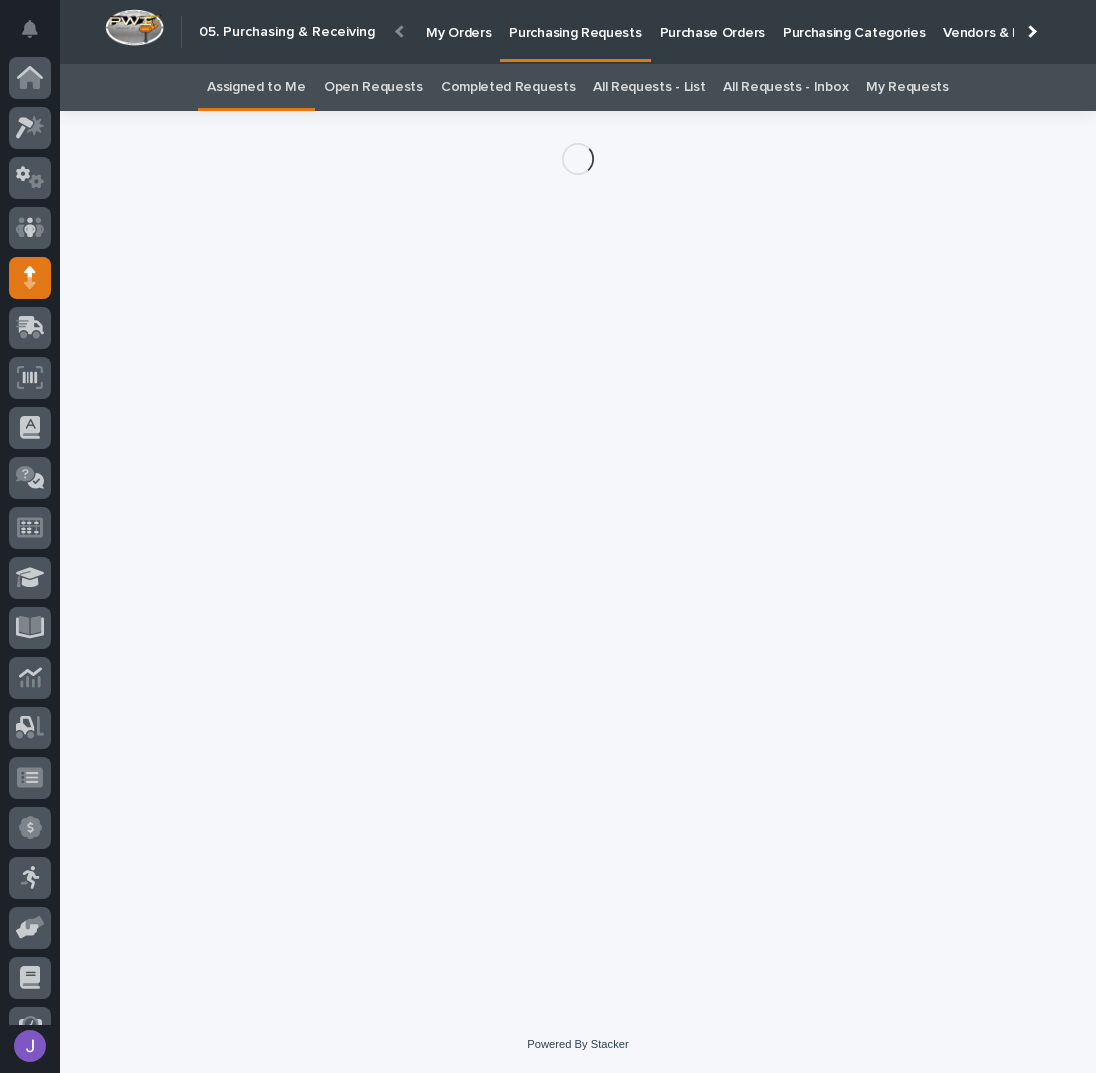 scroll, scrollTop: 82, scrollLeft: 0, axis: vertical 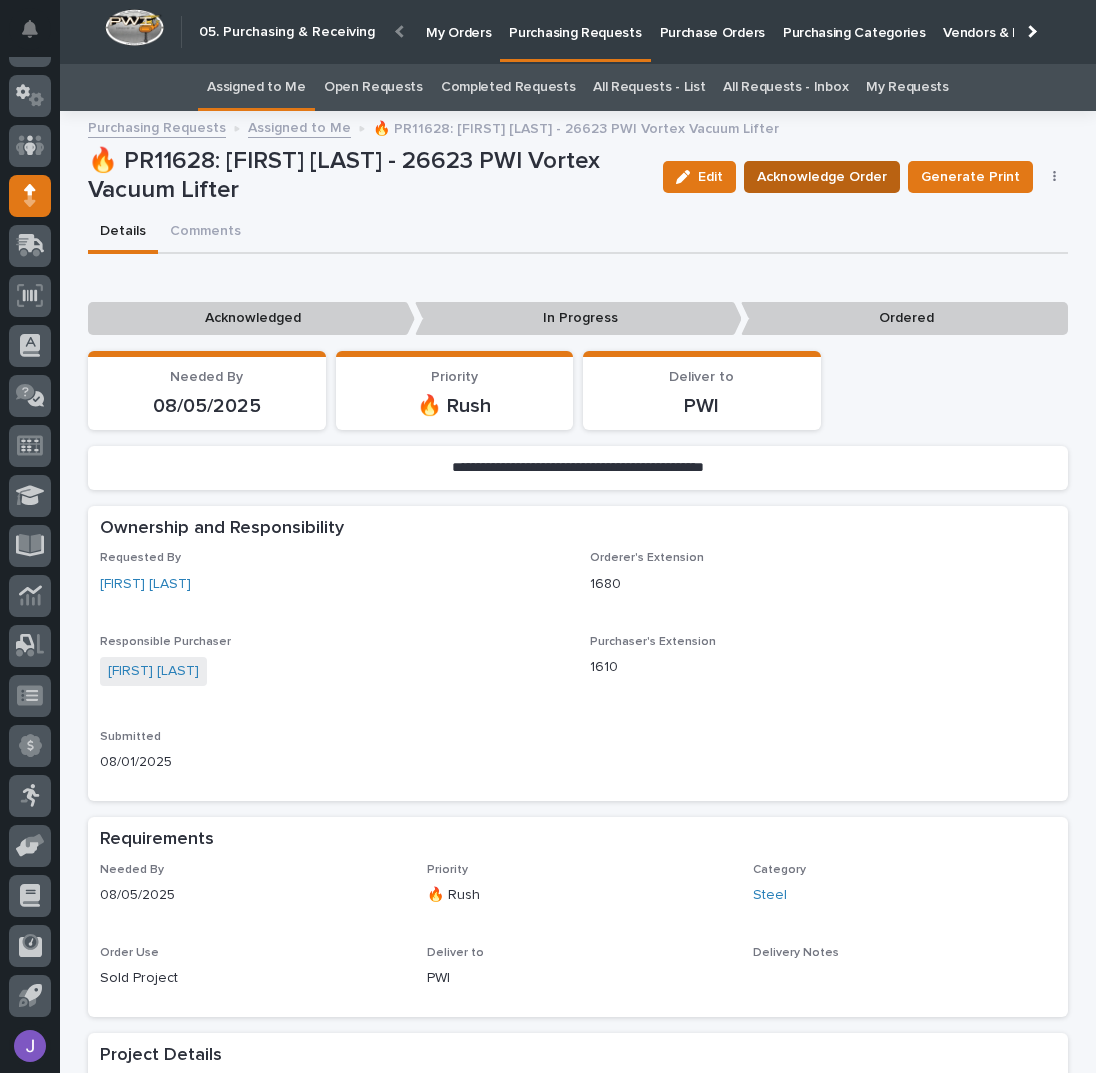 click on "Acknowledge Order" at bounding box center (822, 177) 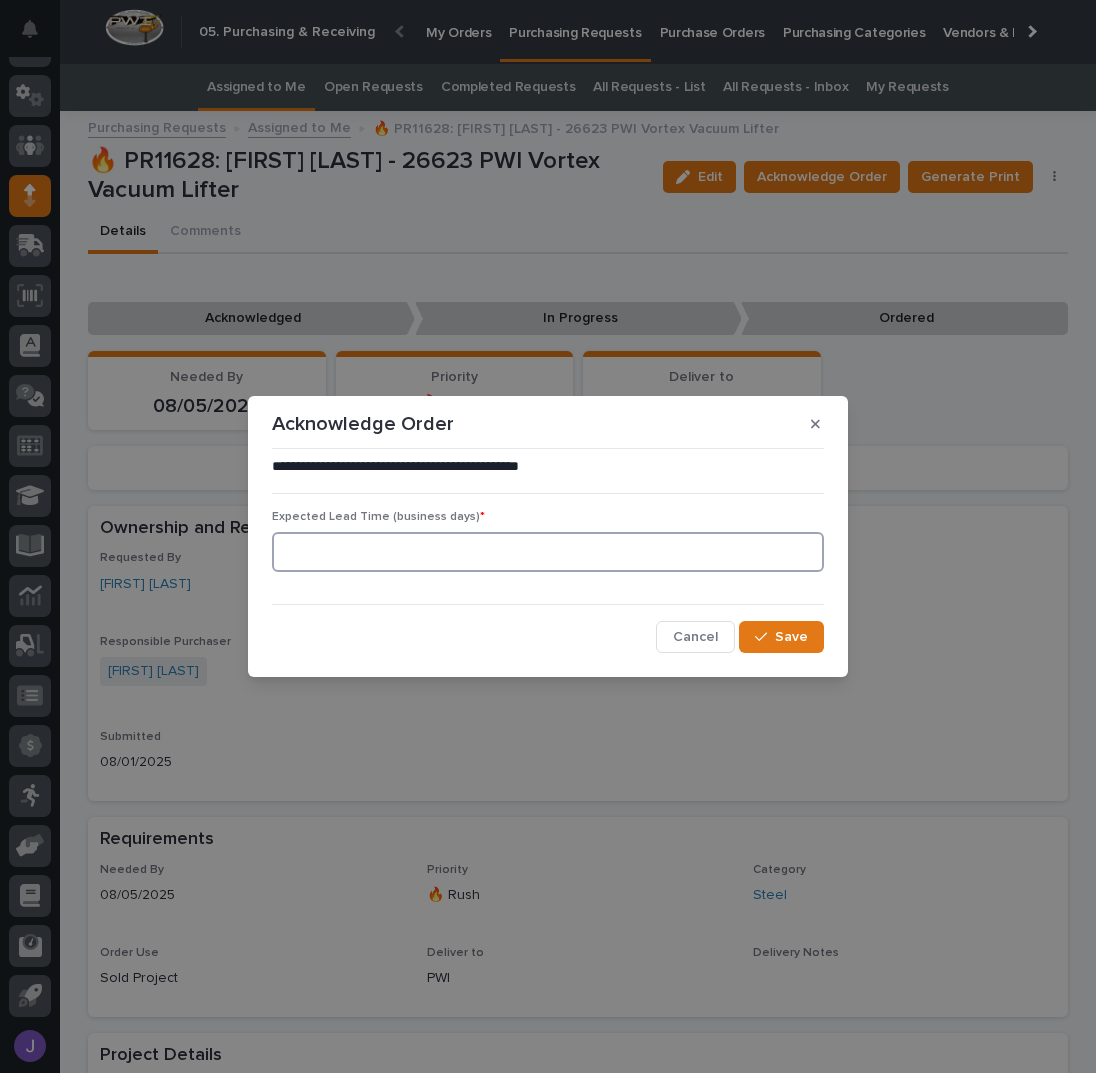 click at bounding box center (548, 552) 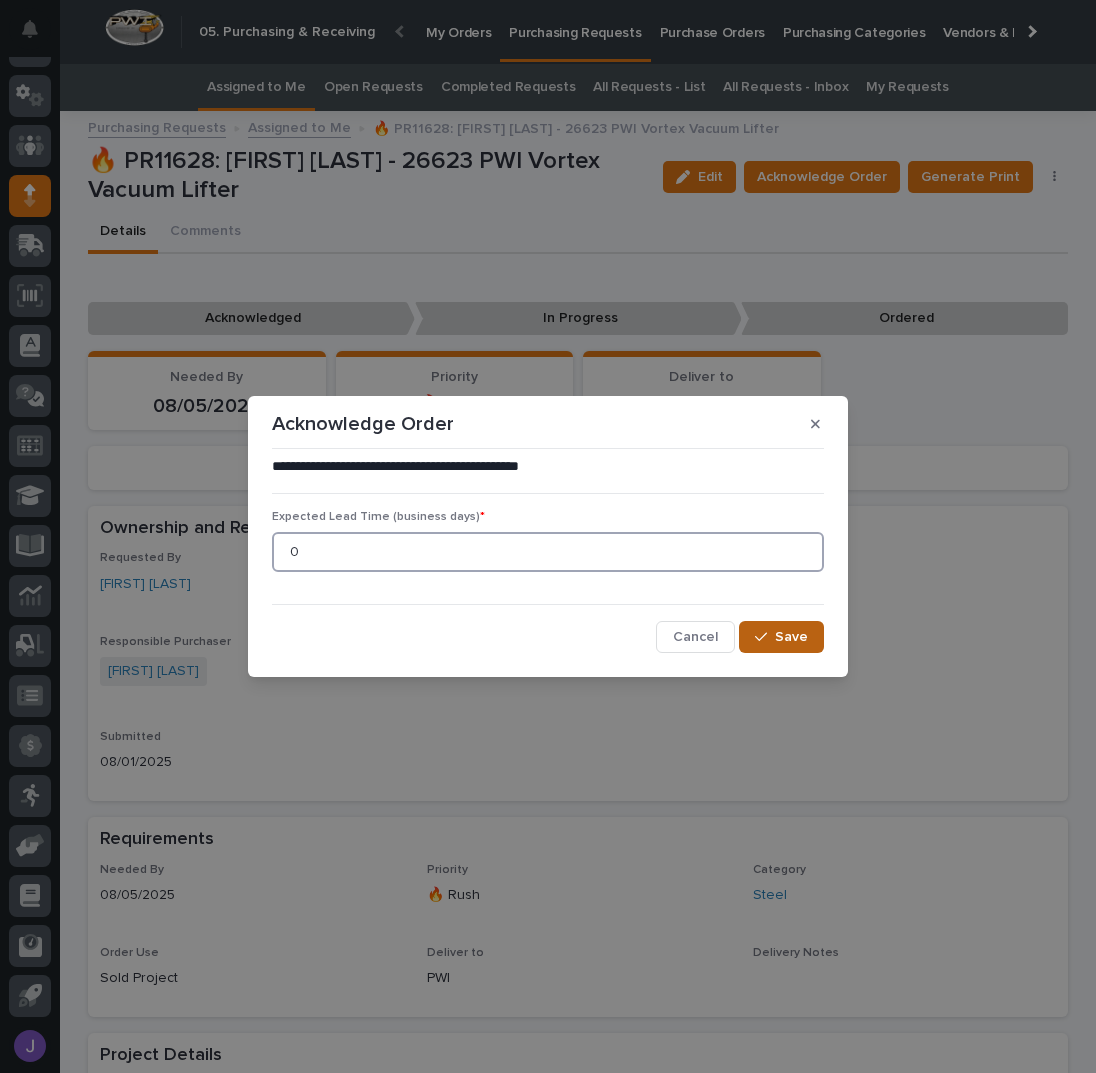 type on "0" 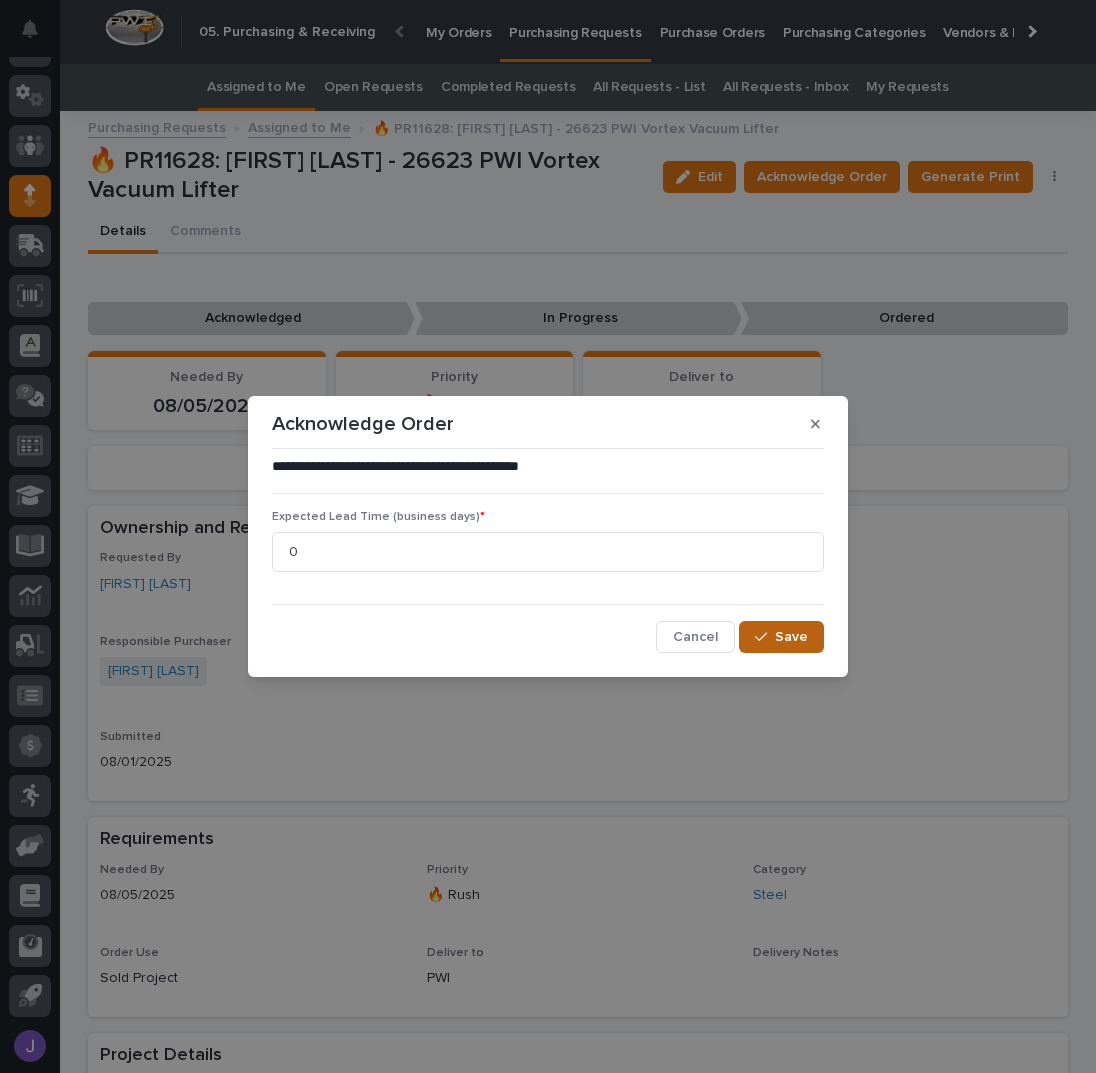 click 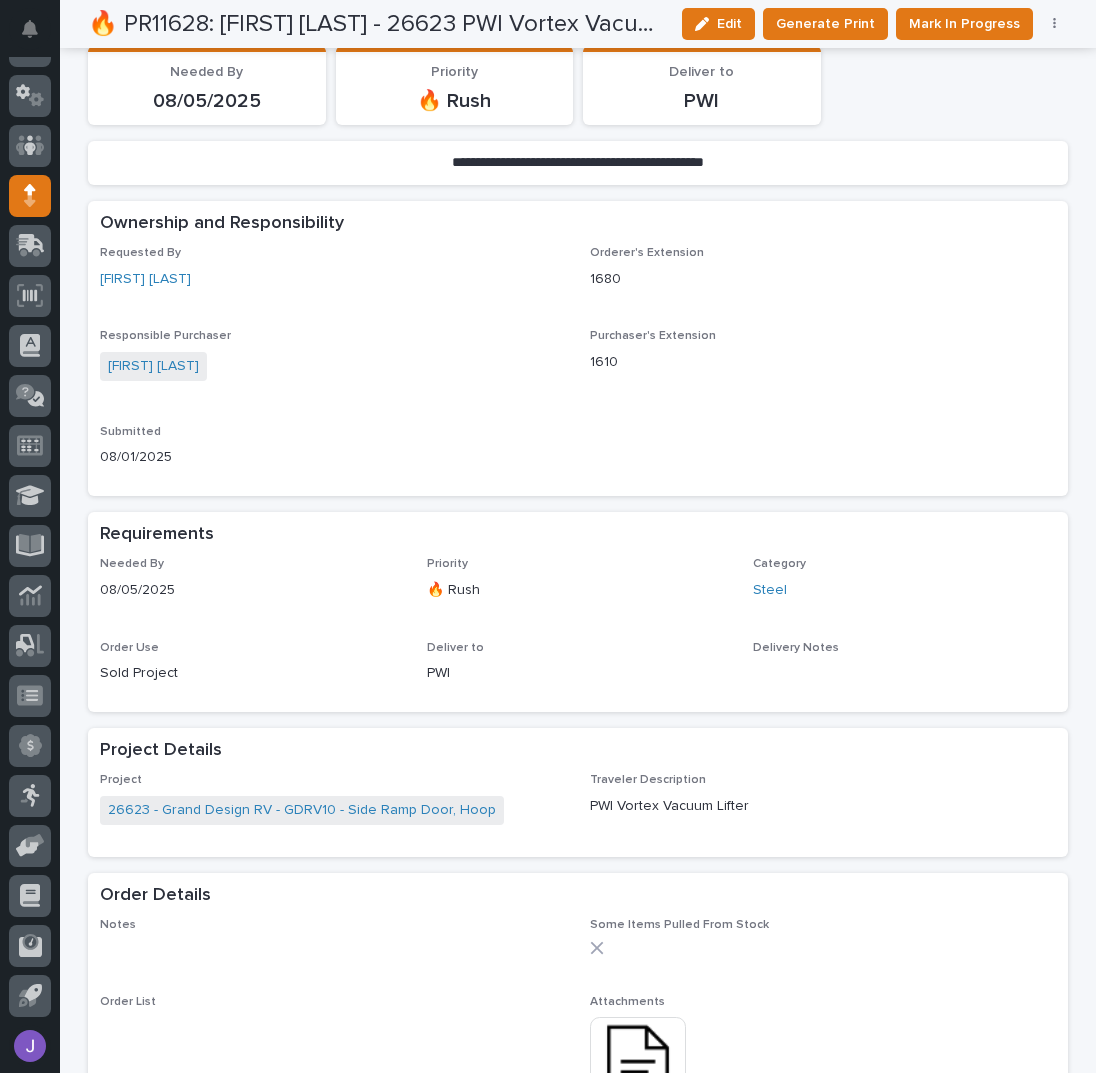 scroll, scrollTop: 666, scrollLeft: 0, axis: vertical 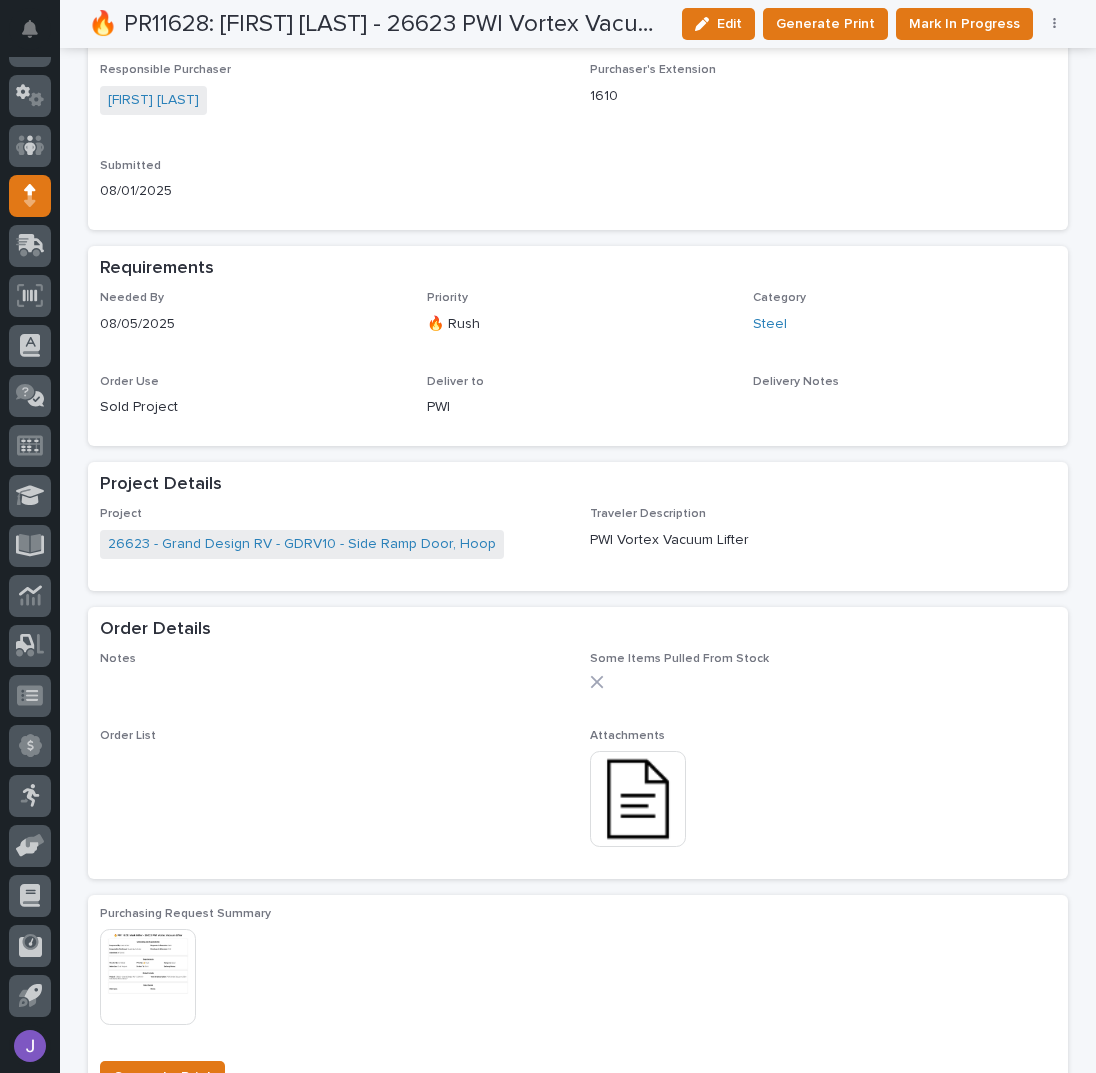 click at bounding box center (638, 799) 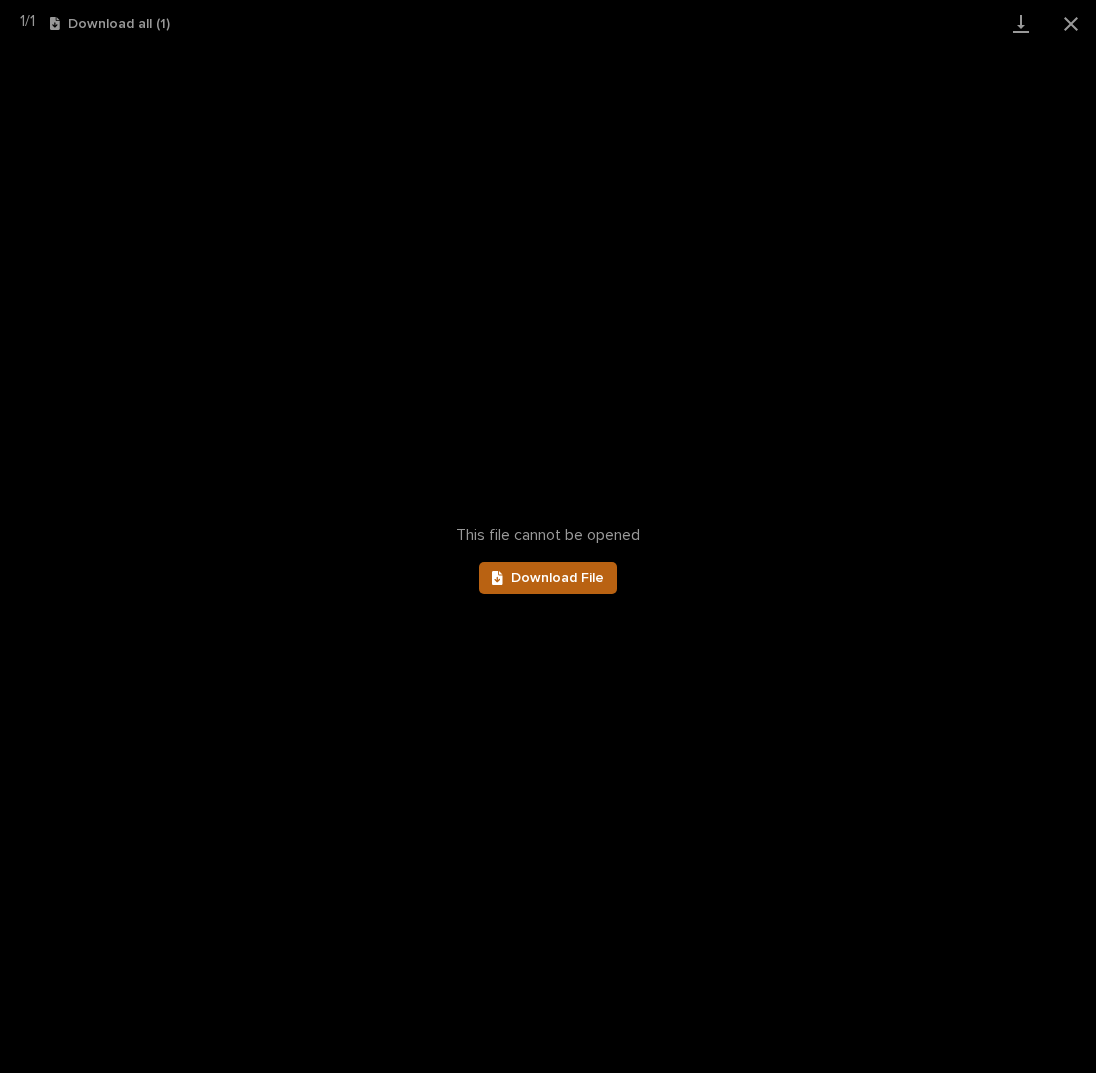 click on "Download File" at bounding box center [557, 578] 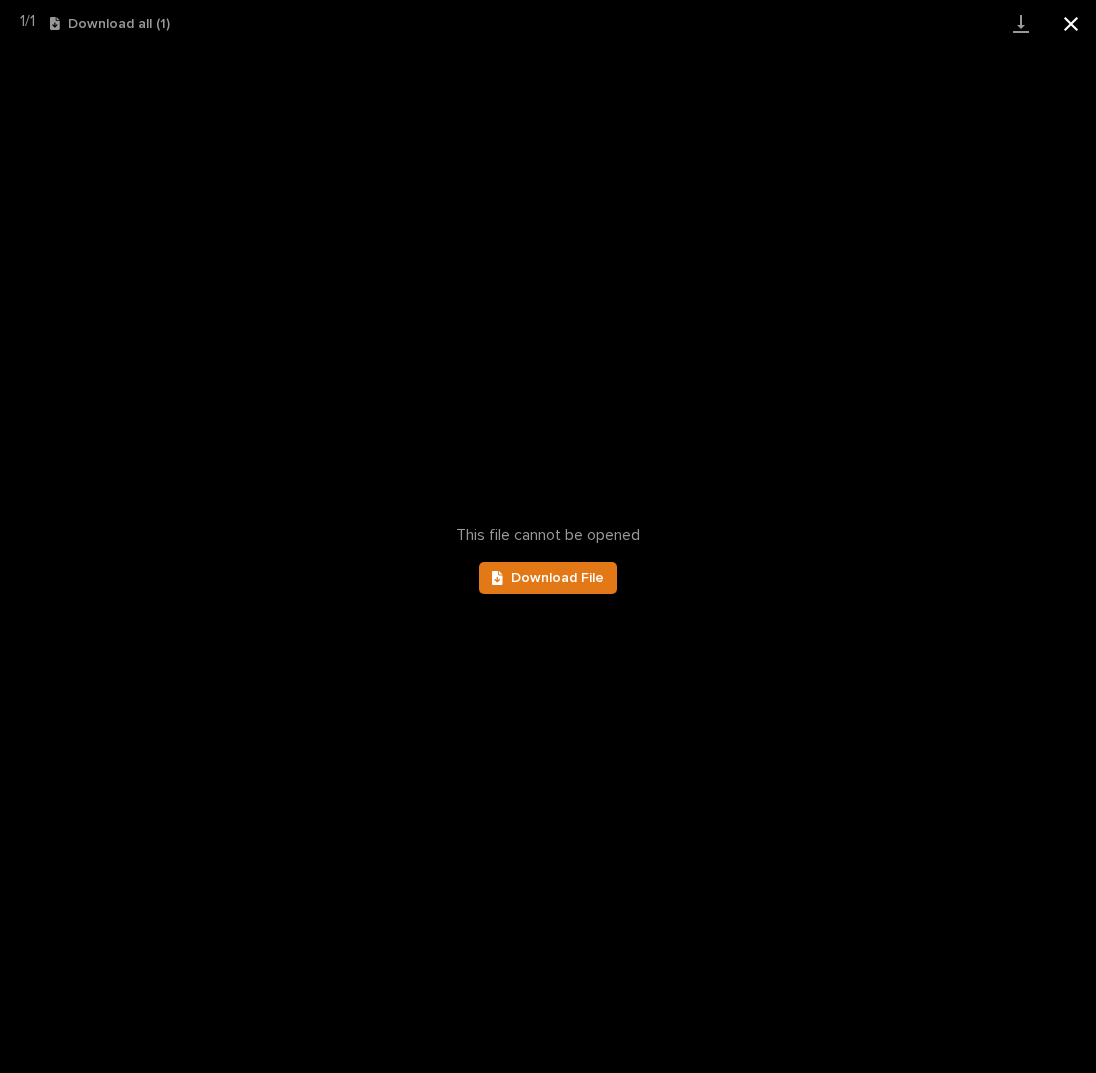 click at bounding box center [1071, 23] 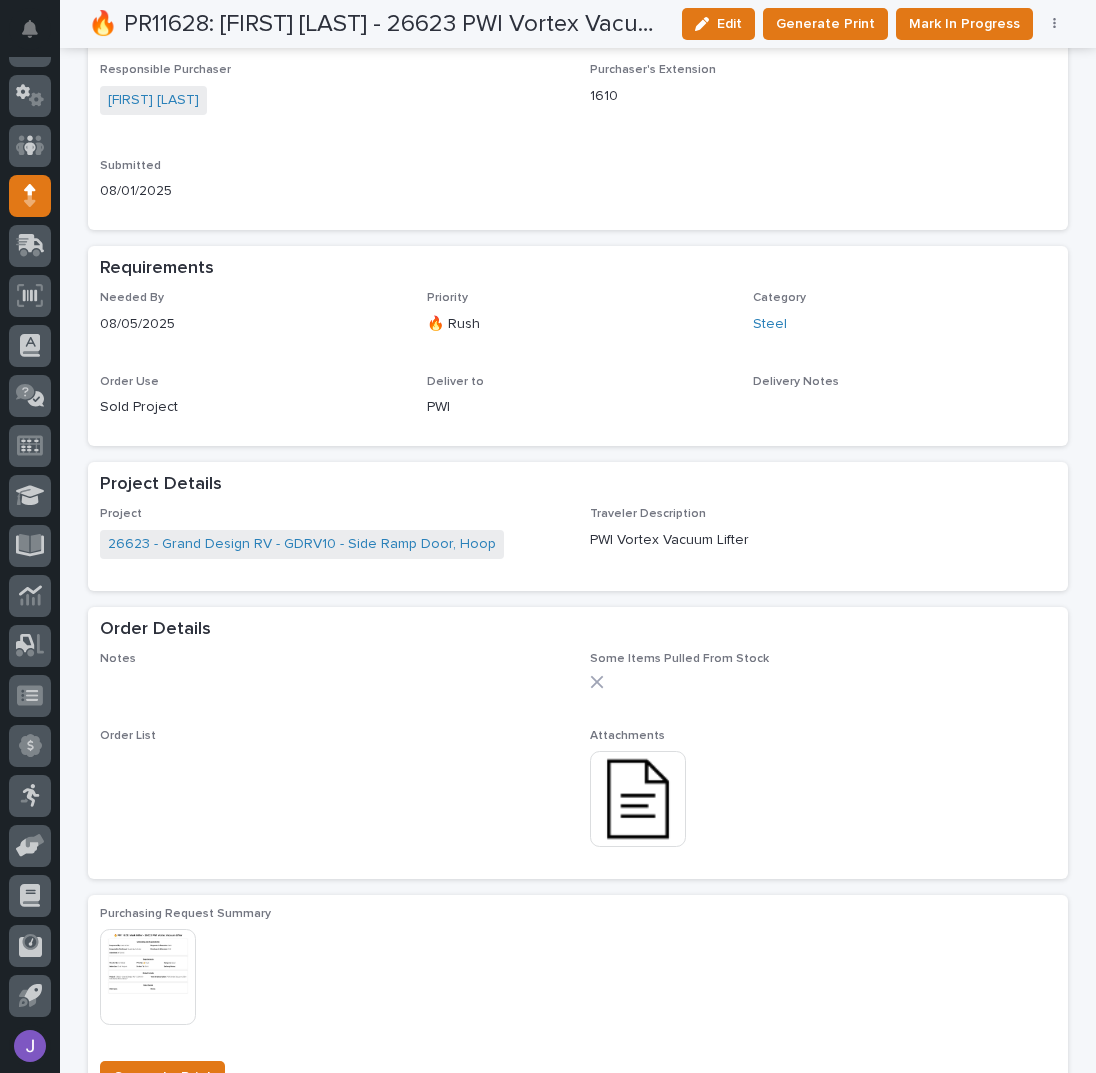 click at bounding box center (638, 799) 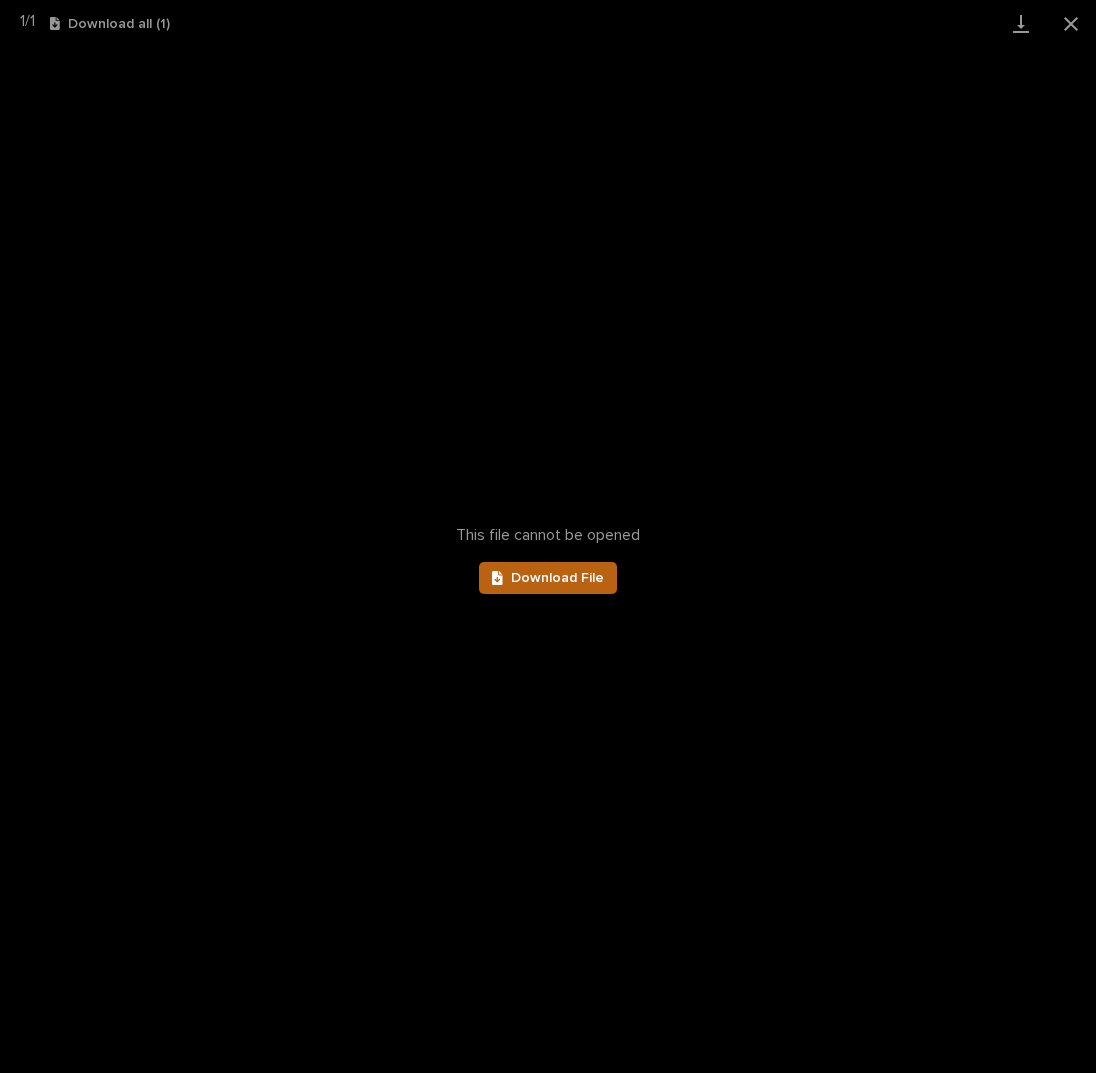 click on "Download File" at bounding box center [548, 578] 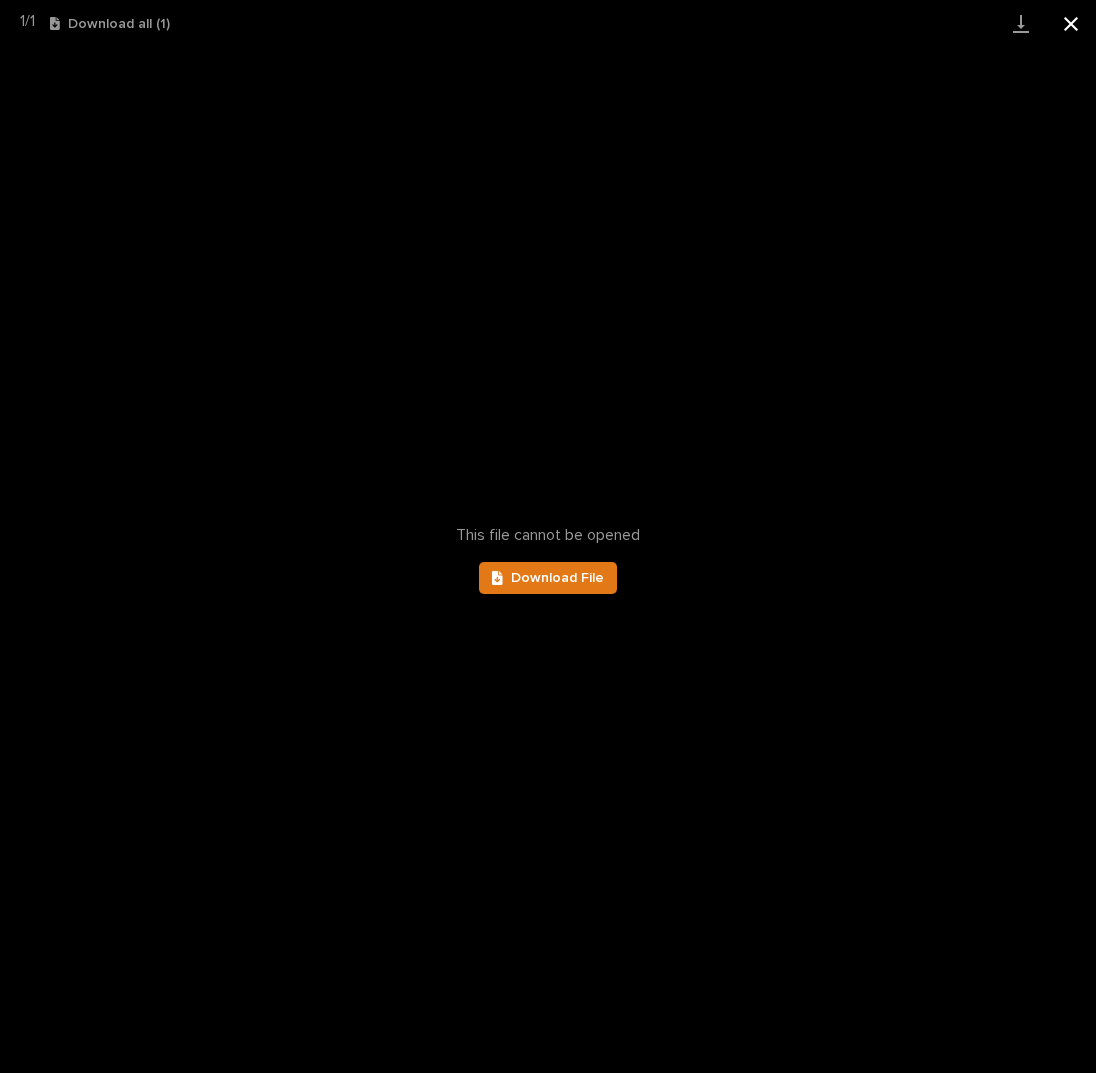 click at bounding box center (1071, 23) 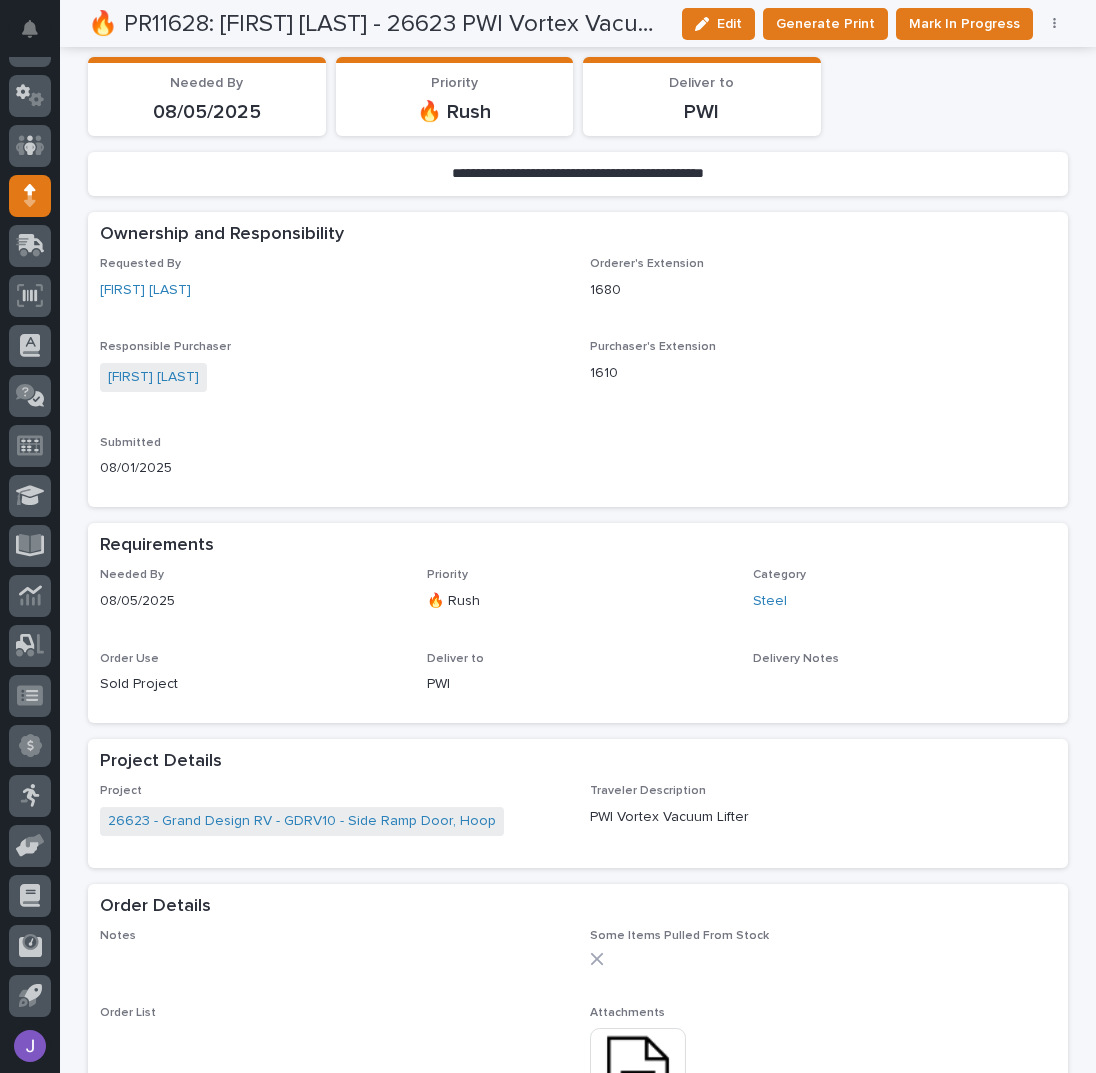 scroll, scrollTop: 0, scrollLeft: 0, axis: both 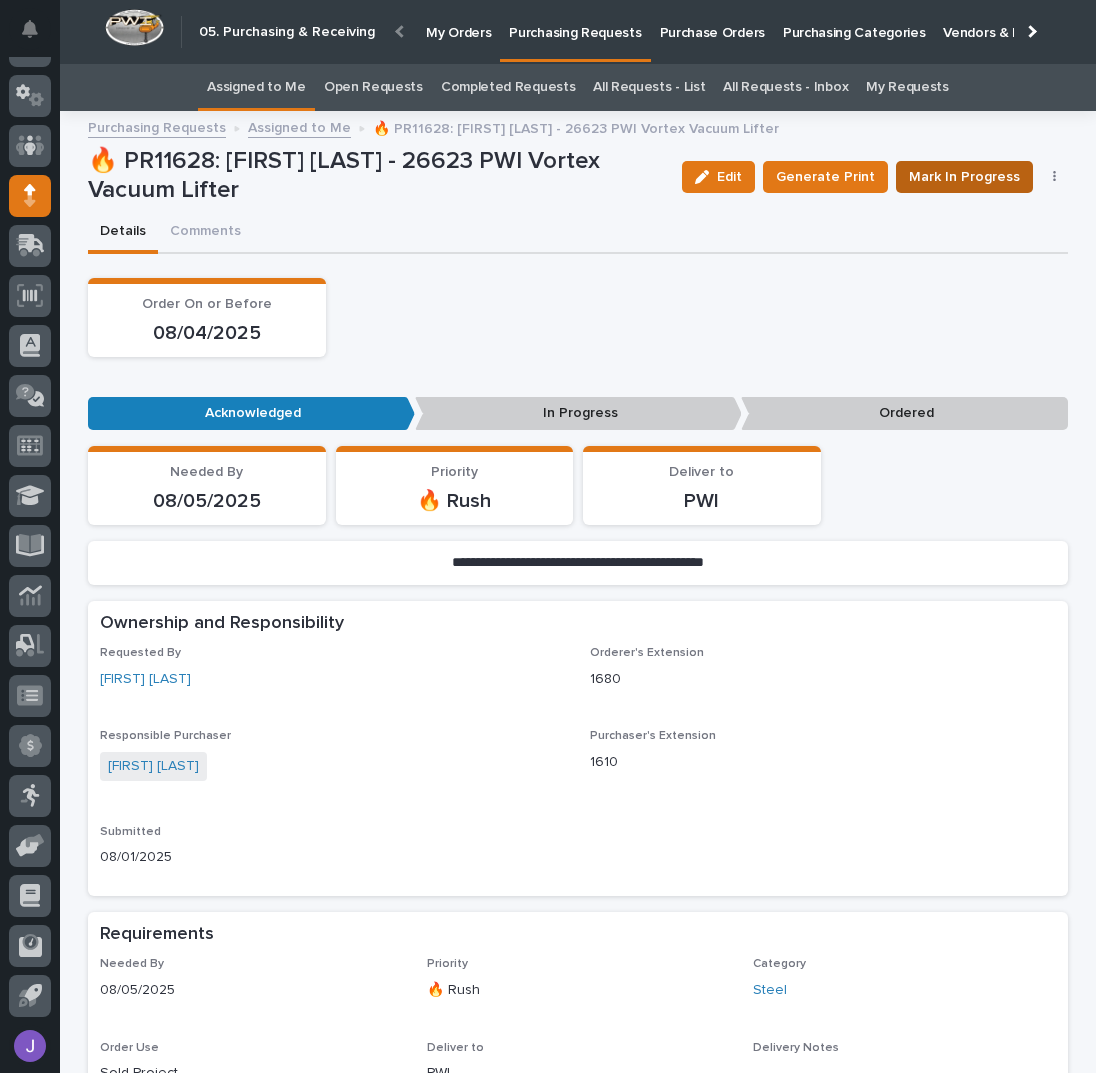 click on "Mark In Progress" at bounding box center (964, 177) 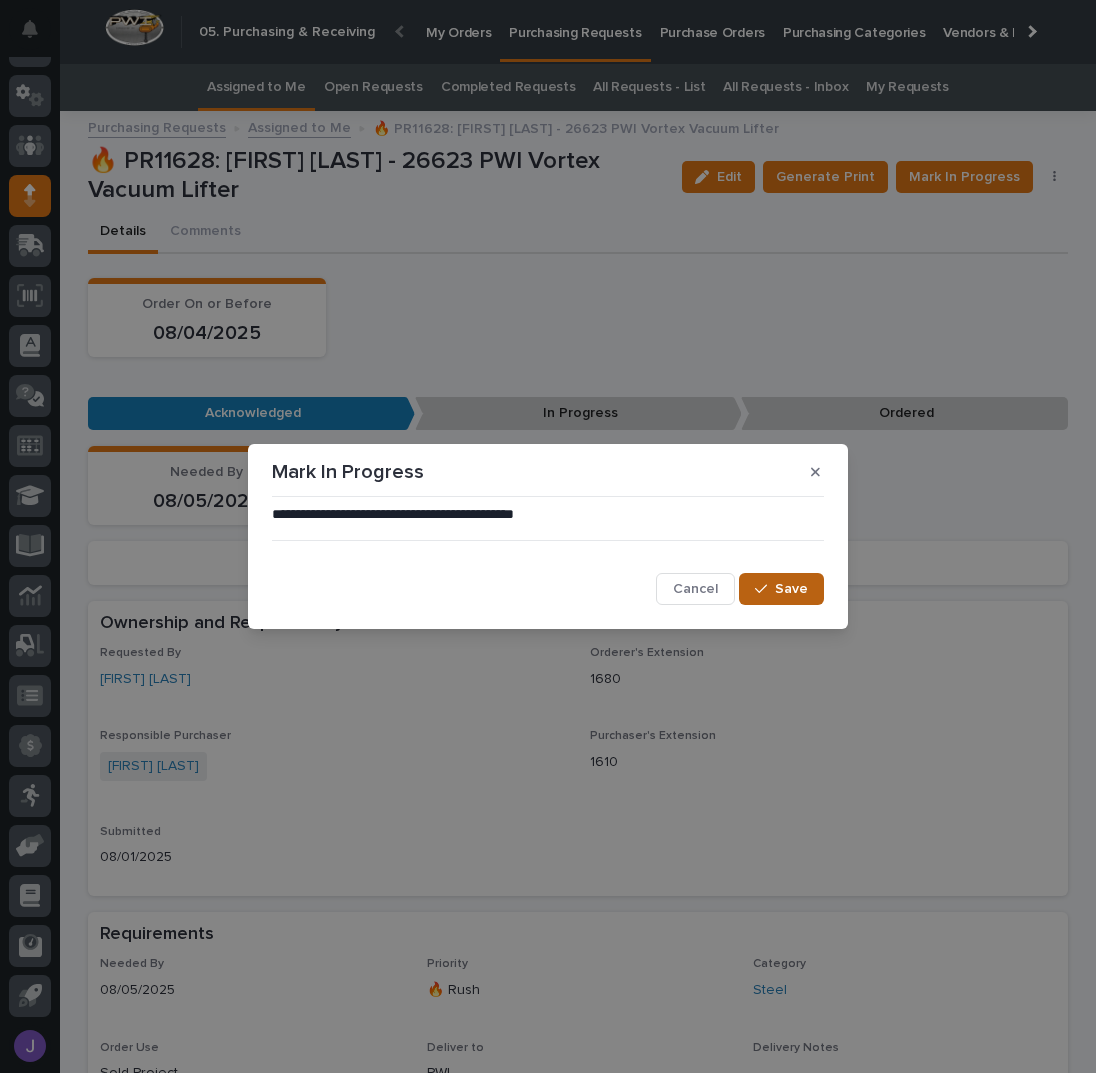 click 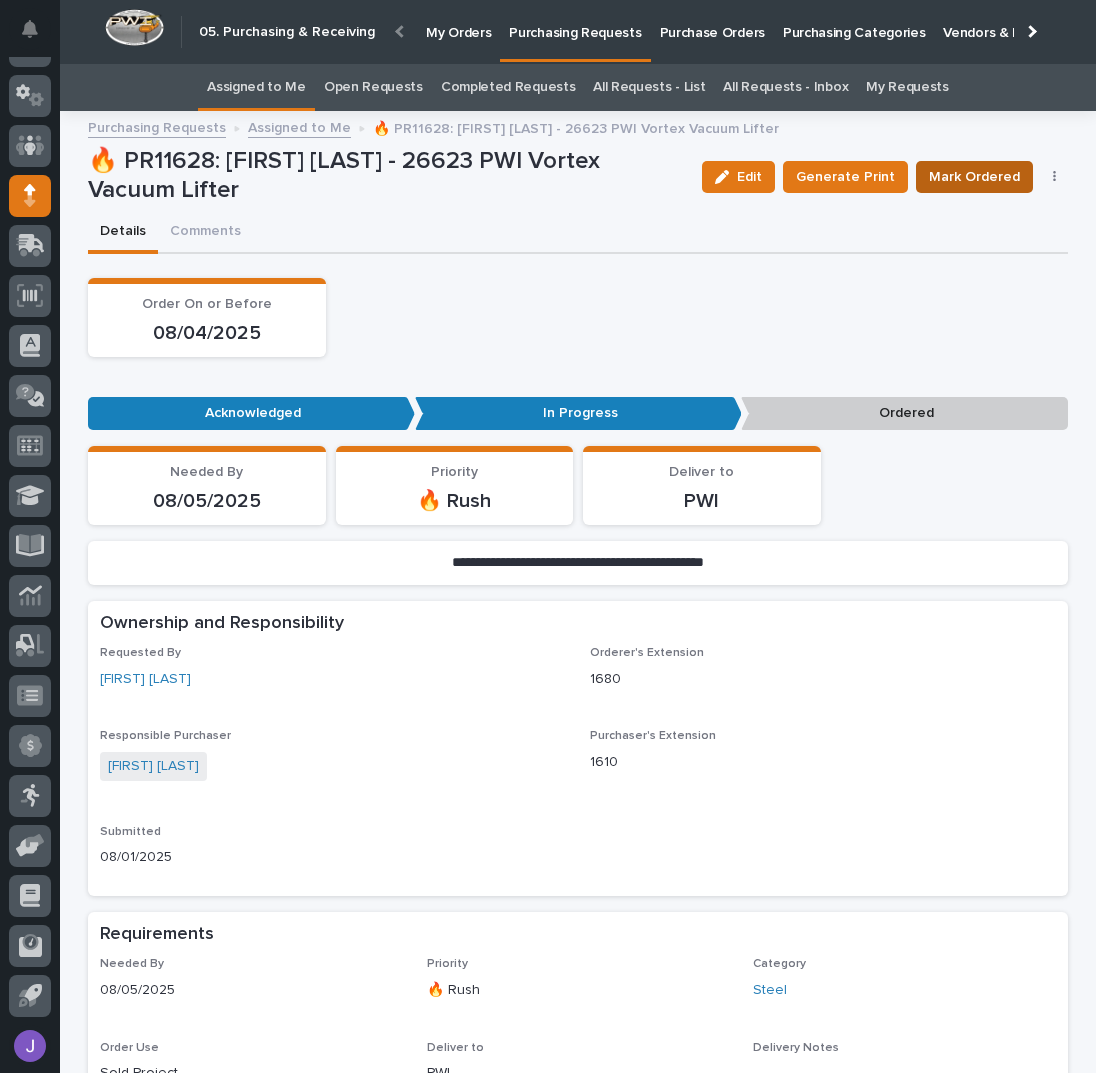 click on "Mark Ordered" at bounding box center [974, 177] 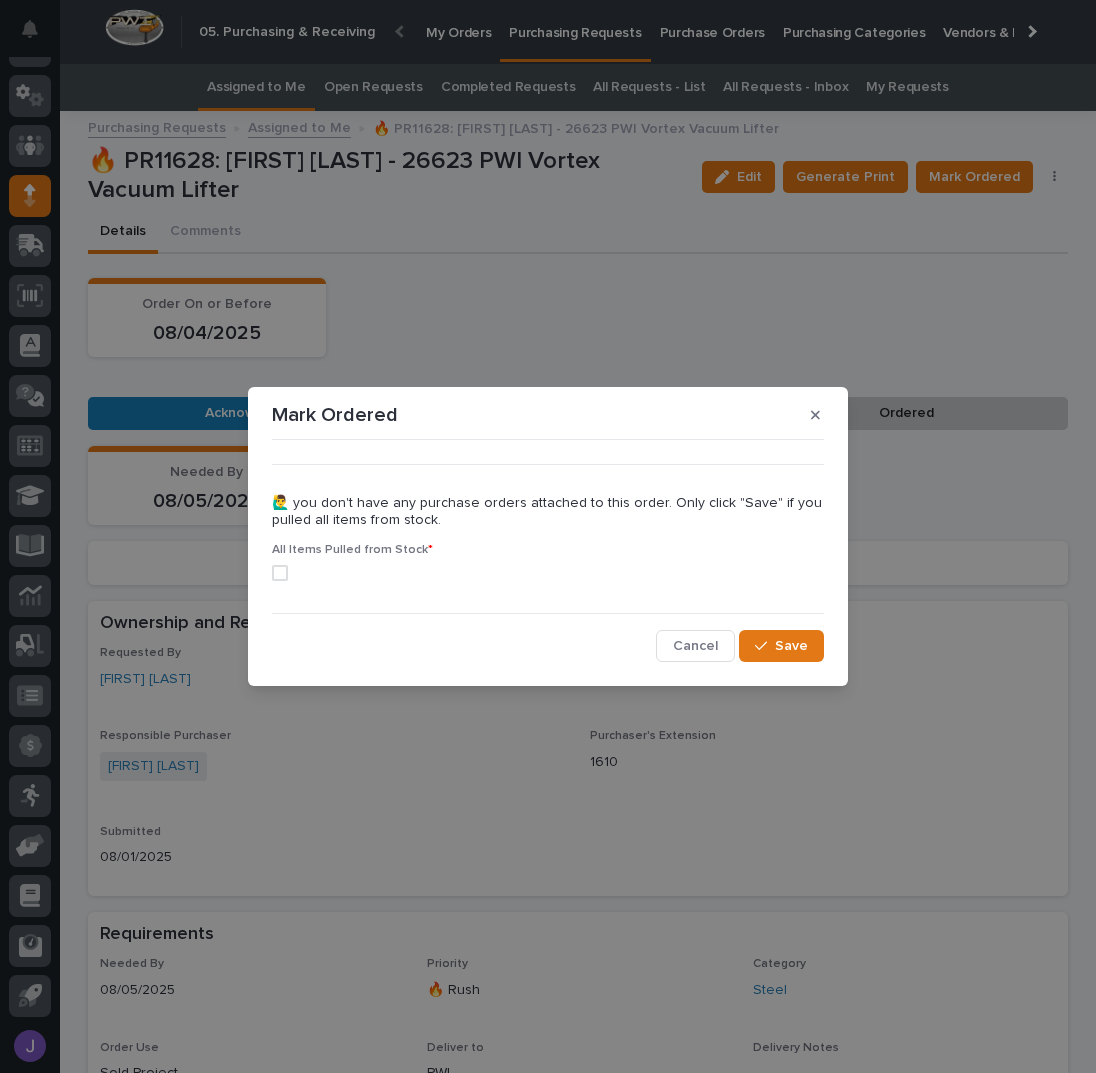 click at bounding box center [280, 573] 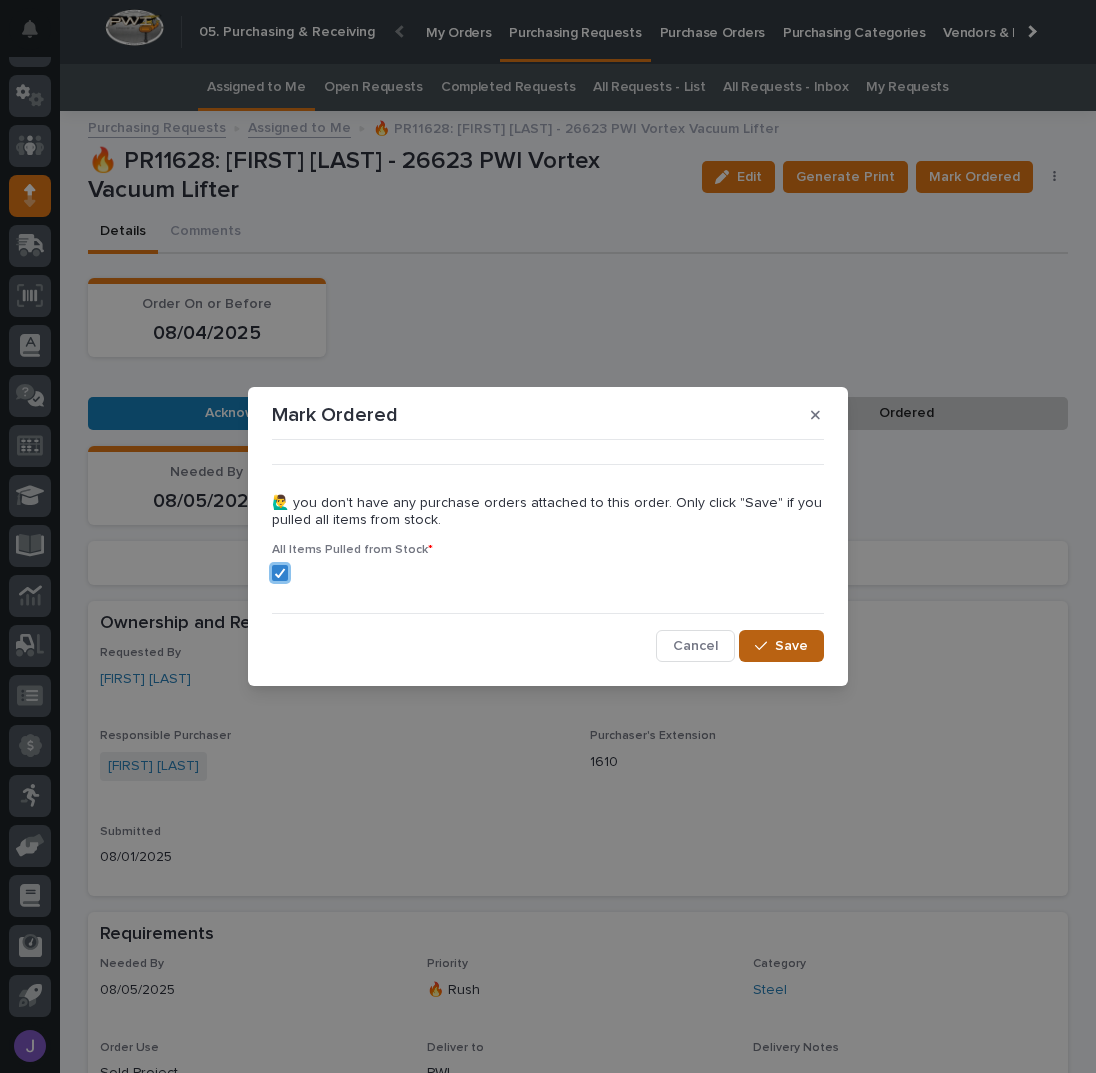 click 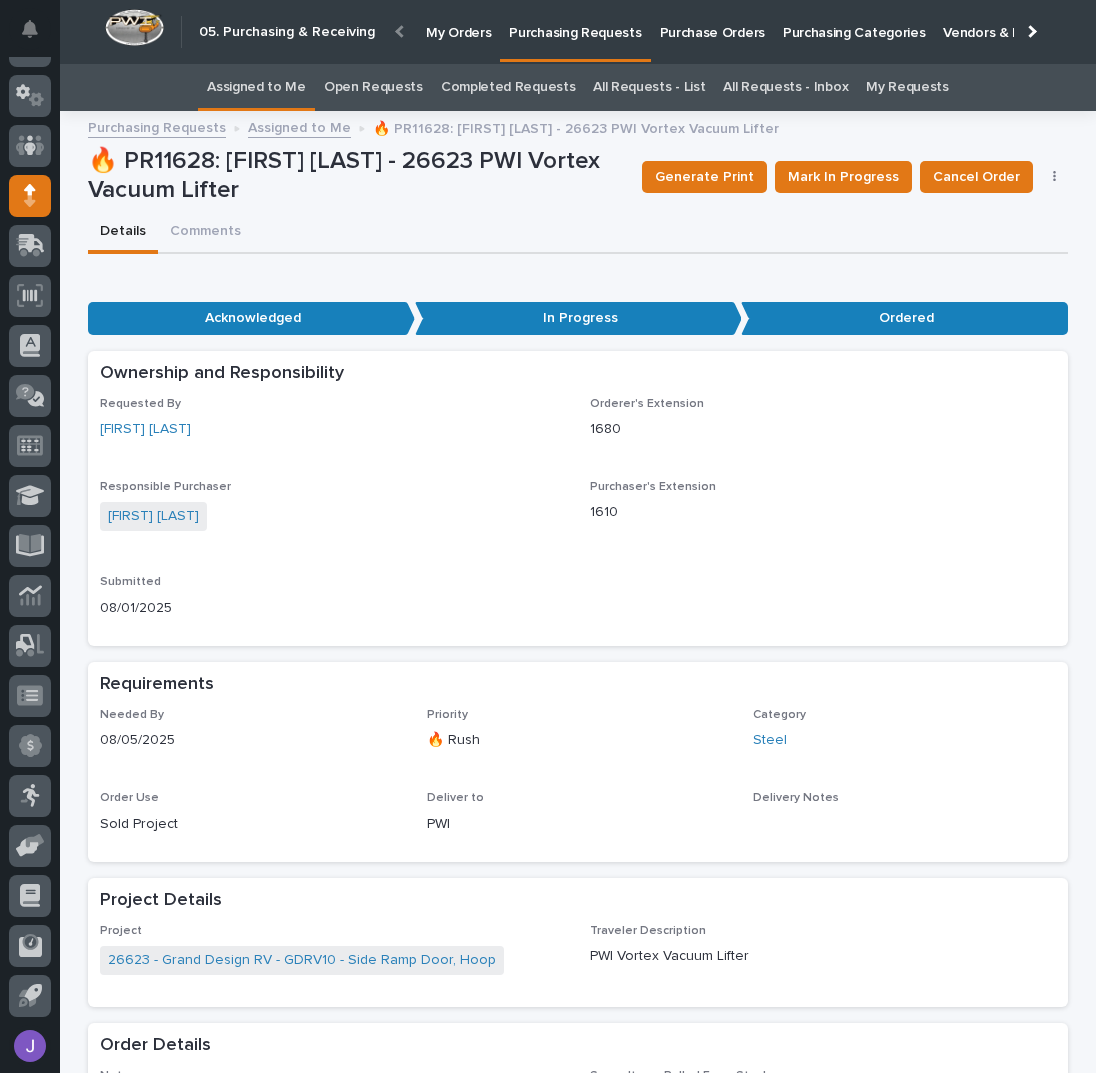click on "Assigned to Me" at bounding box center (256, 87) 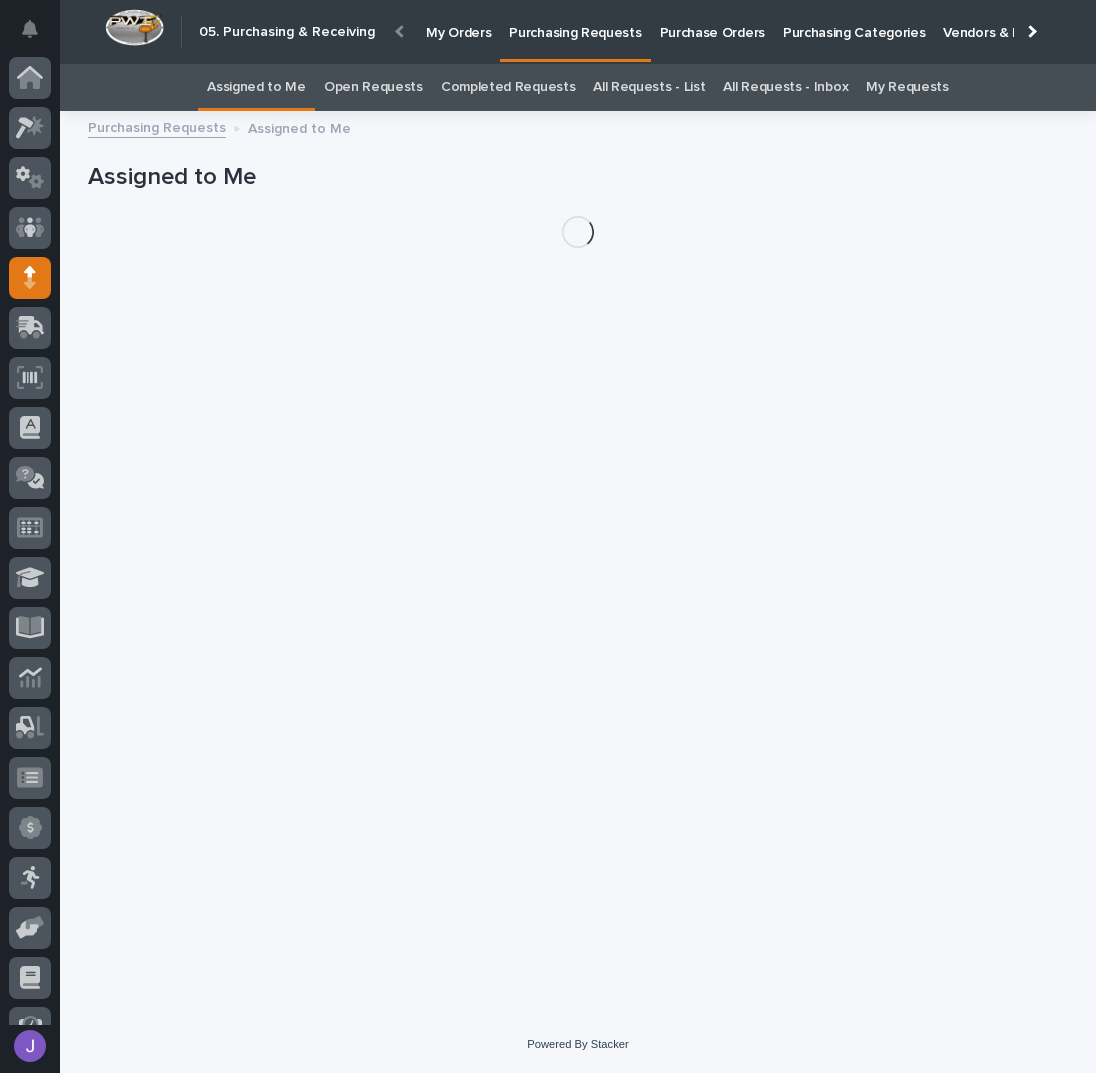 scroll, scrollTop: 82, scrollLeft: 0, axis: vertical 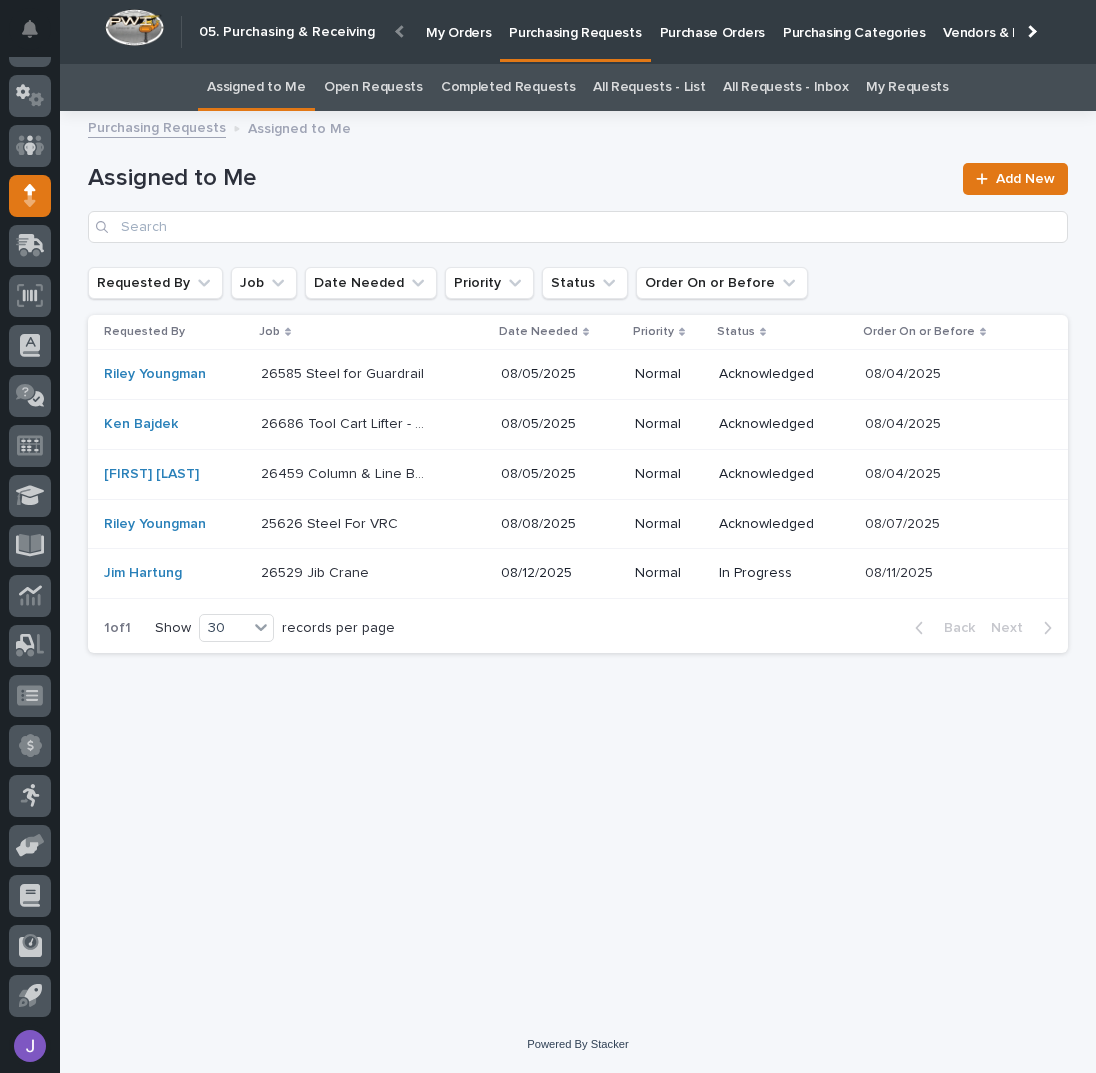click on "26686 Tool Cart Lifter - Steel  26686 Tool Cart Lifter - Steel" at bounding box center (372, 424) 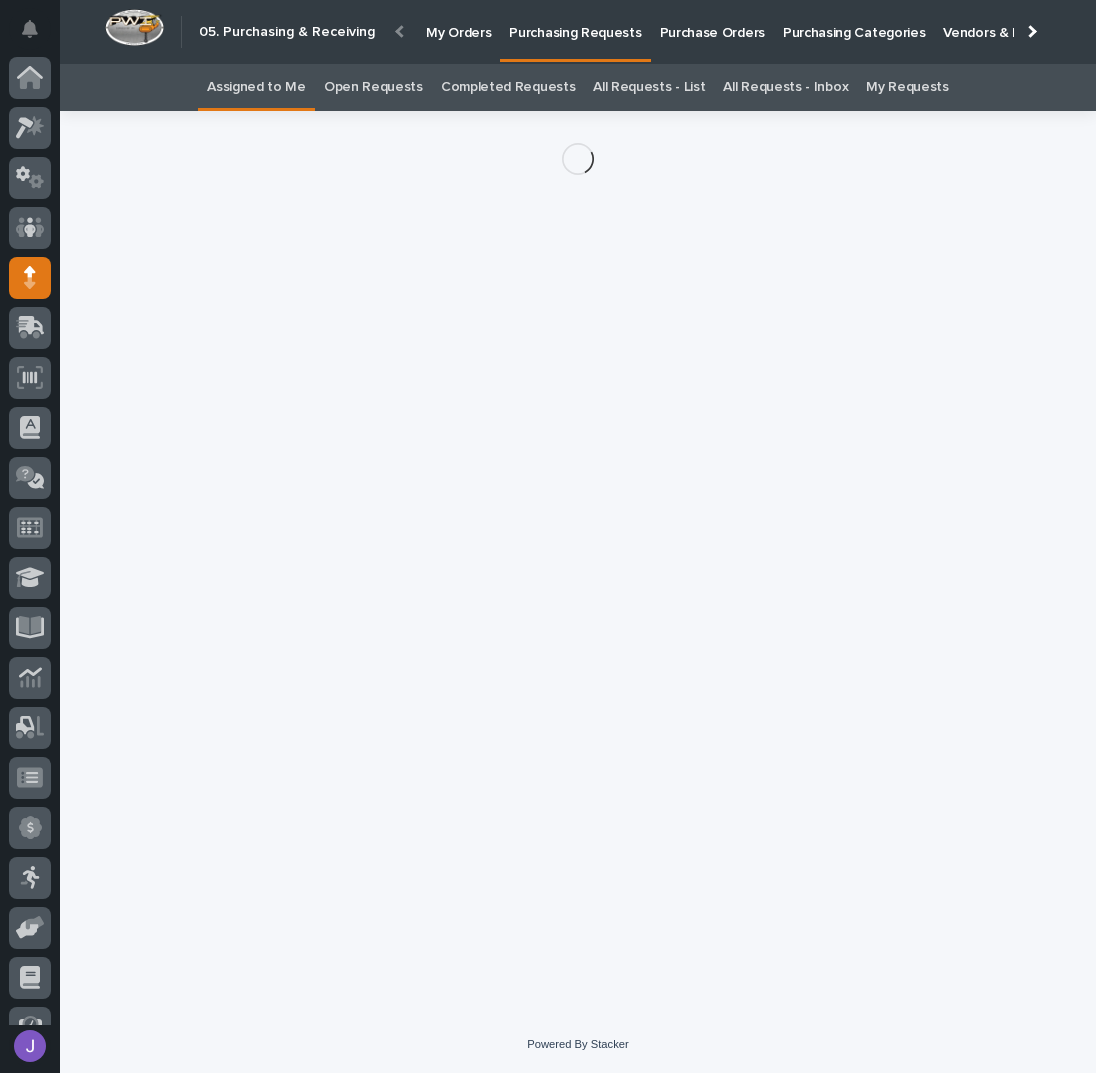 scroll, scrollTop: 82, scrollLeft: 0, axis: vertical 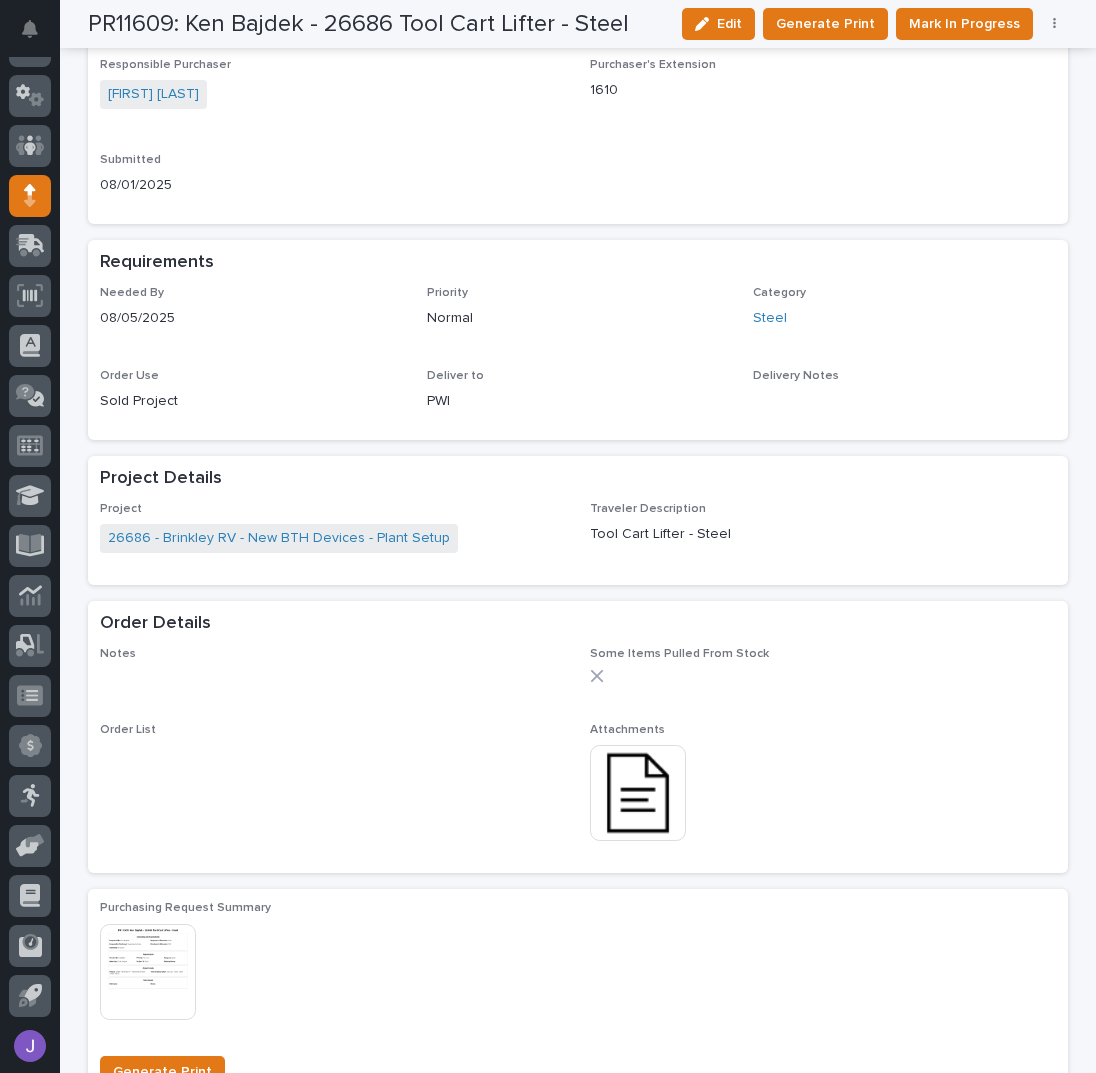 click at bounding box center [638, 793] 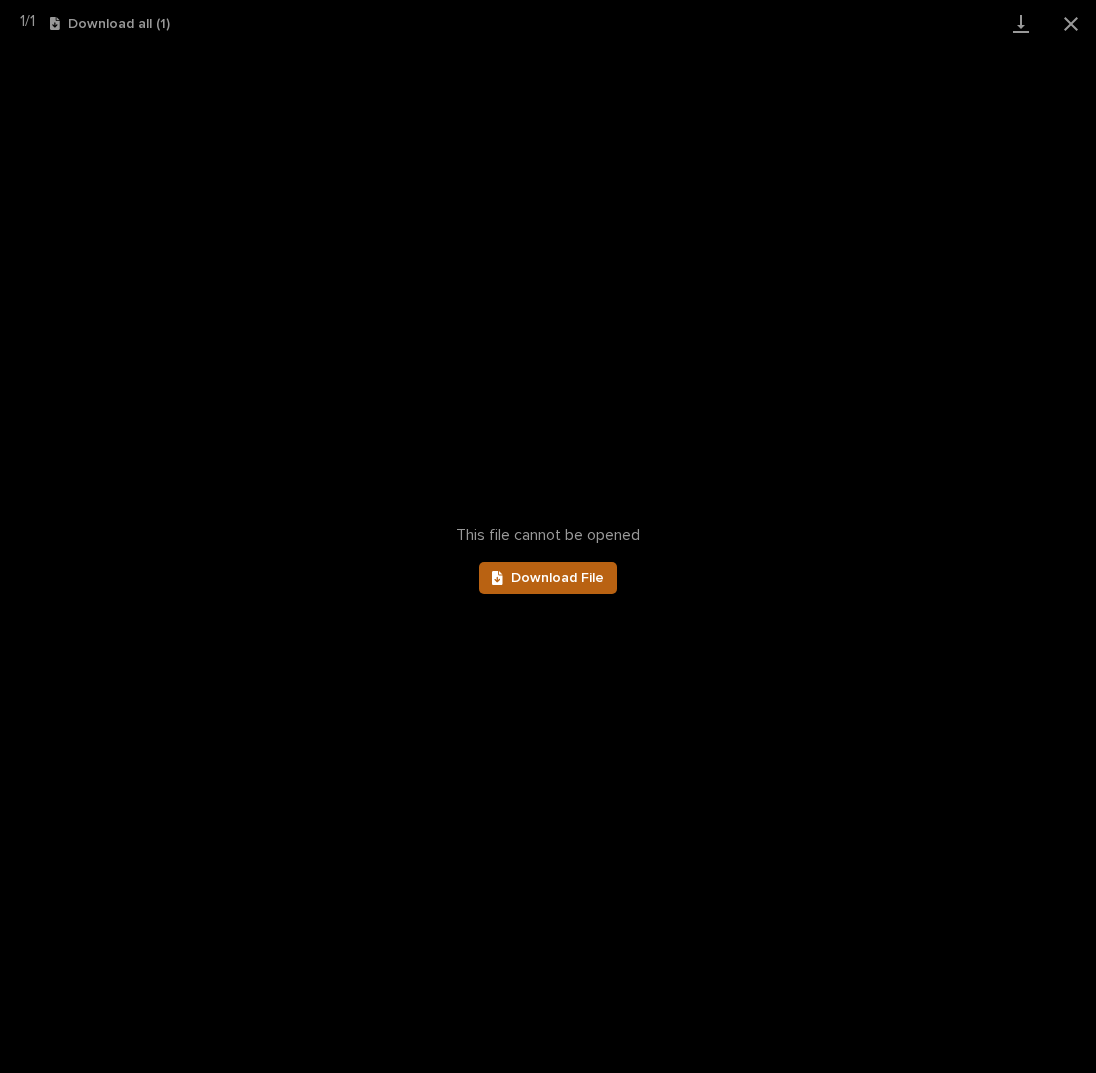 click on "Download File" at bounding box center (557, 578) 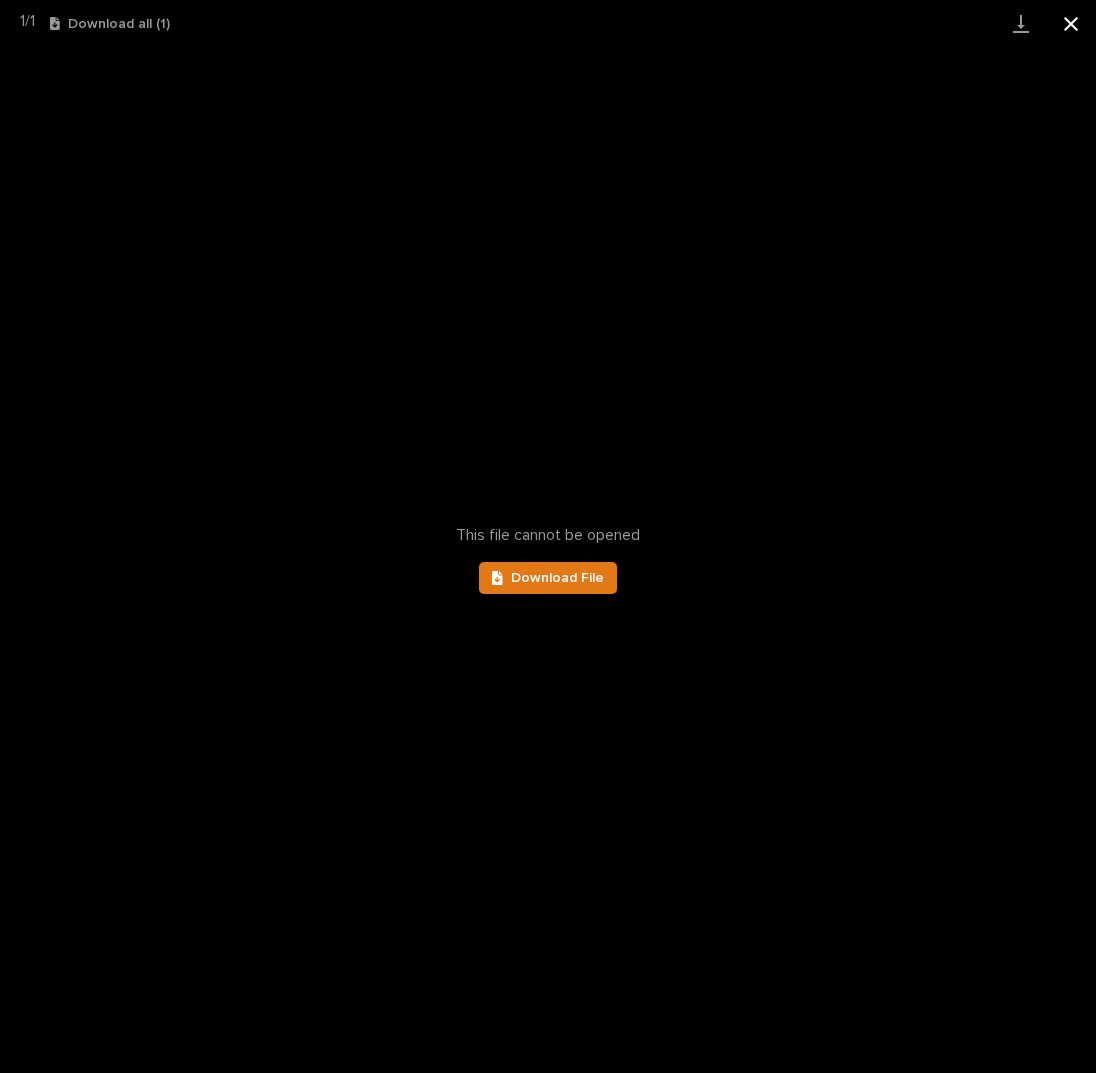 click at bounding box center [1071, 23] 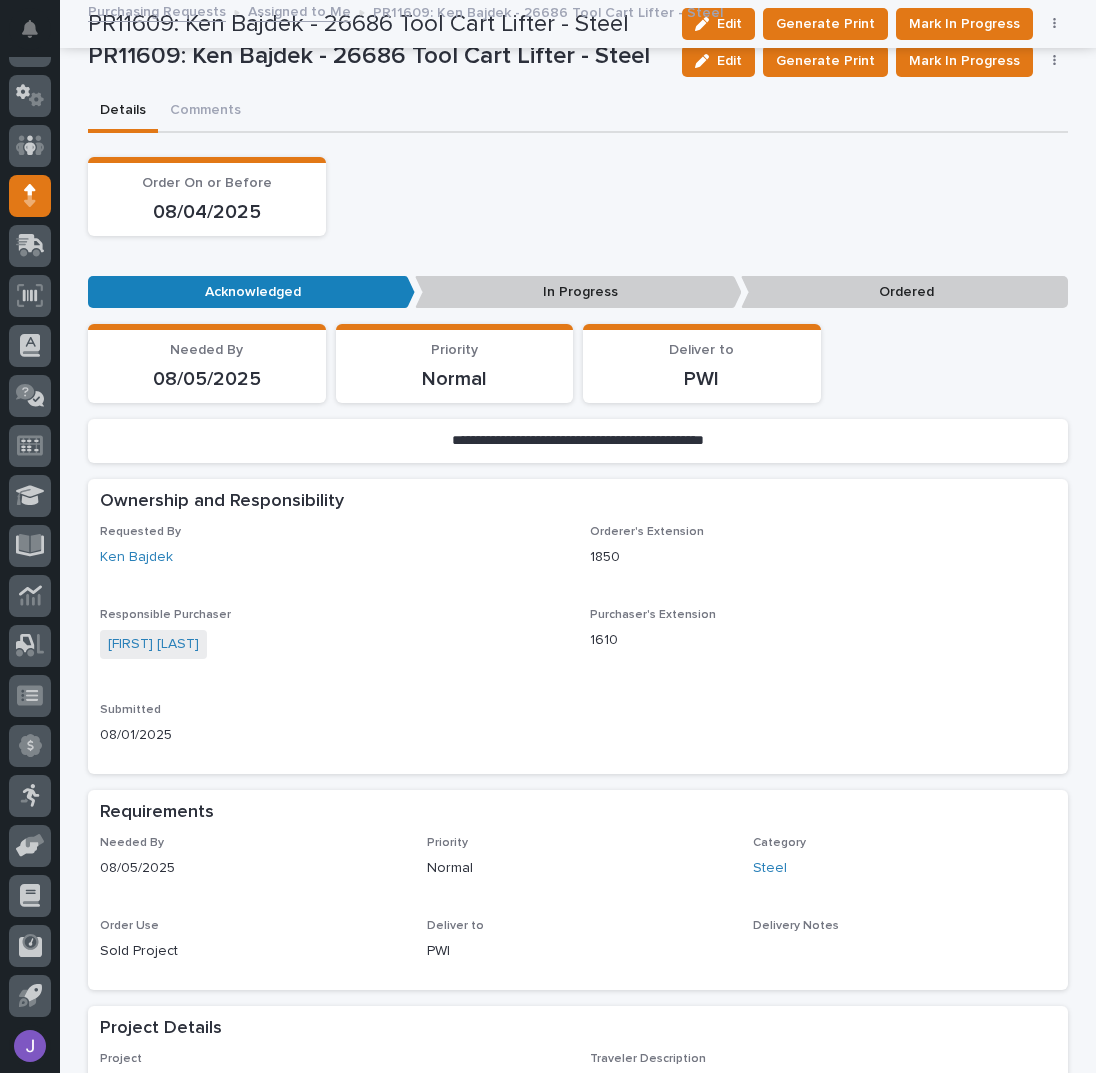 scroll, scrollTop: 0, scrollLeft: 0, axis: both 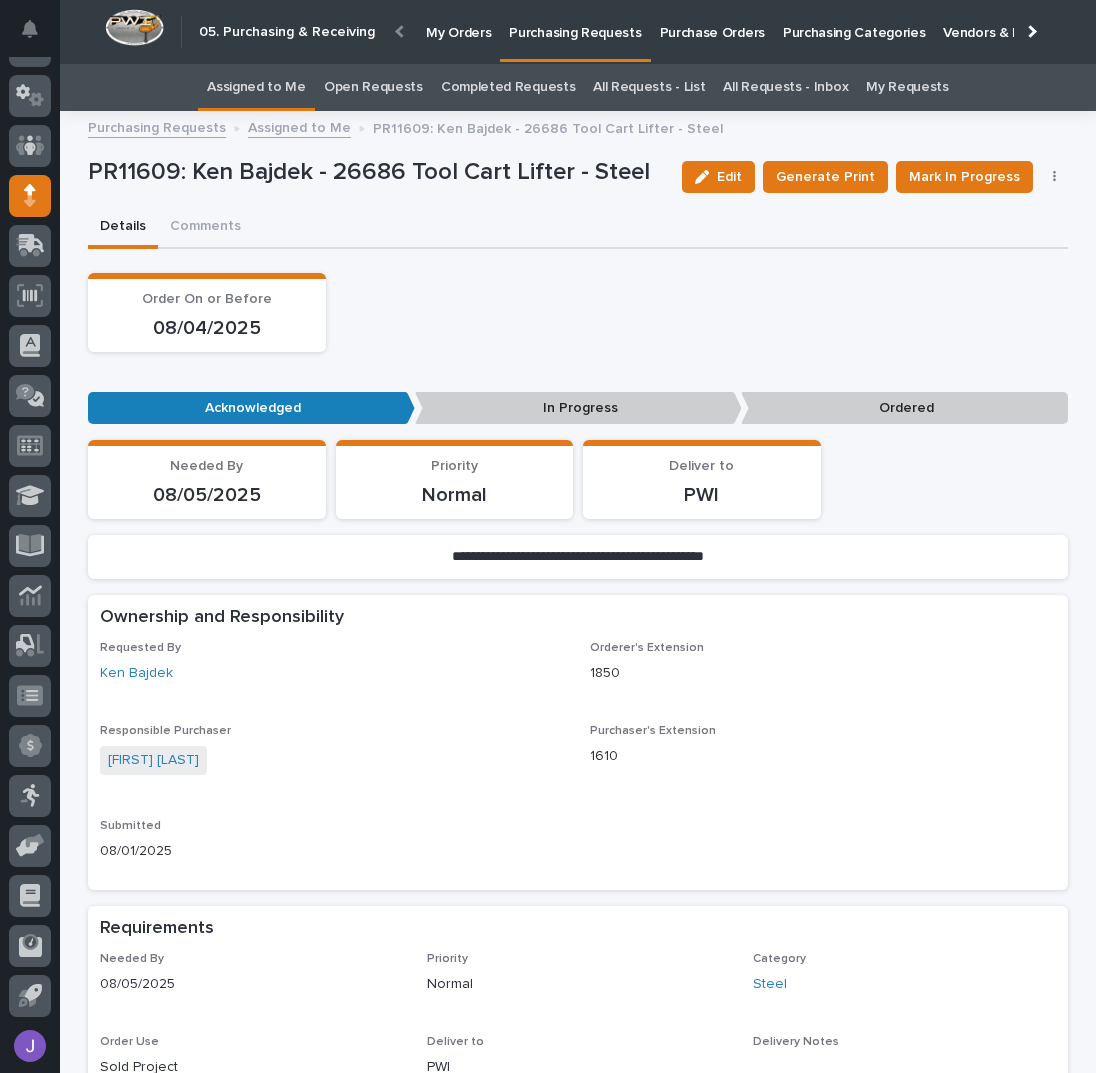 click on "Assigned to Me" at bounding box center [256, 87] 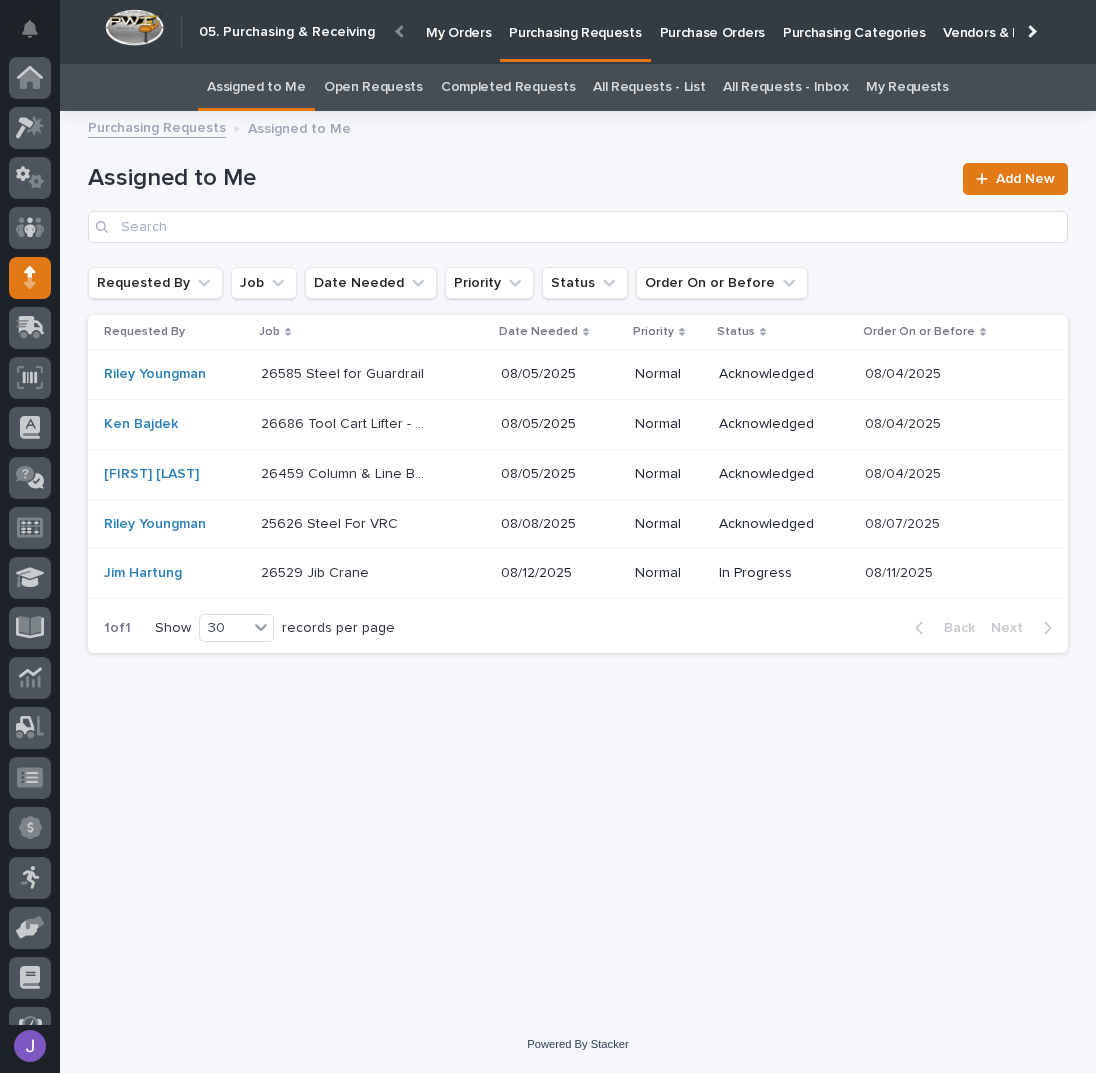 scroll, scrollTop: 82, scrollLeft: 0, axis: vertical 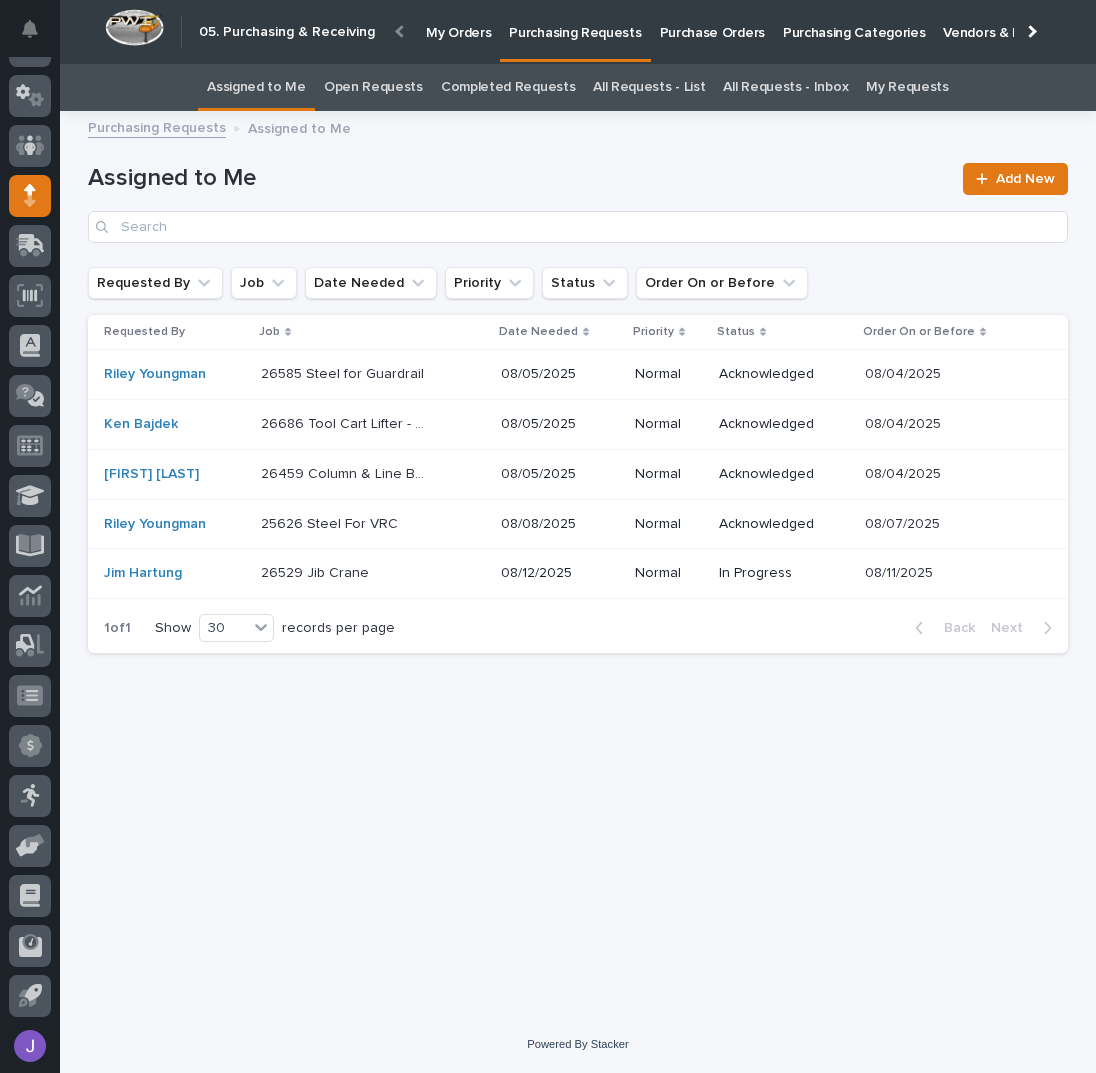 click on "26585 Steel for Guardrail 26585 Steel for Guardrail" at bounding box center [372, 374] 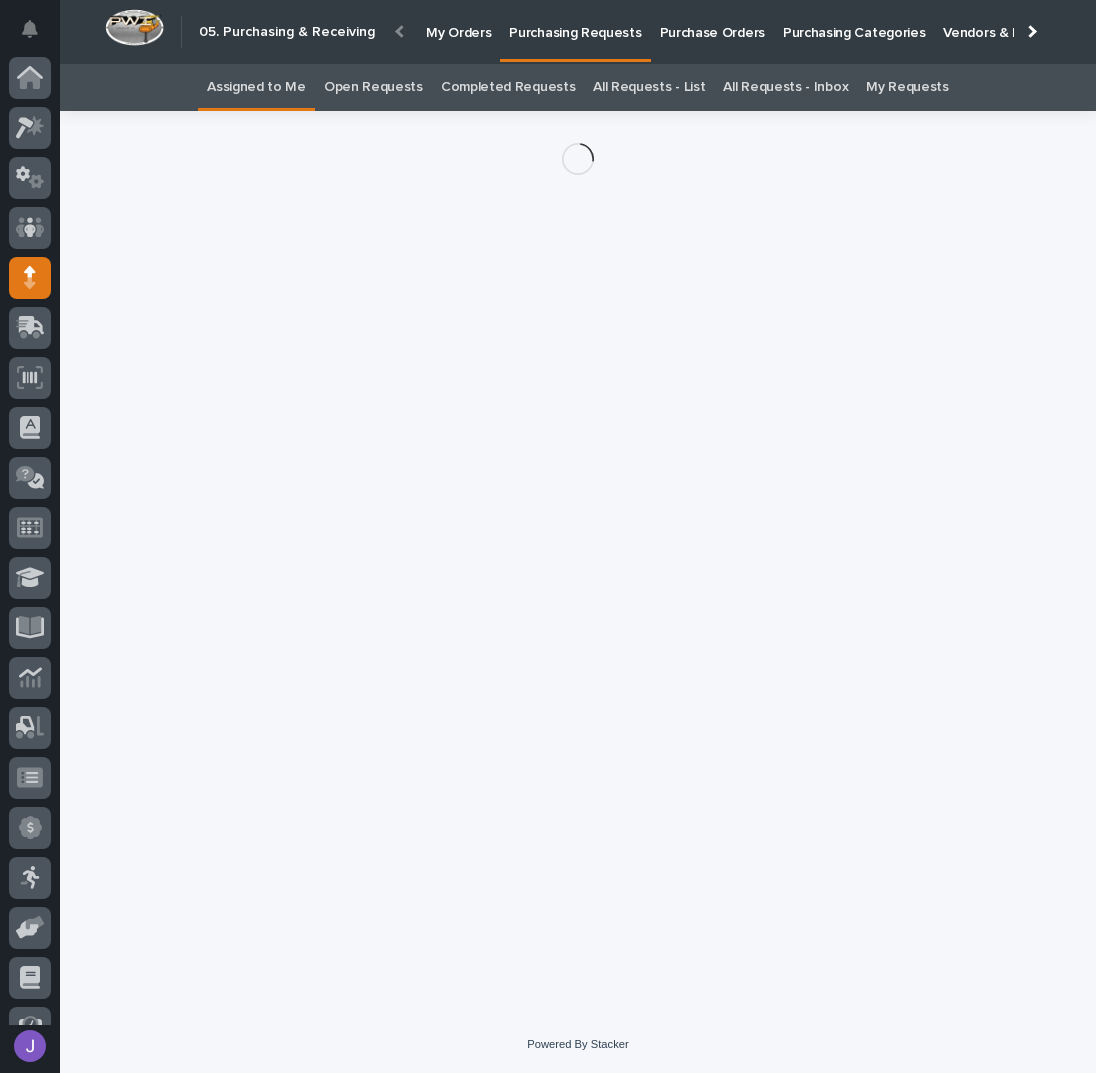 scroll, scrollTop: 82, scrollLeft: 0, axis: vertical 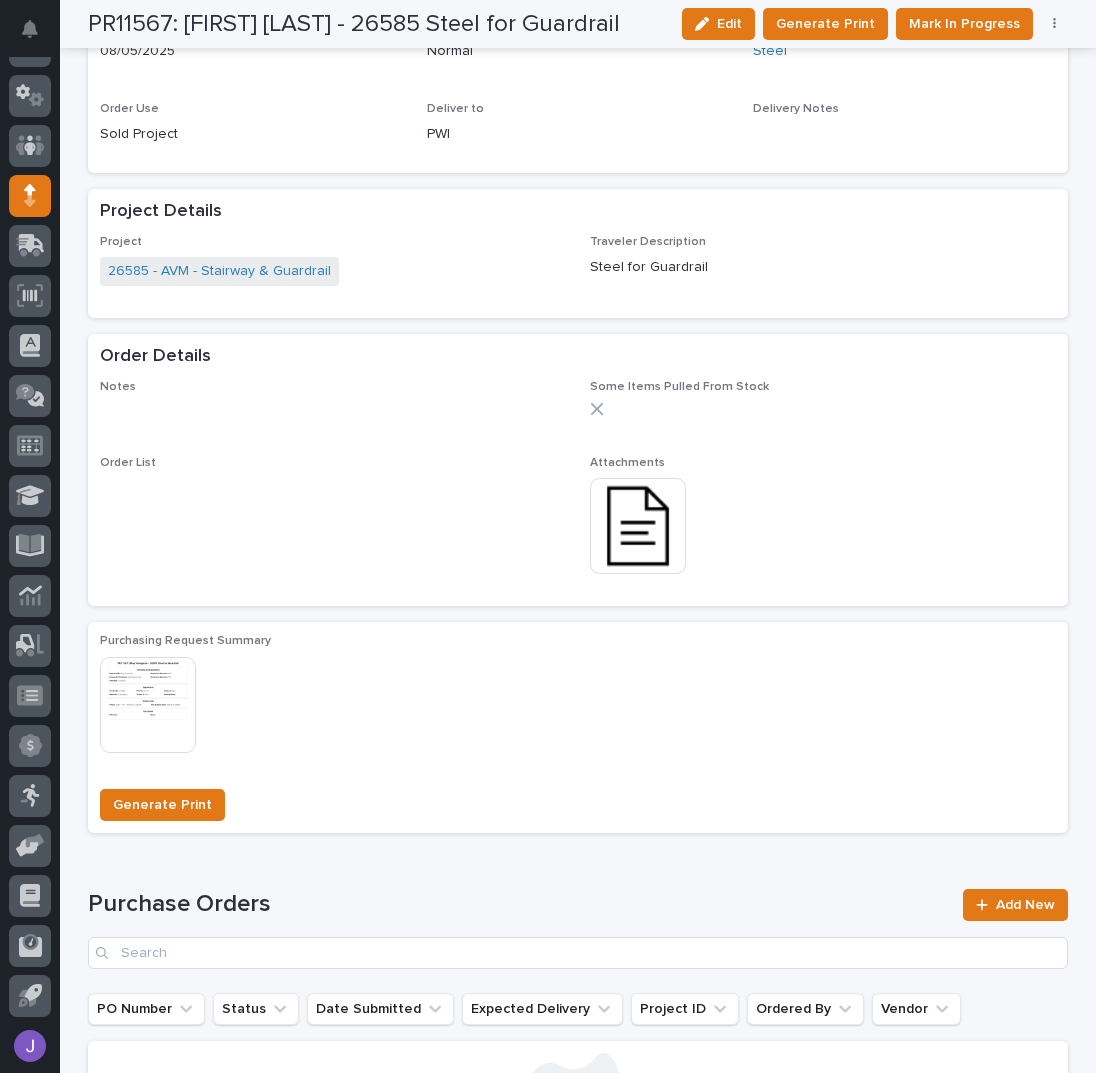 click at bounding box center (638, 526) 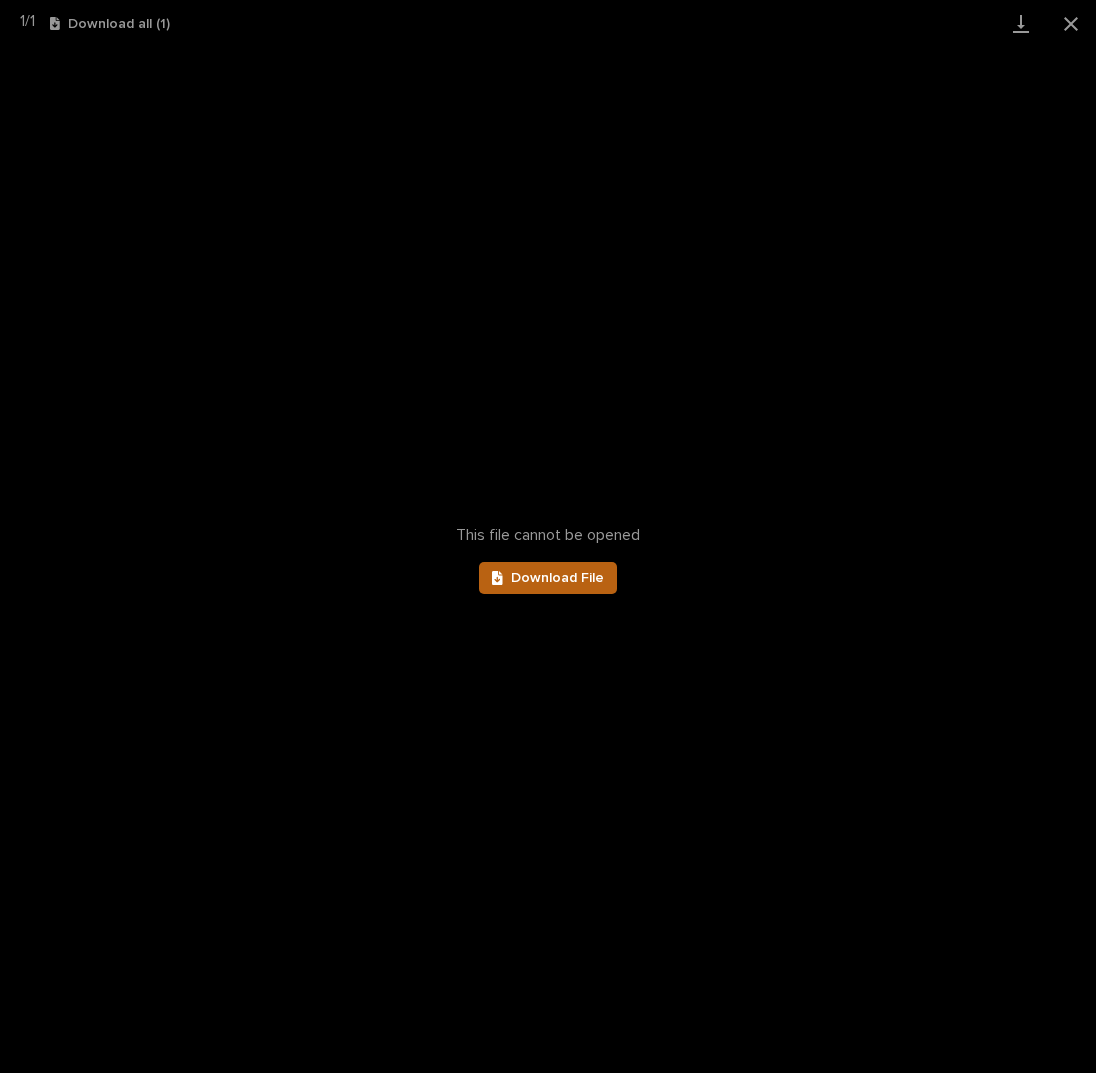 click on "Download File" at bounding box center [557, 578] 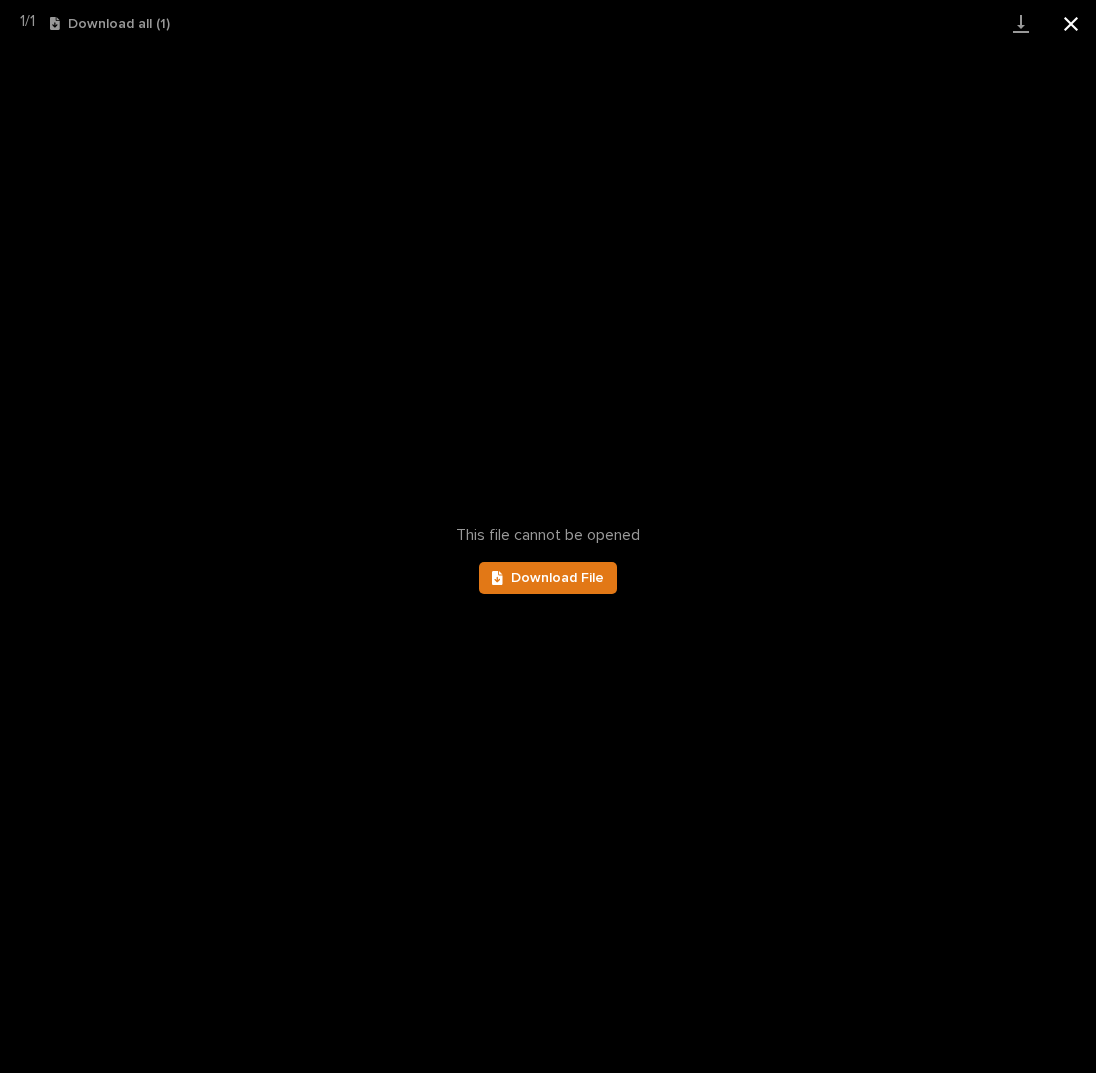 click at bounding box center (1071, 23) 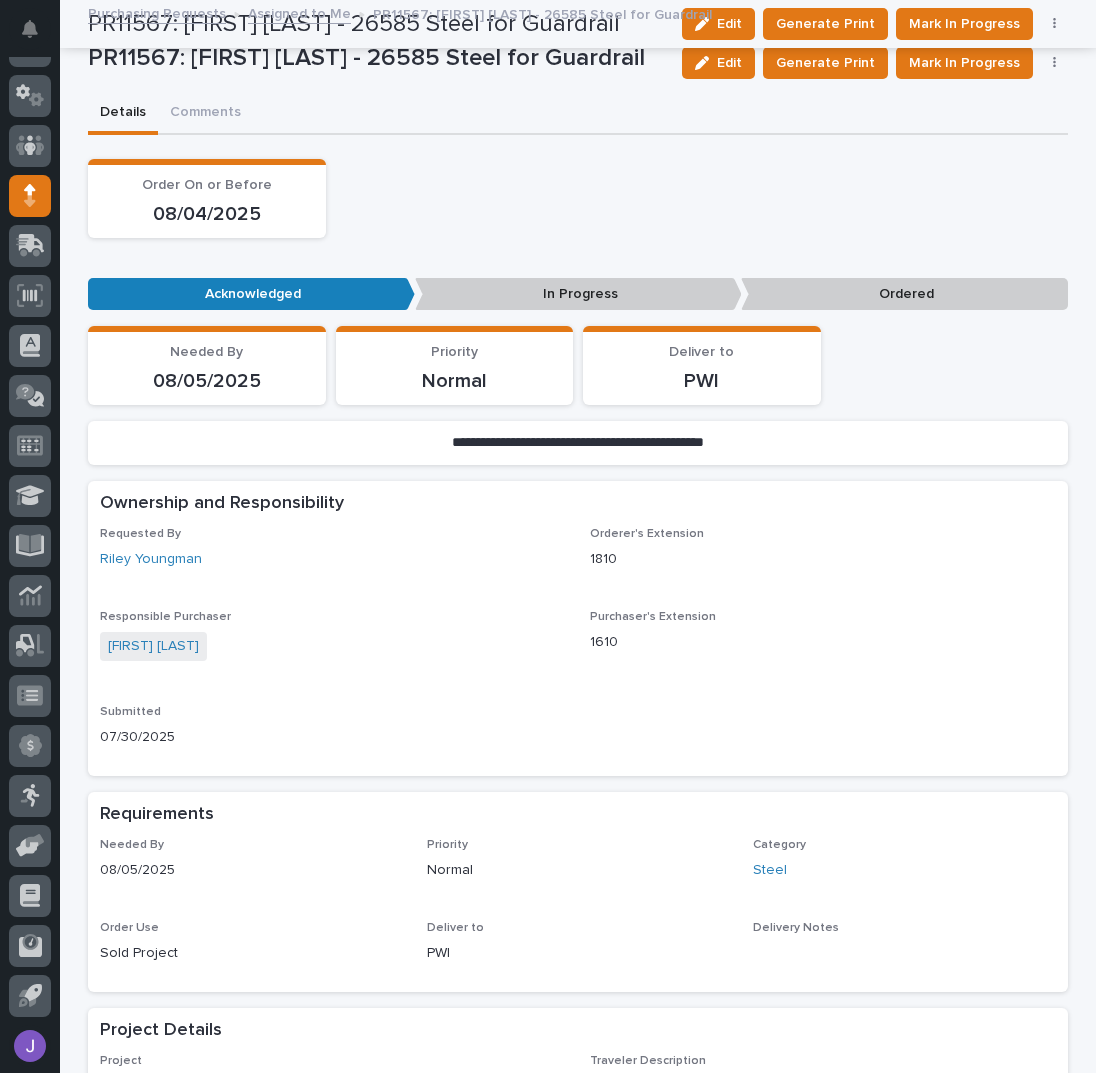 scroll, scrollTop: 0, scrollLeft: 0, axis: both 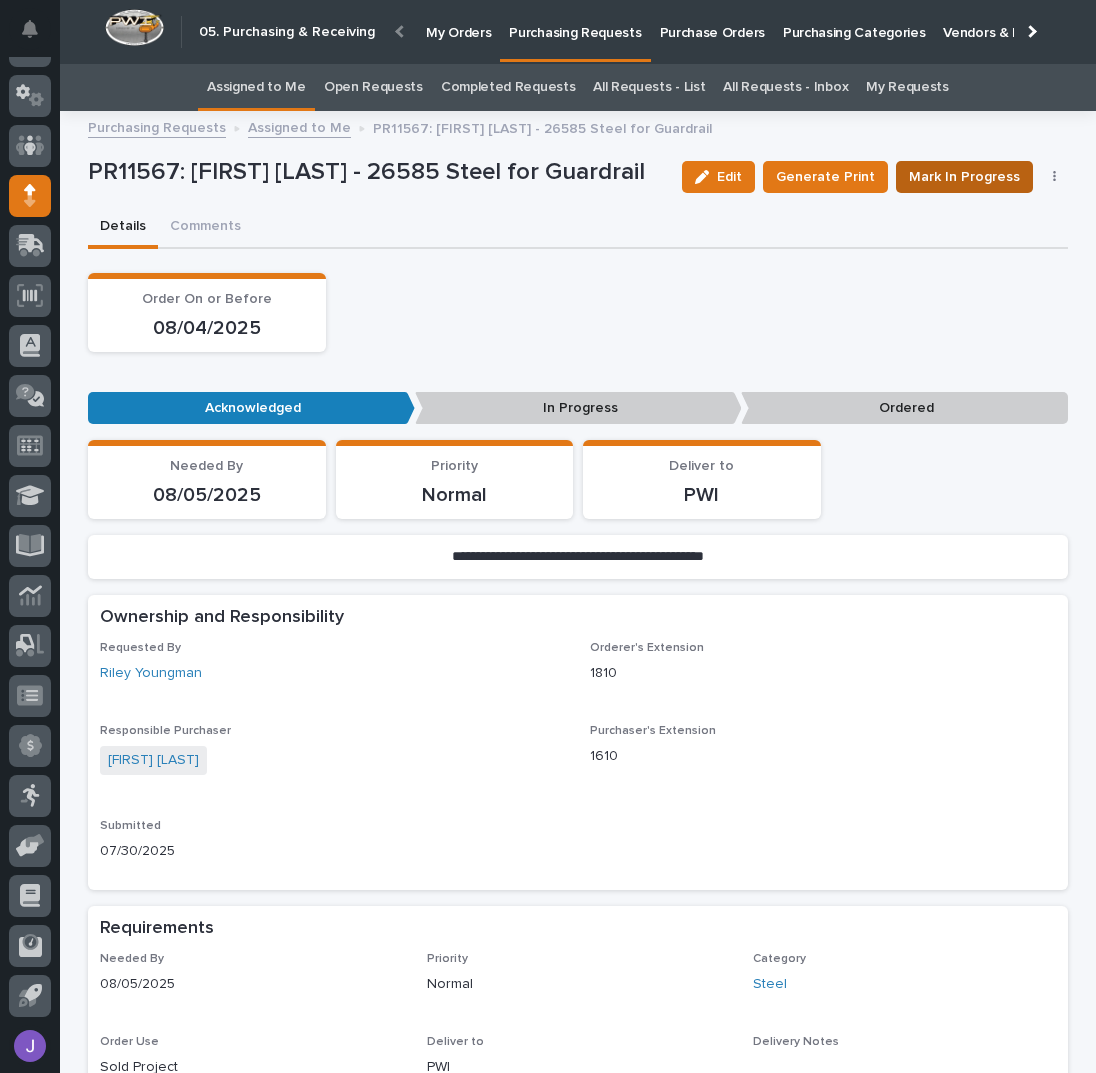click on "Mark In Progress" at bounding box center [964, 177] 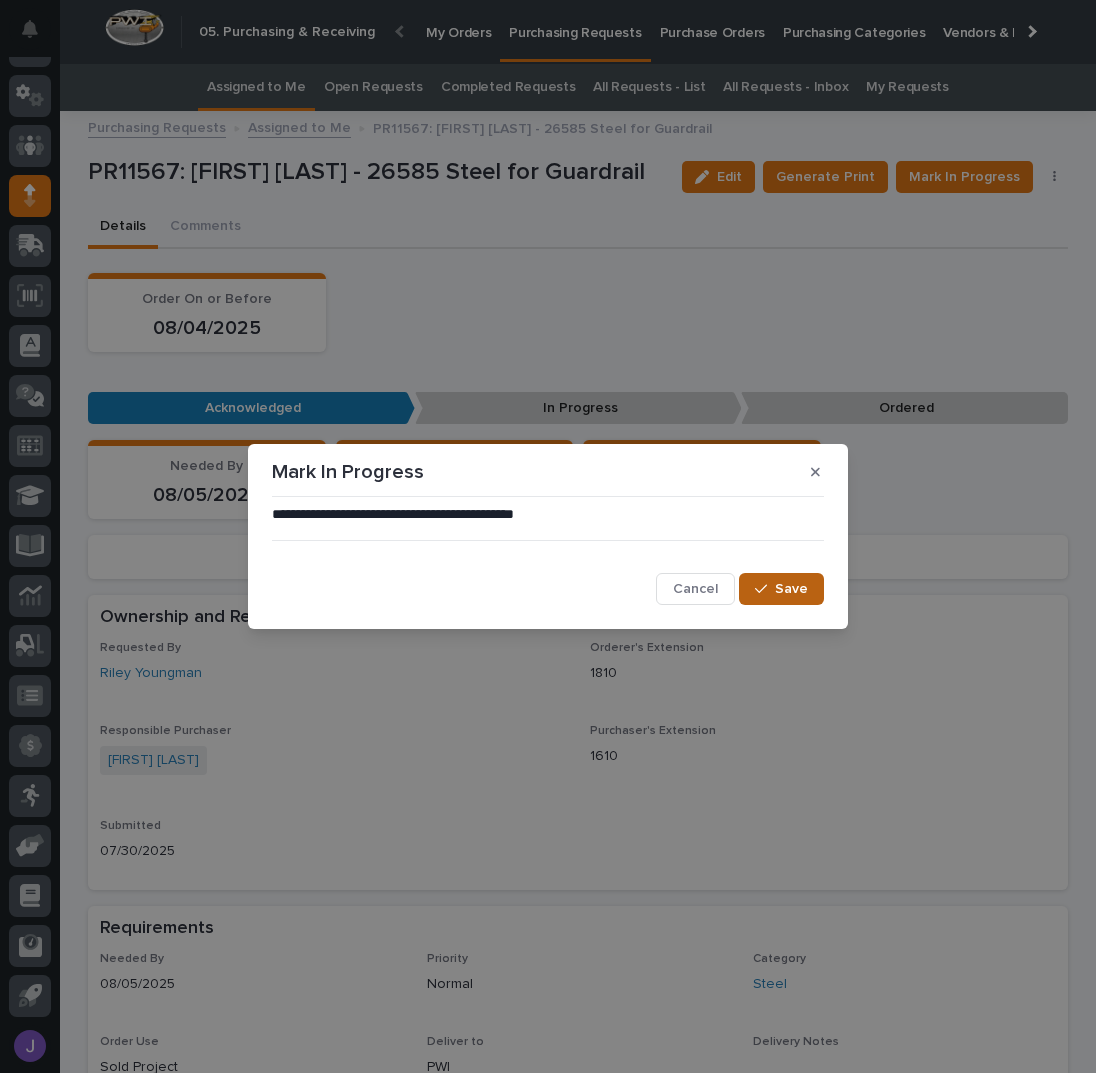 click on "Save" at bounding box center (781, 589) 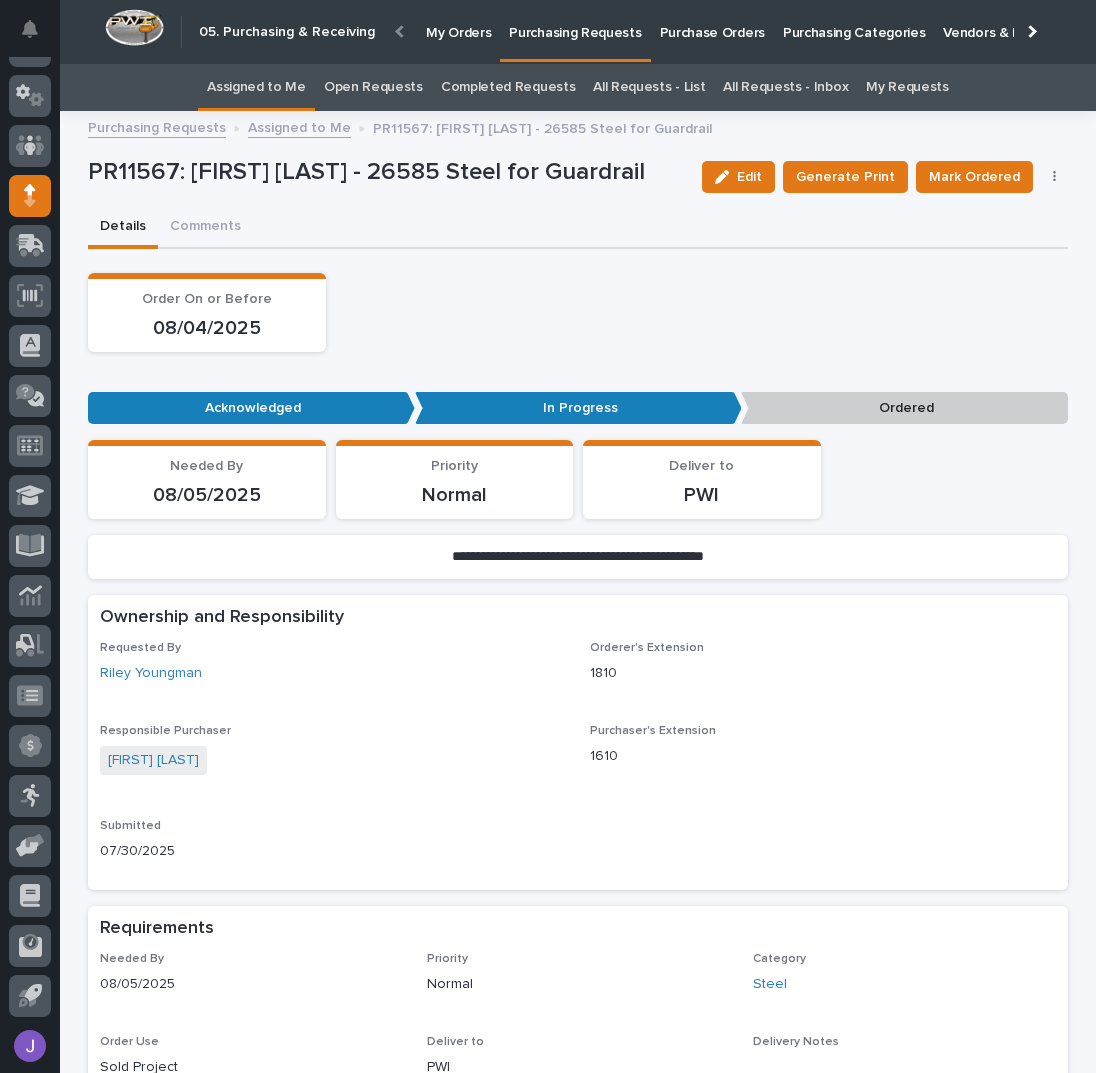click on "Assigned to Me" at bounding box center [256, 87] 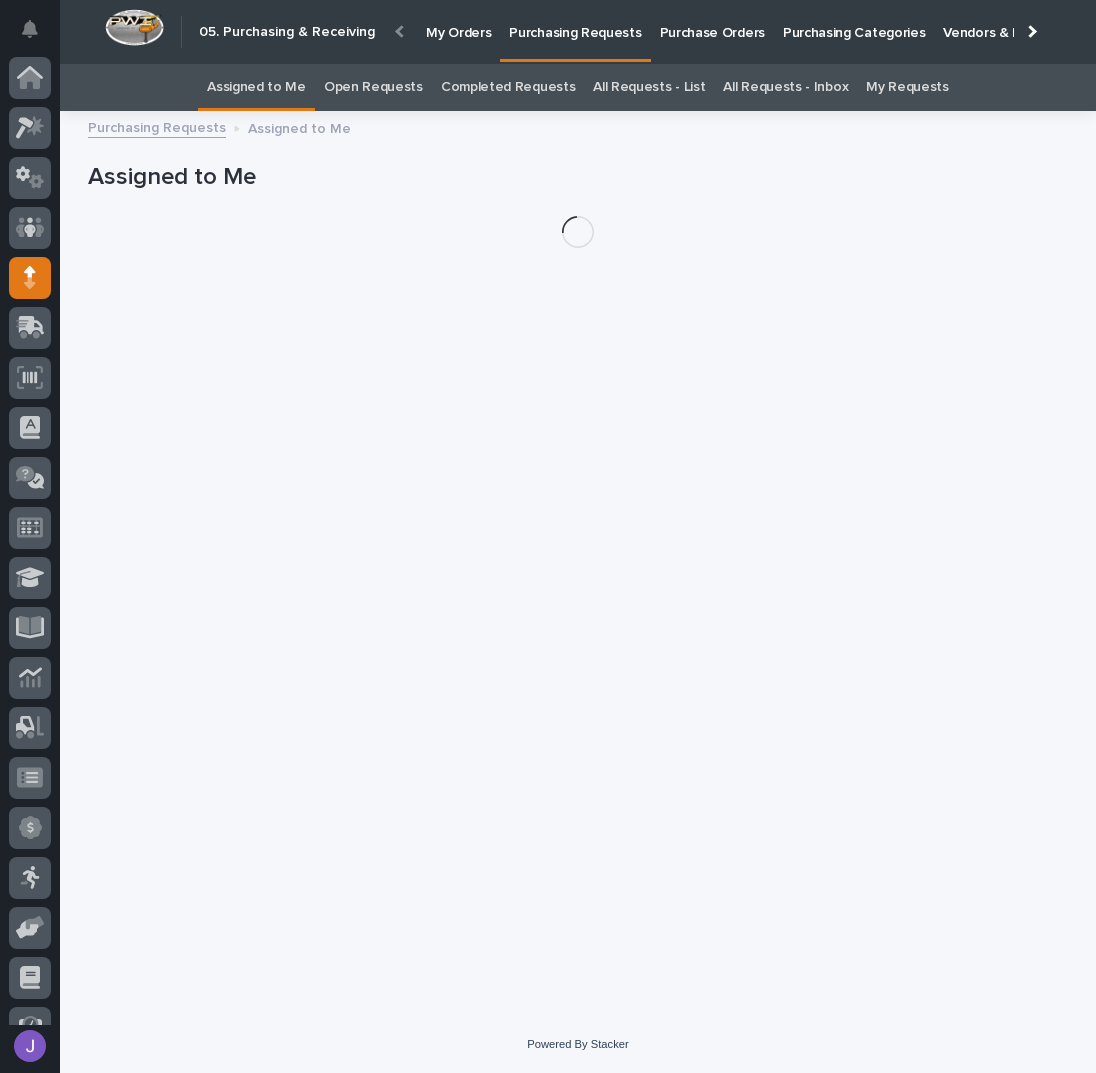 scroll, scrollTop: 82, scrollLeft: 0, axis: vertical 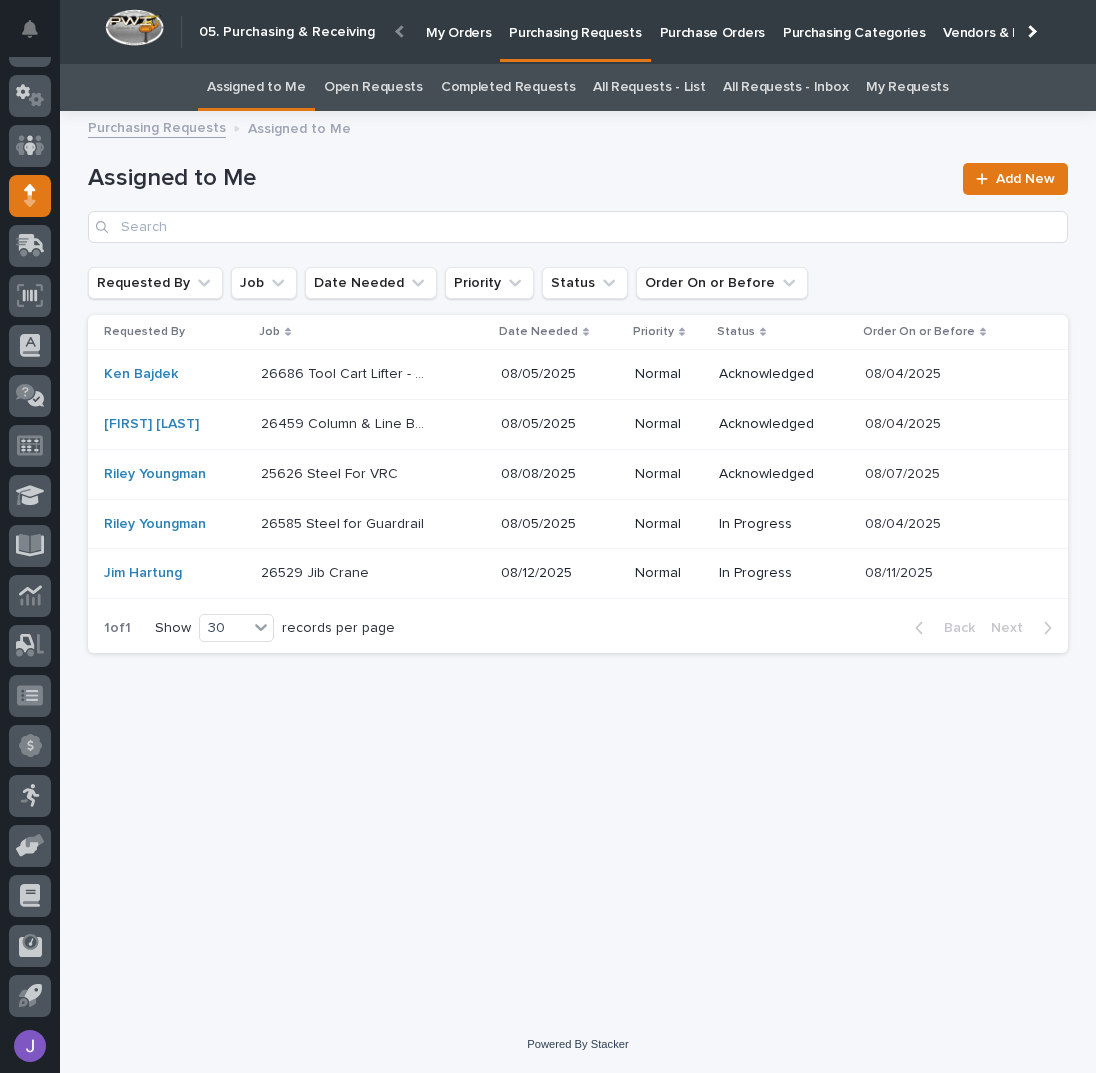 click on "26459 Column & Line Bumpers 26459 Column & Line Bumpers" at bounding box center [372, 424] 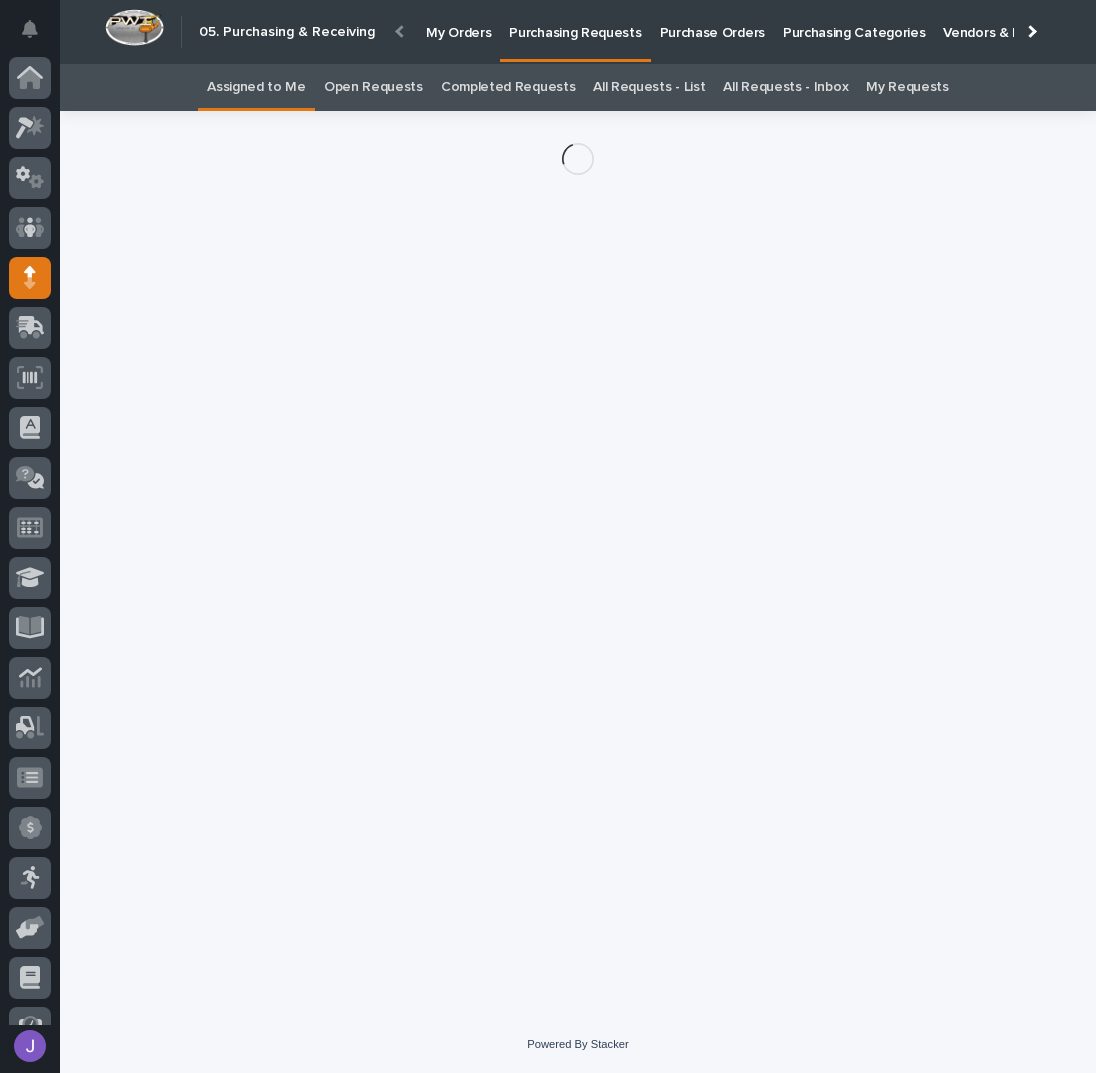 scroll, scrollTop: 82, scrollLeft: 0, axis: vertical 